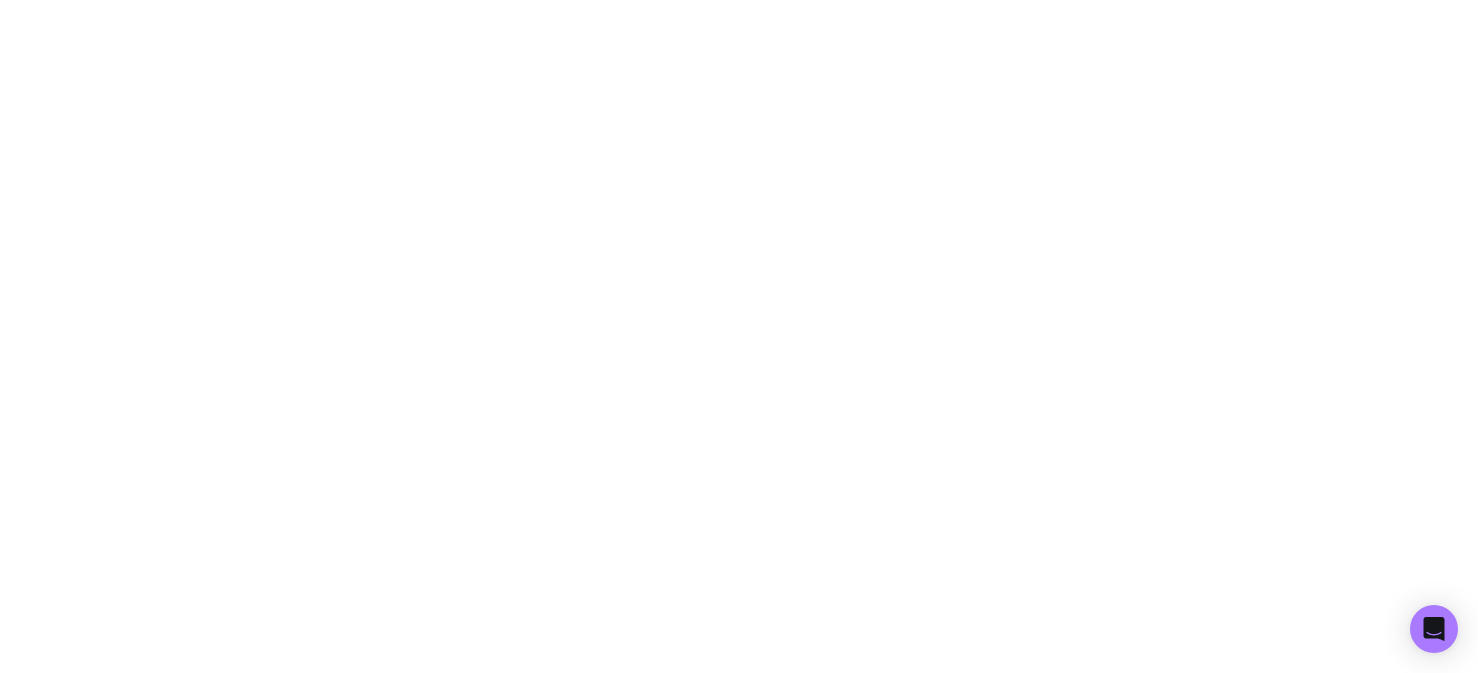 scroll, scrollTop: 0, scrollLeft: 0, axis: both 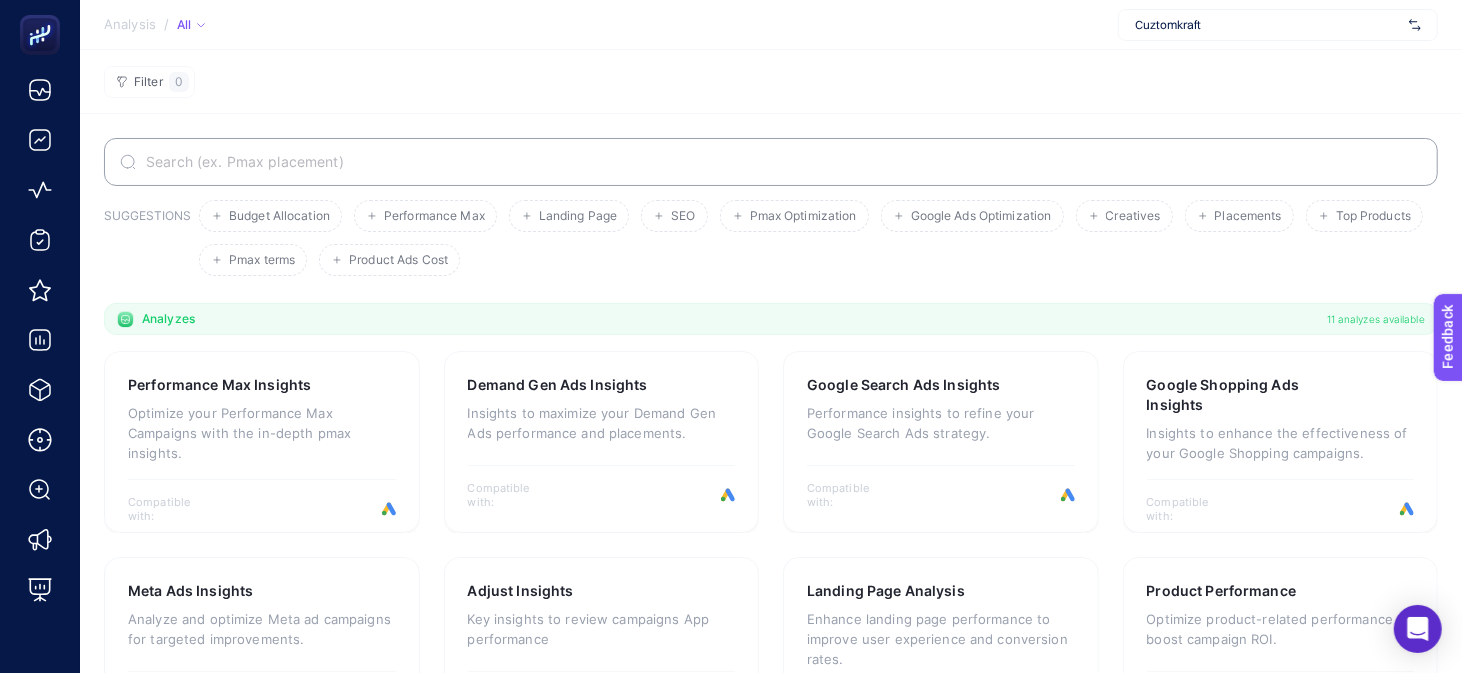 click on "Cuztomkraft" at bounding box center [1268, 25] 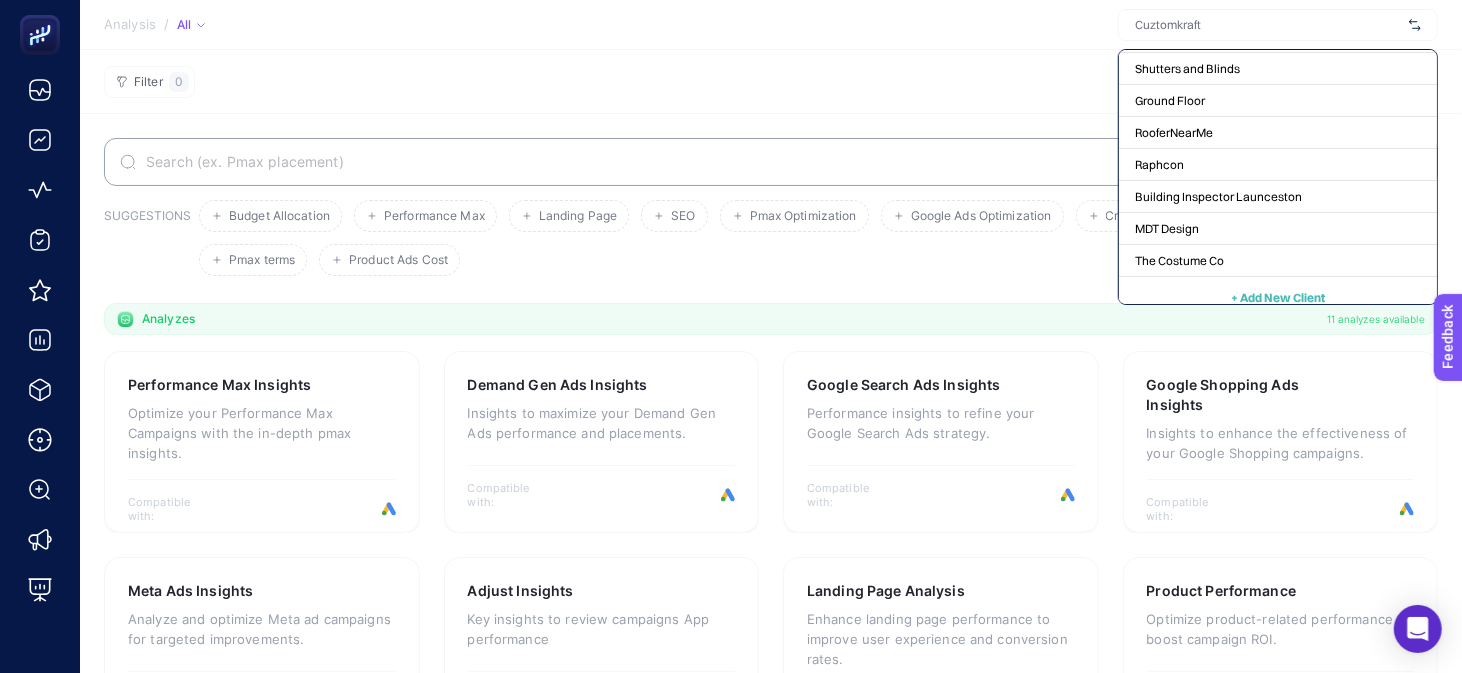 scroll, scrollTop: 233, scrollLeft: 0, axis: vertical 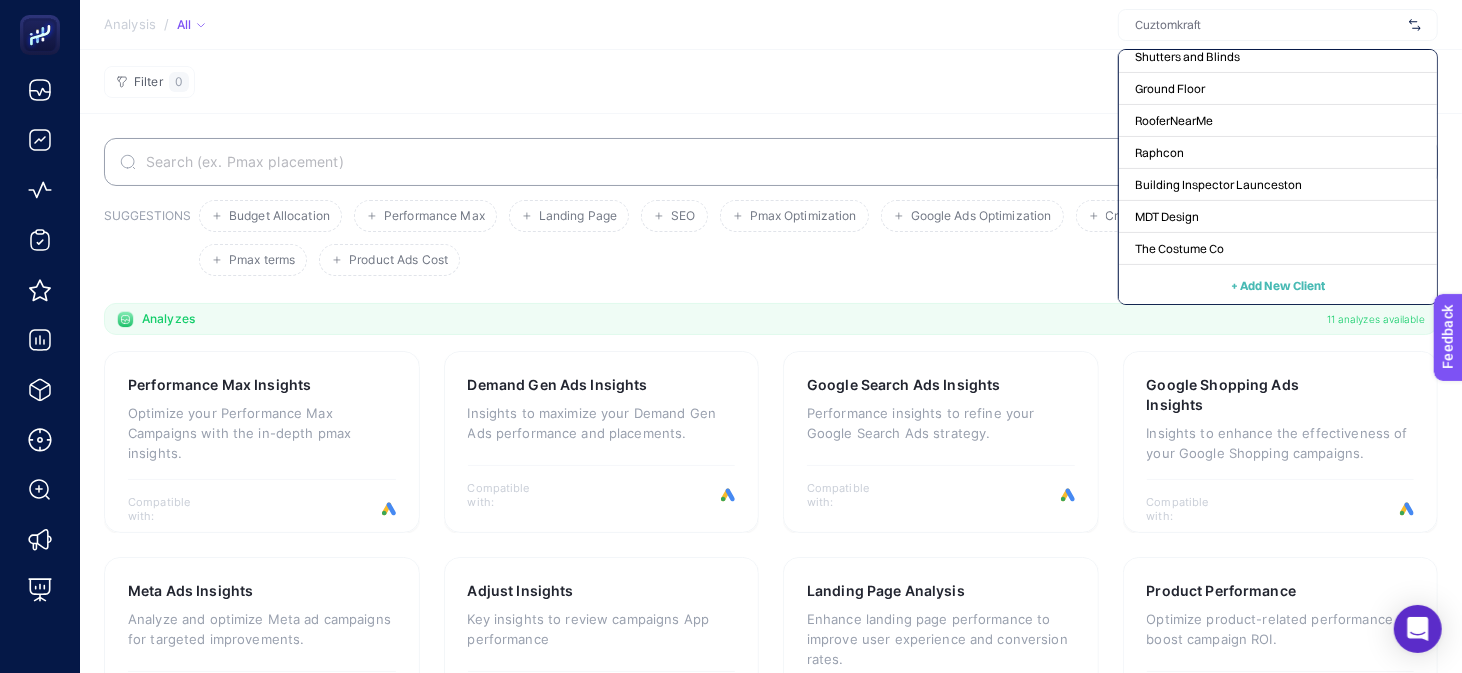 click on "+ Add New Client" at bounding box center [1278, 285] 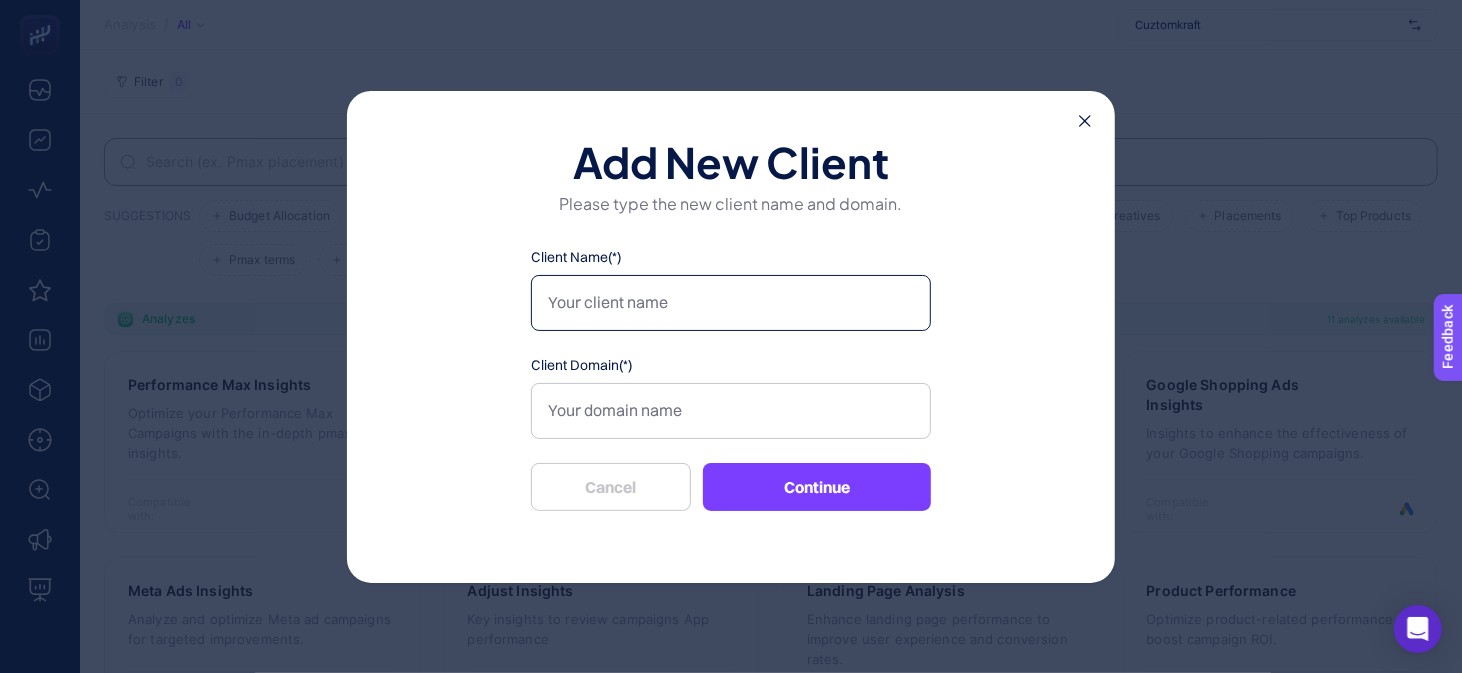 click on "Client Name(*)" at bounding box center (731, 303) 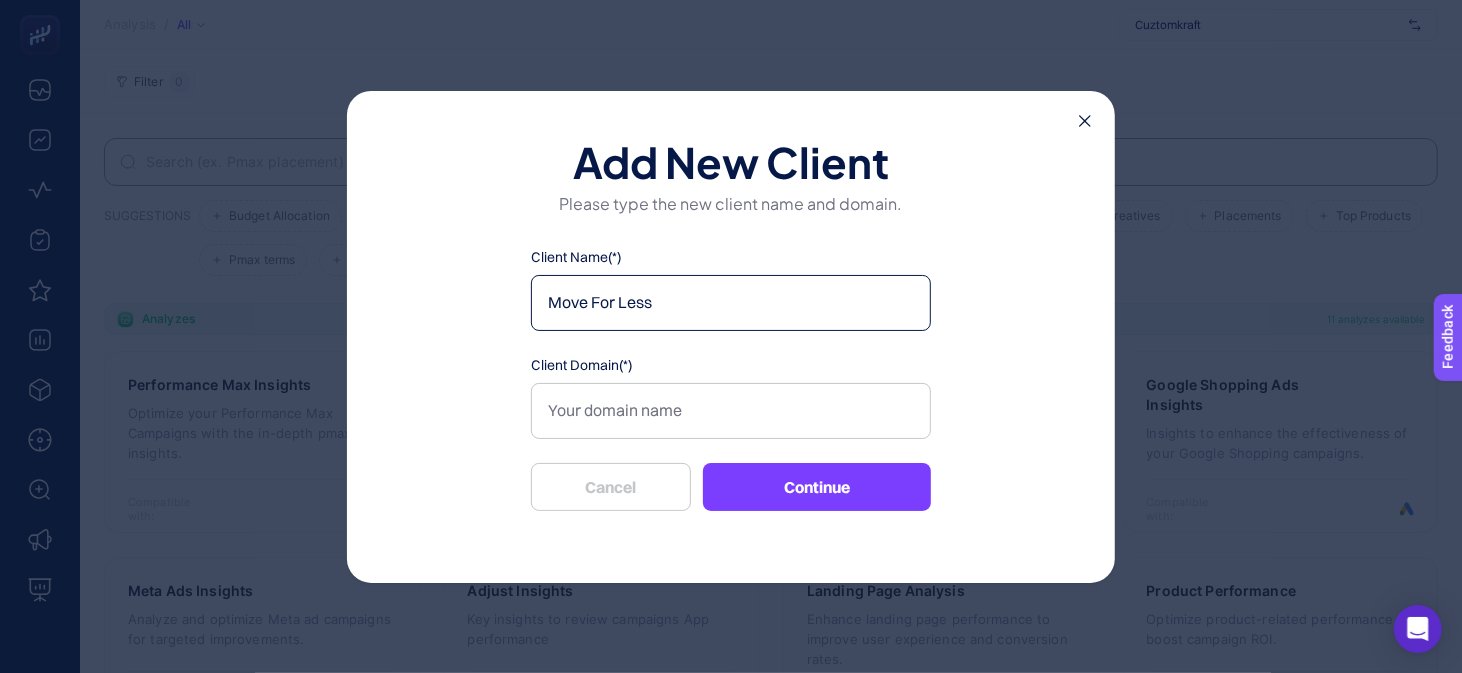 type on "Move For Less" 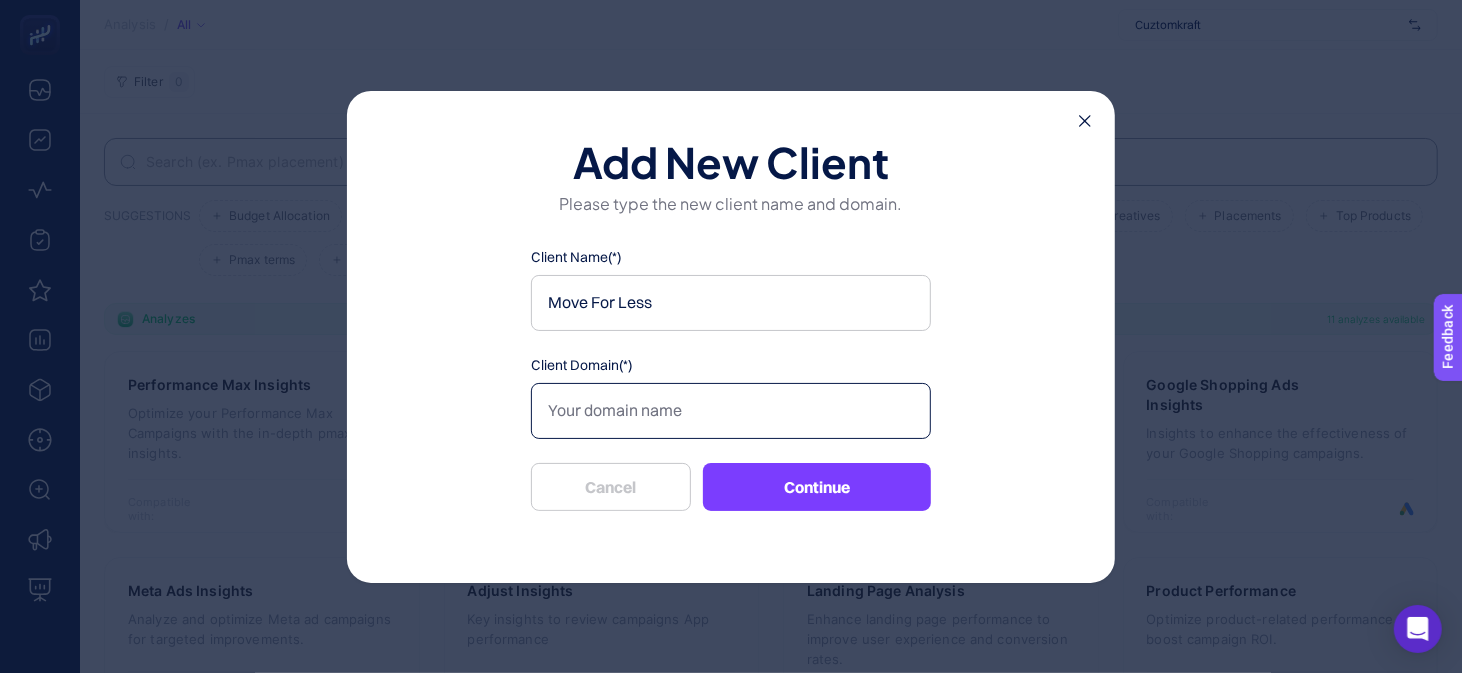 click on "Client Domain(*)" at bounding box center (731, 411) 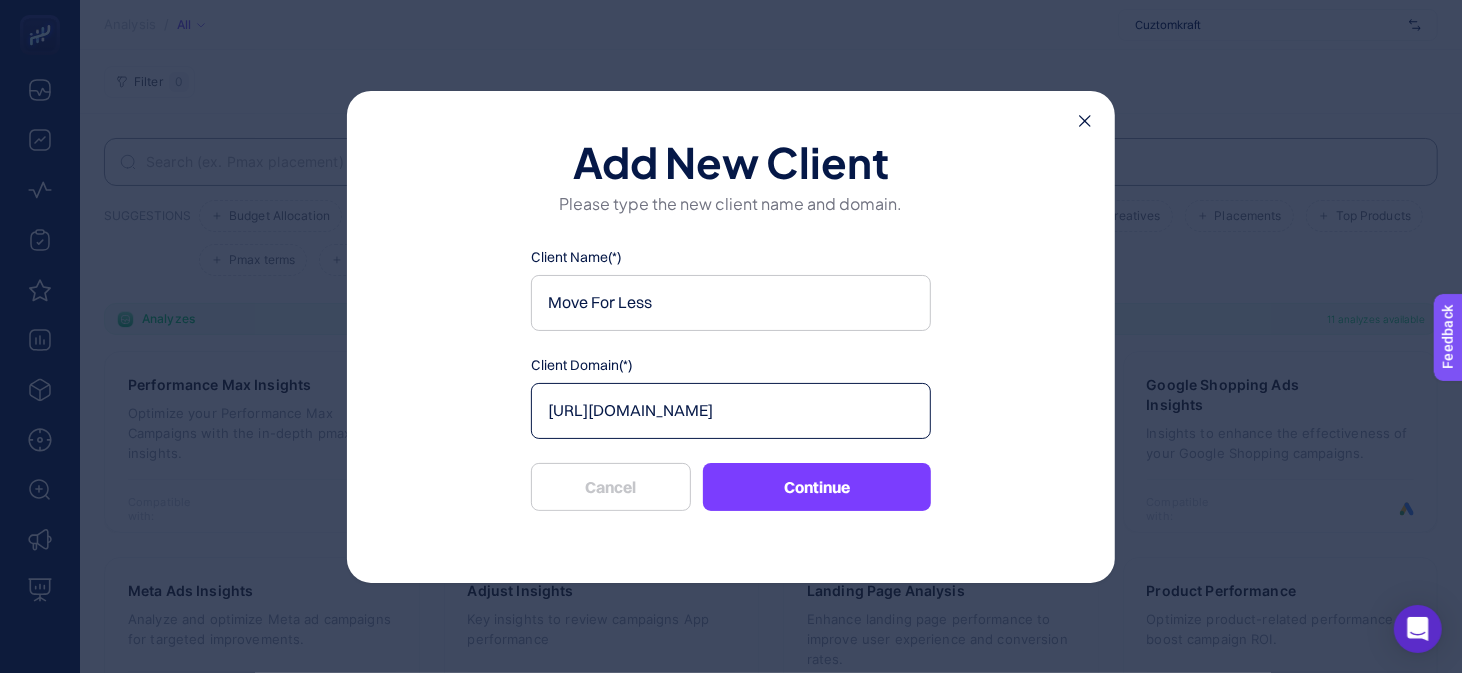 type on "[URL][DOMAIN_NAME]" 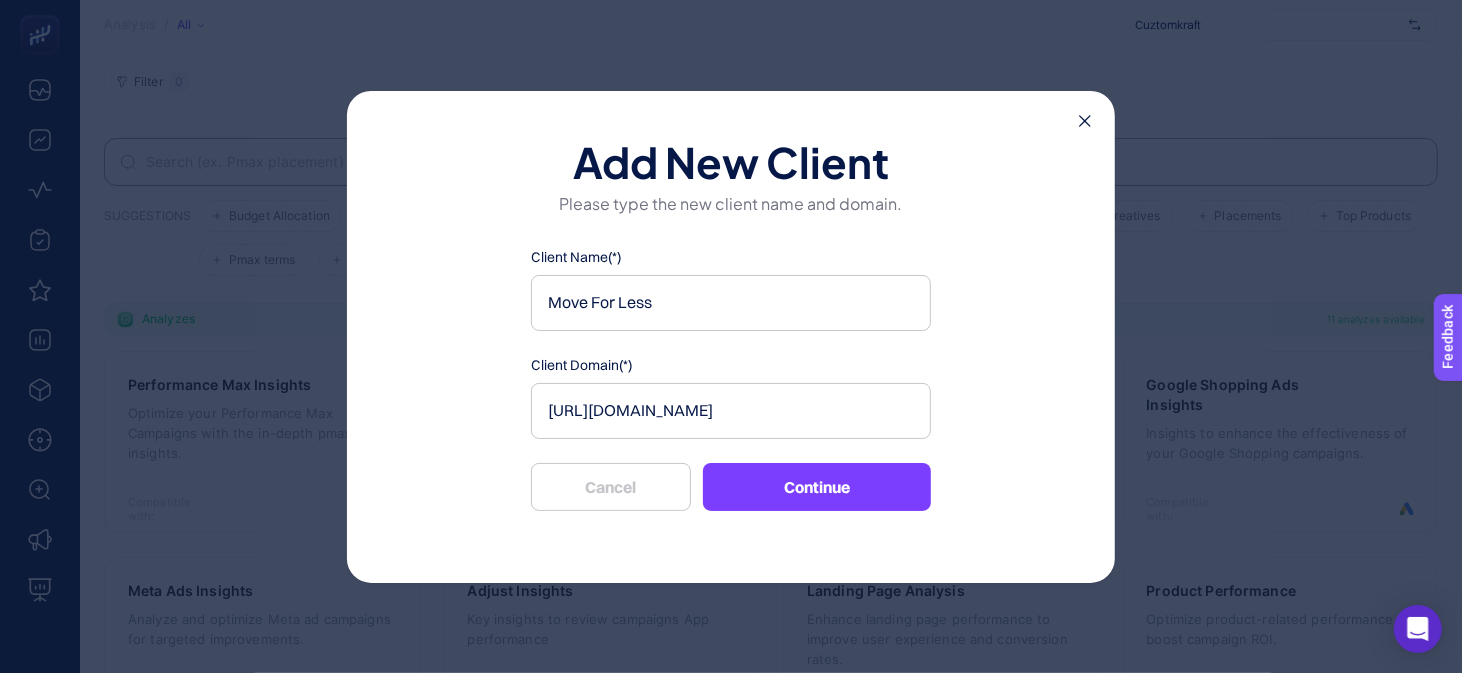 click on "Continue" at bounding box center (817, 487) 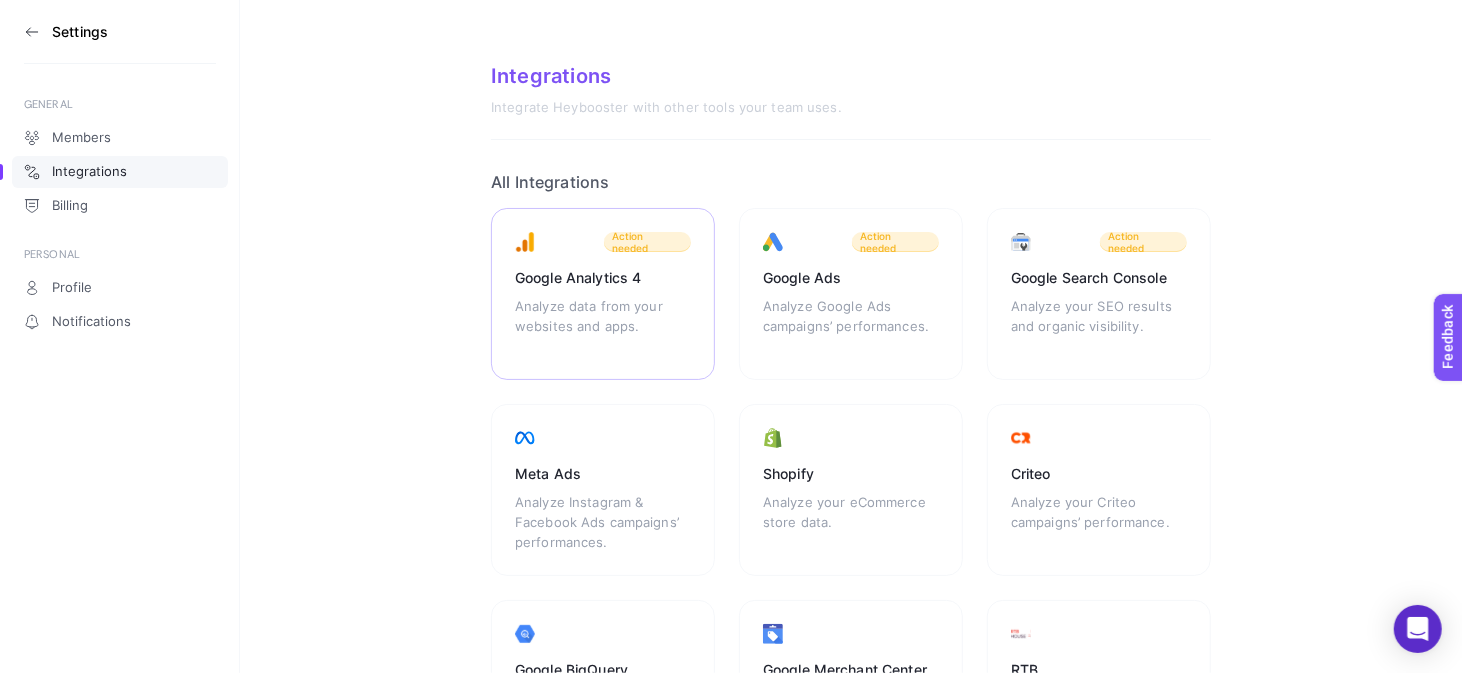 click on "Action needed" at bounding box center [647, 242] 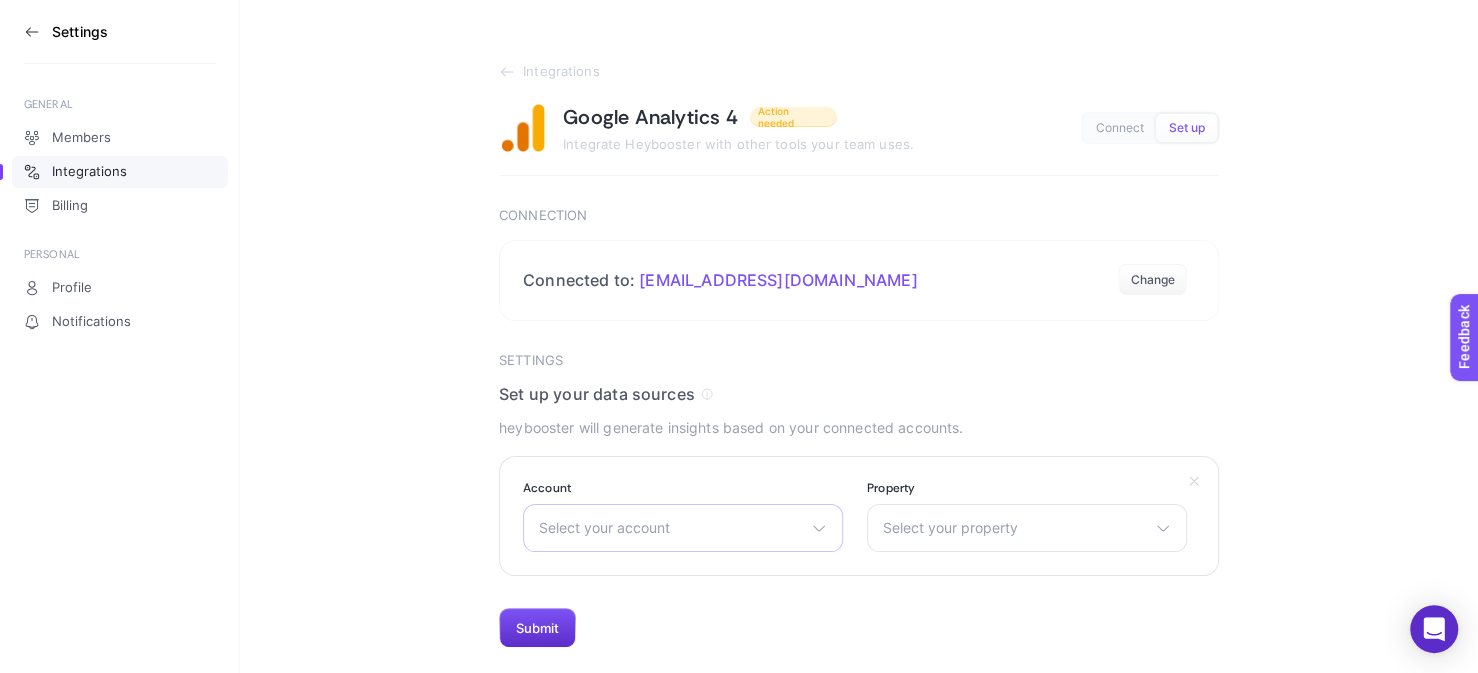 click on "Select your account" at bounding box center [671, 528] 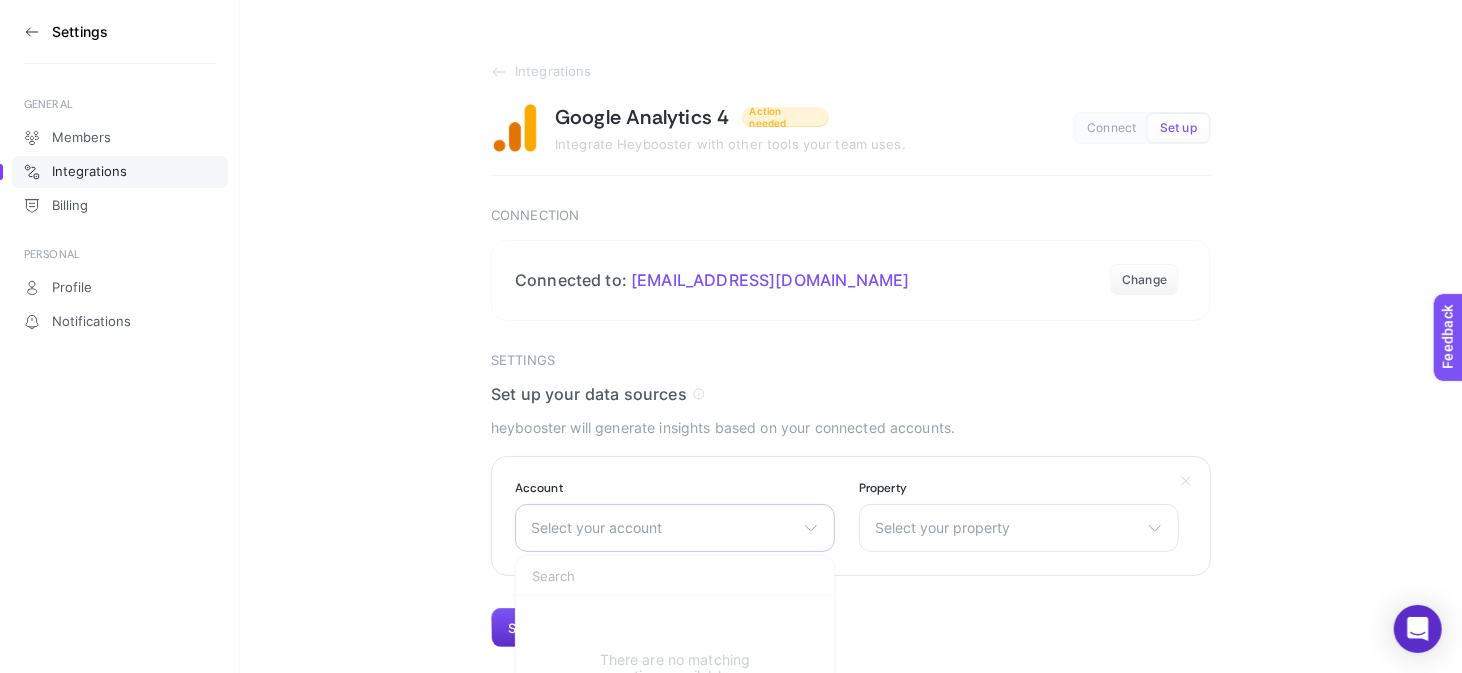 scroll, scrollTop: 66, scrollLeft: 0, axis: vertical 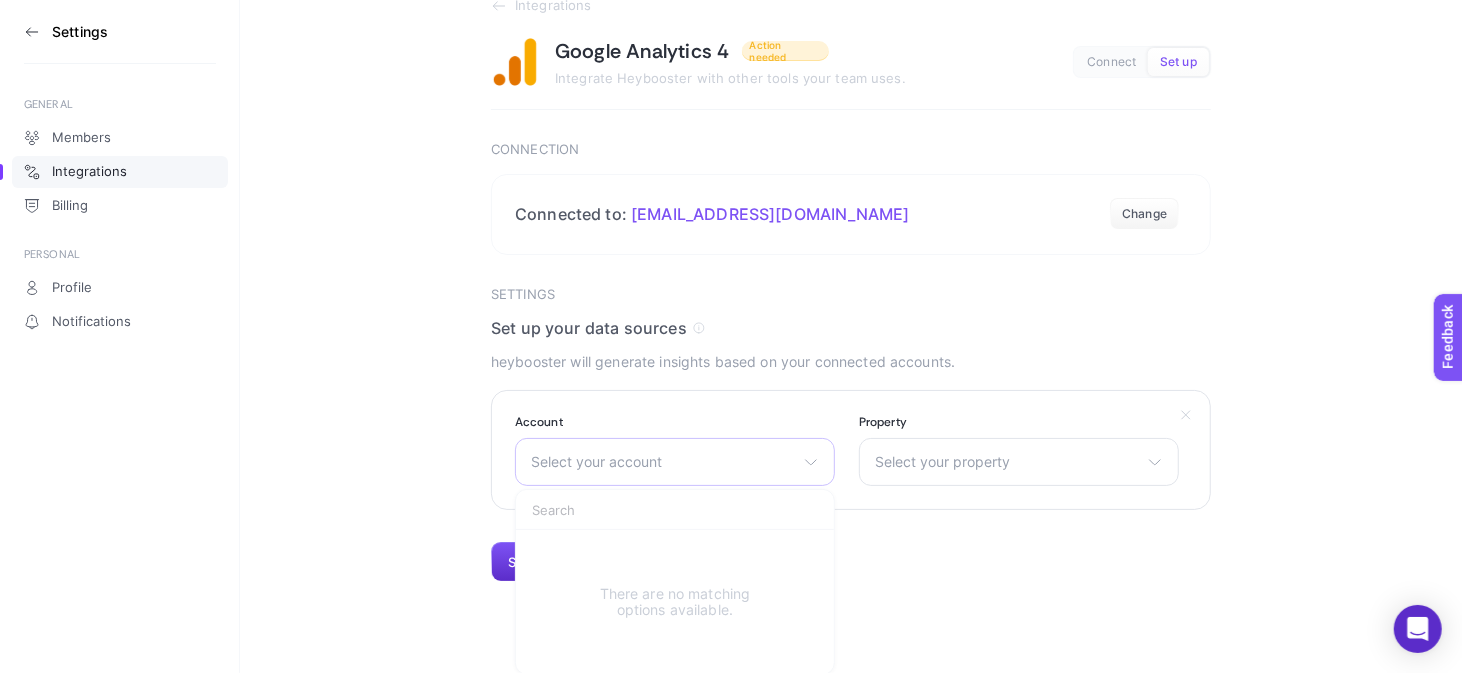 click on "Select your account" at bounding box center (663, 462) 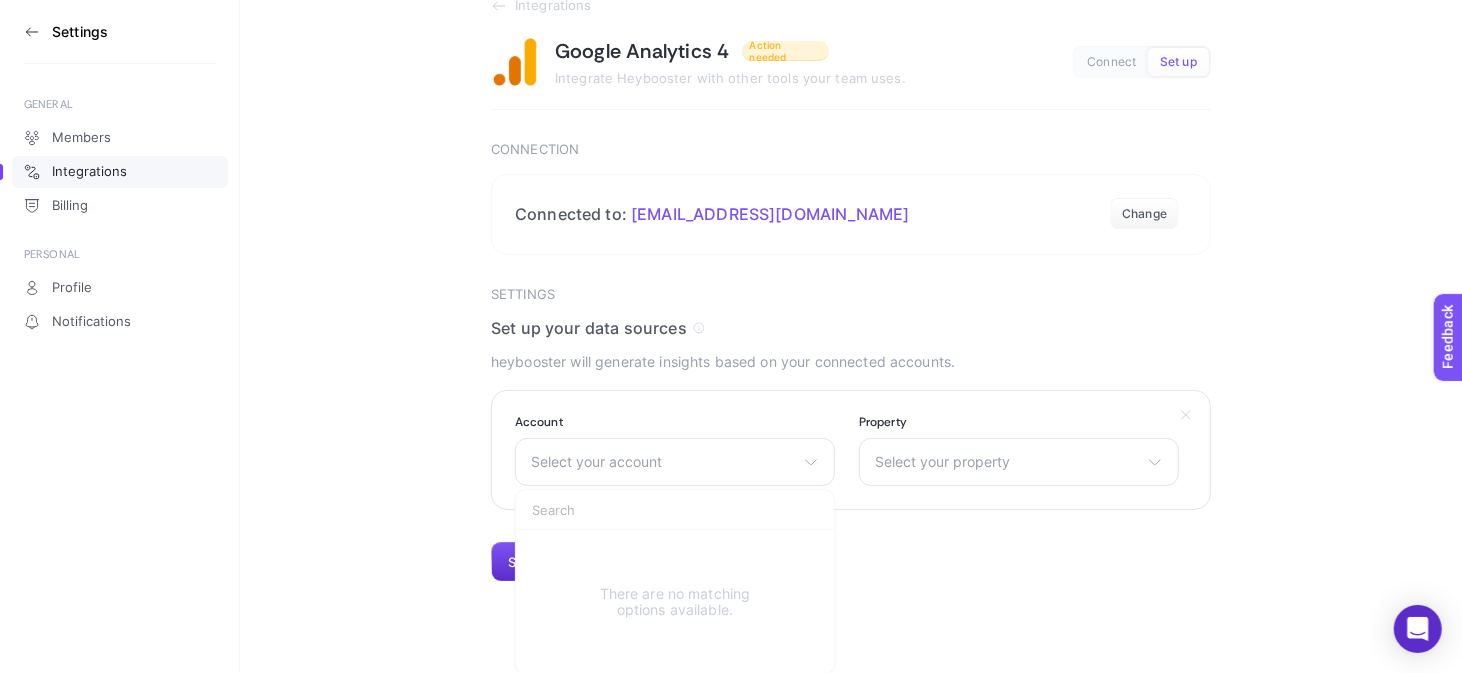 scroll, scrollTop: 0, scrollLeft: 0, axis: both 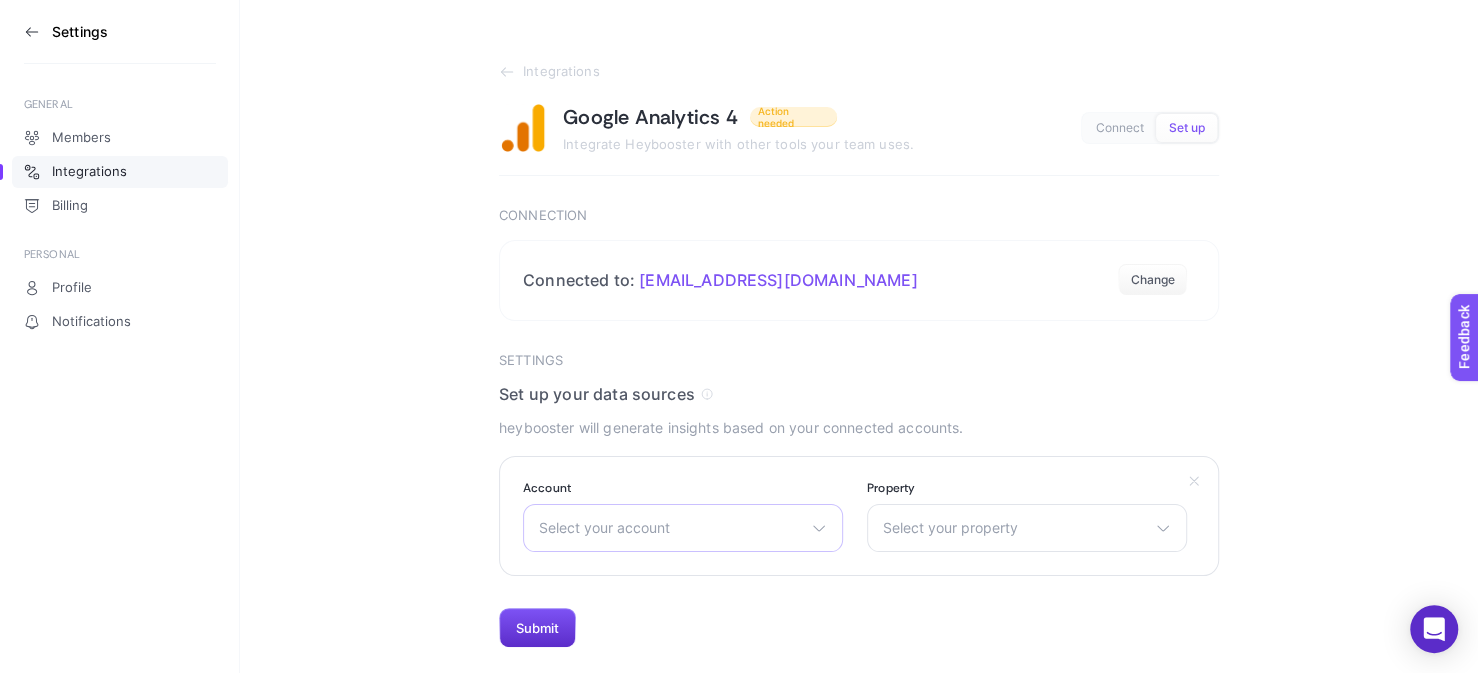 click 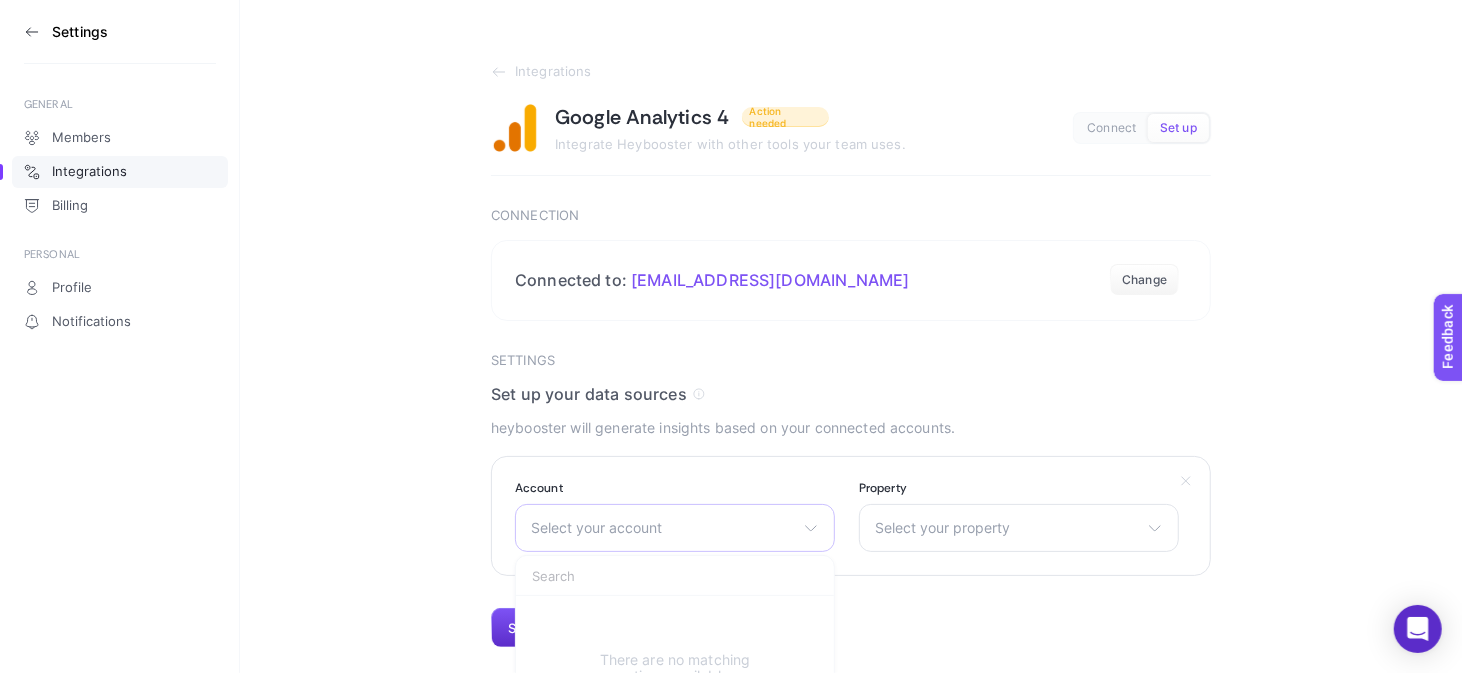 click on "Select your account There are no matching options available." at bounding box center [675, 528] 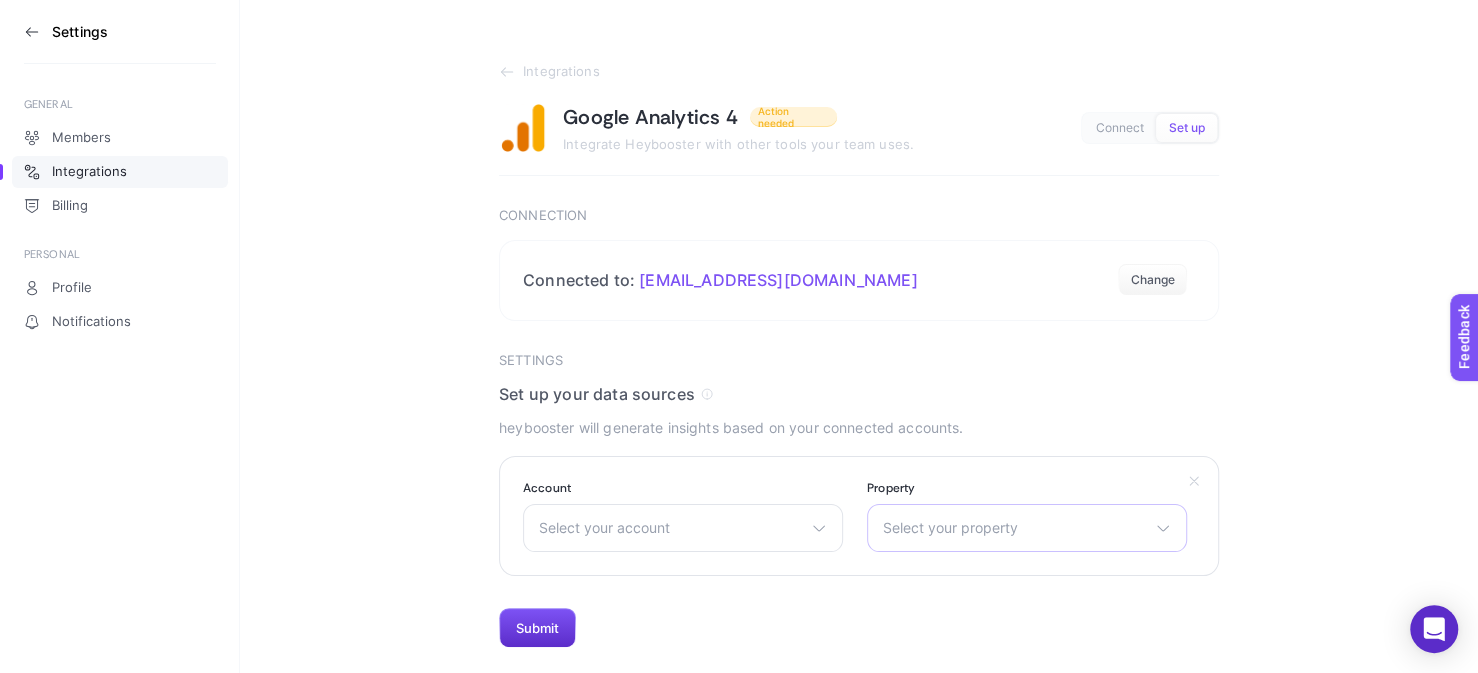 click on "Select your property There are no matching options available." at bounding box center [1027, 528] 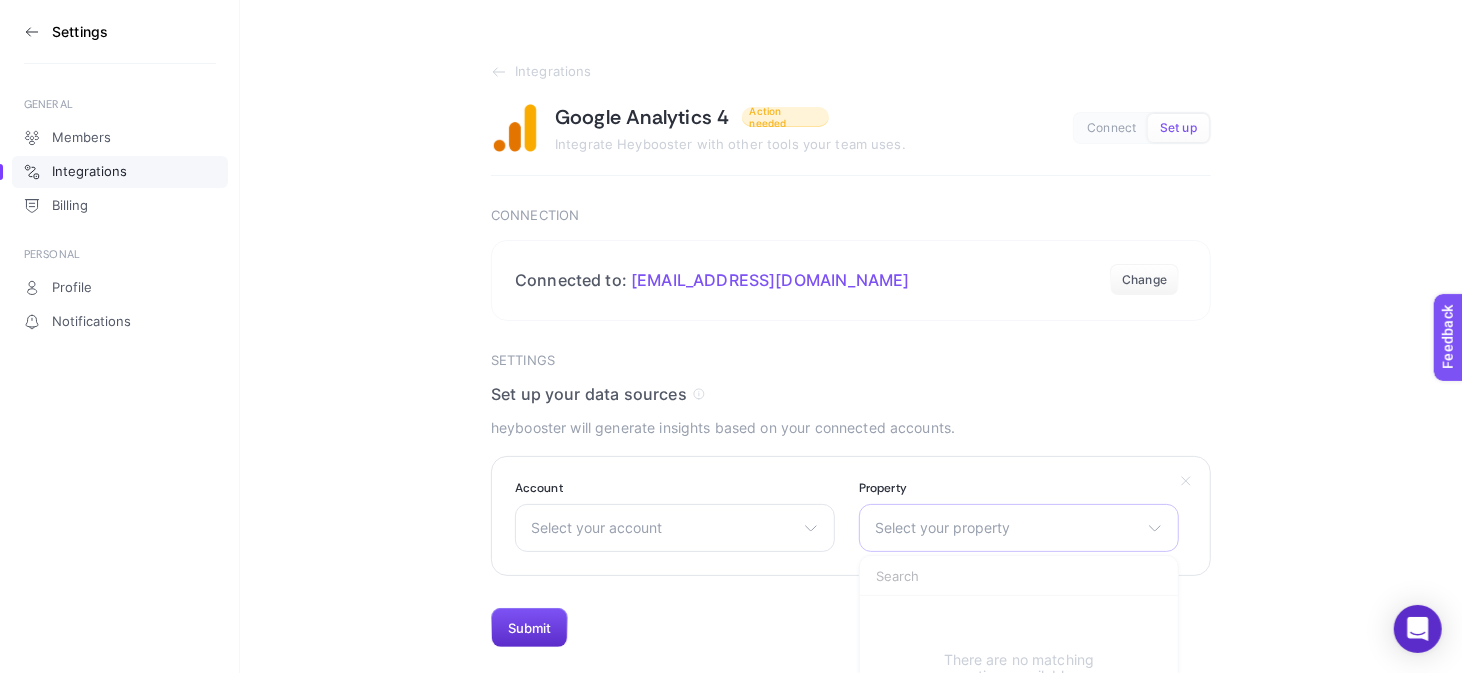 click on "Select your property There are no matching options available." at bounding box center [1019, 528] 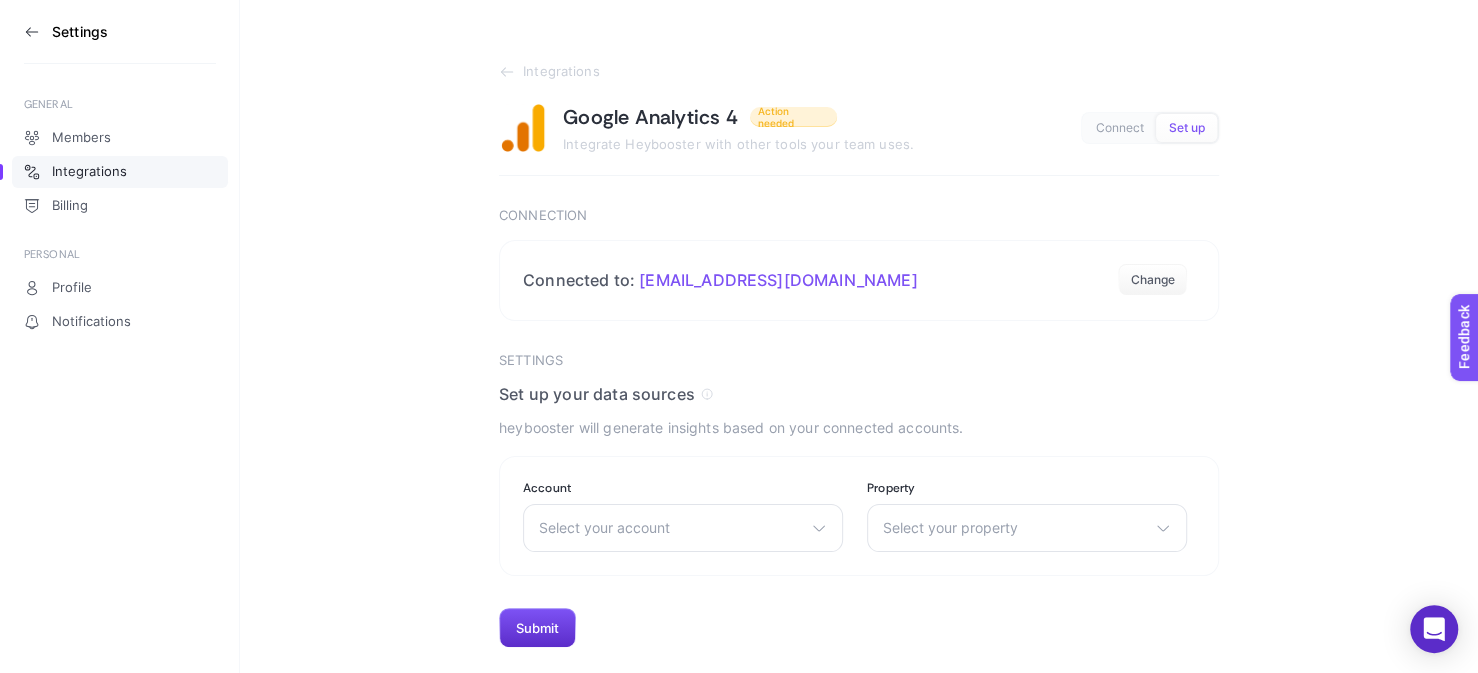 click on "Connect" at bounding box center [1119, 128] 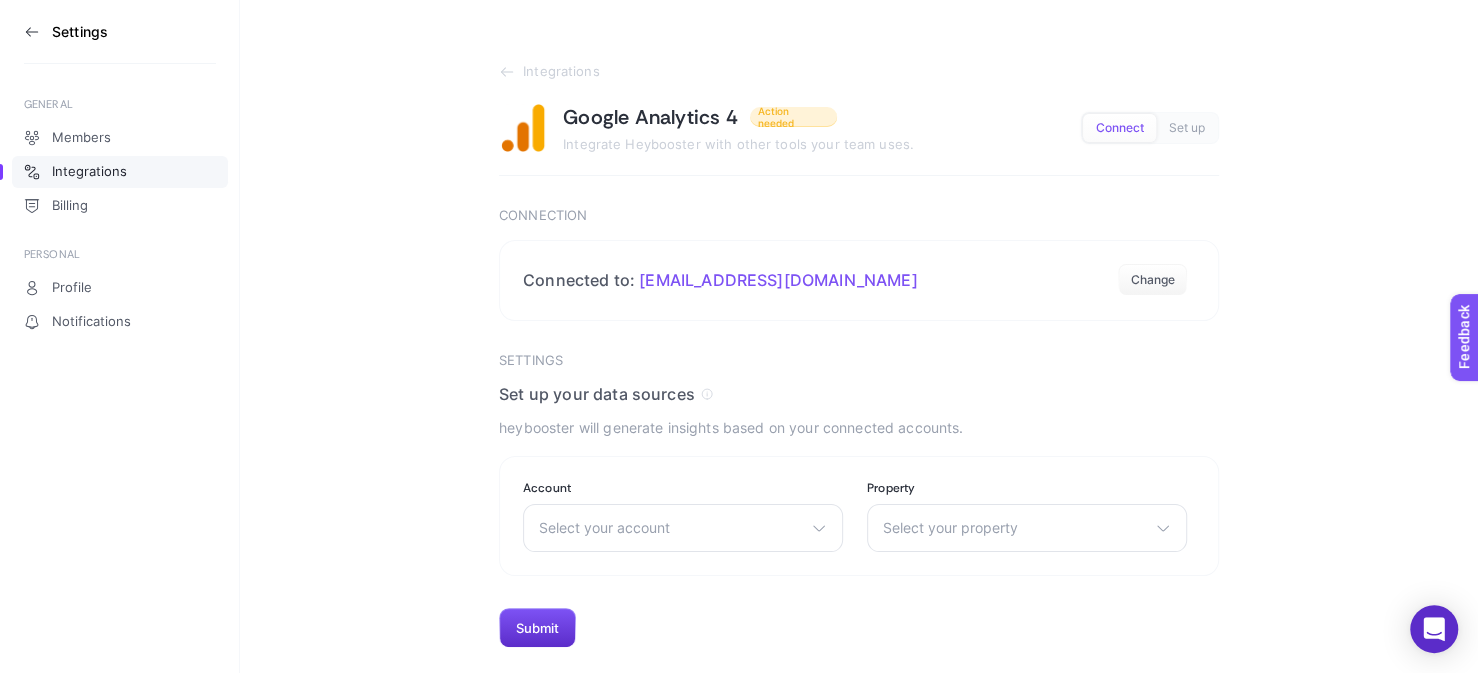 click on "Connect" at bounding box center (1119, 128) 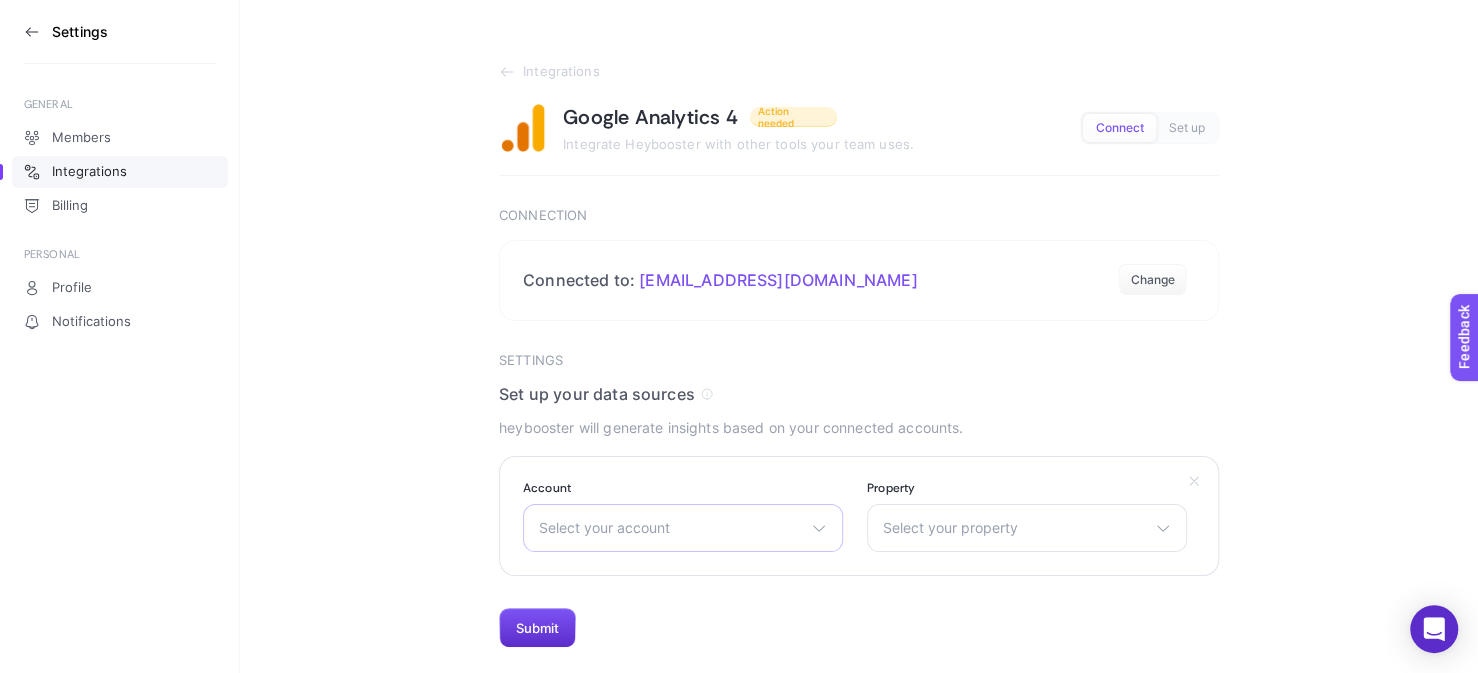 click on "Select your account" at bounding box center [671, 528] 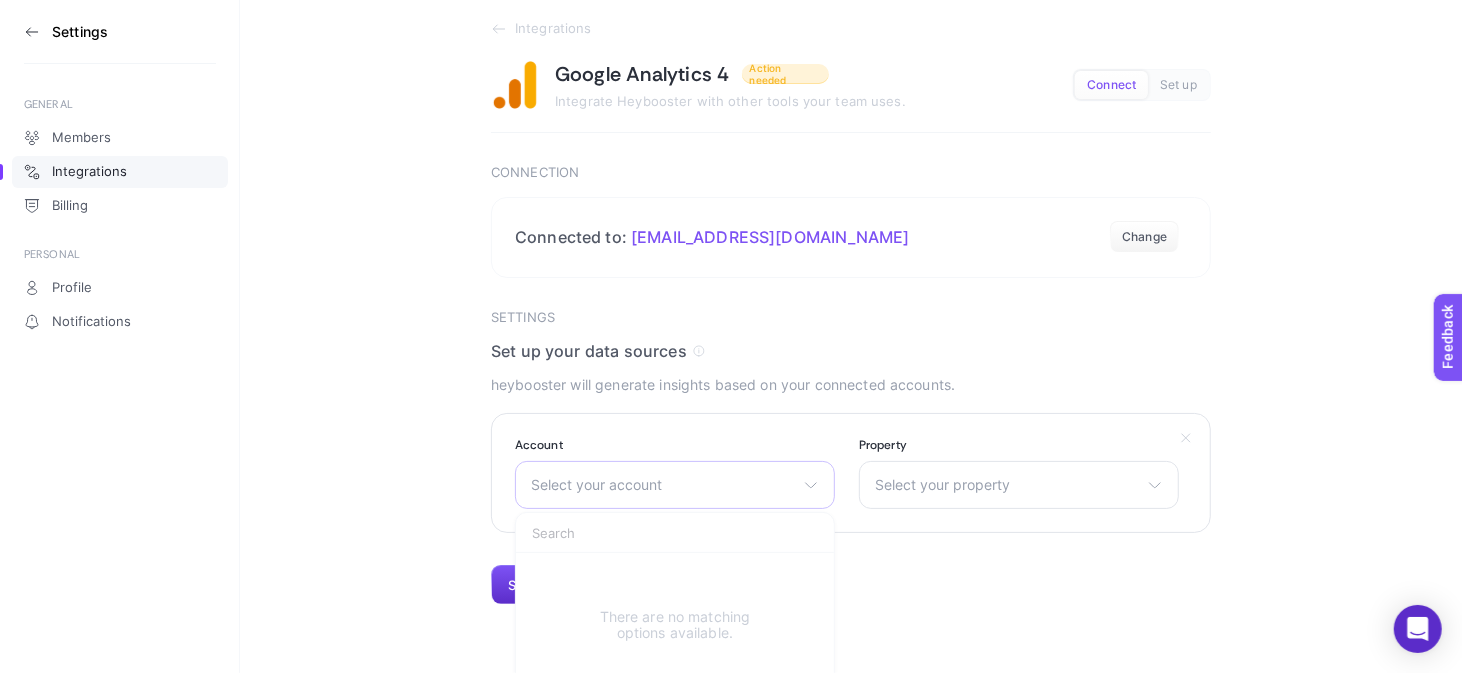 scroll, scrollTop: 66, scrollLeft: 0, axis: vertical 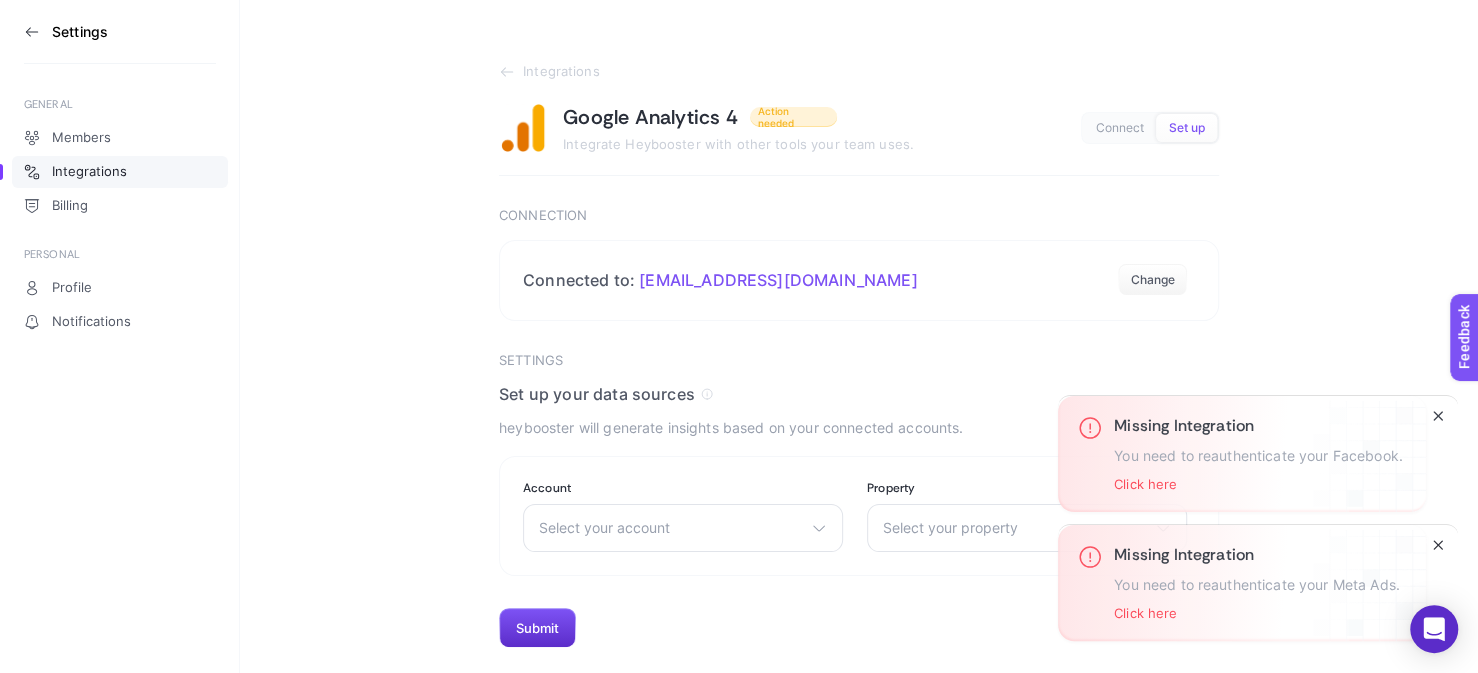 click 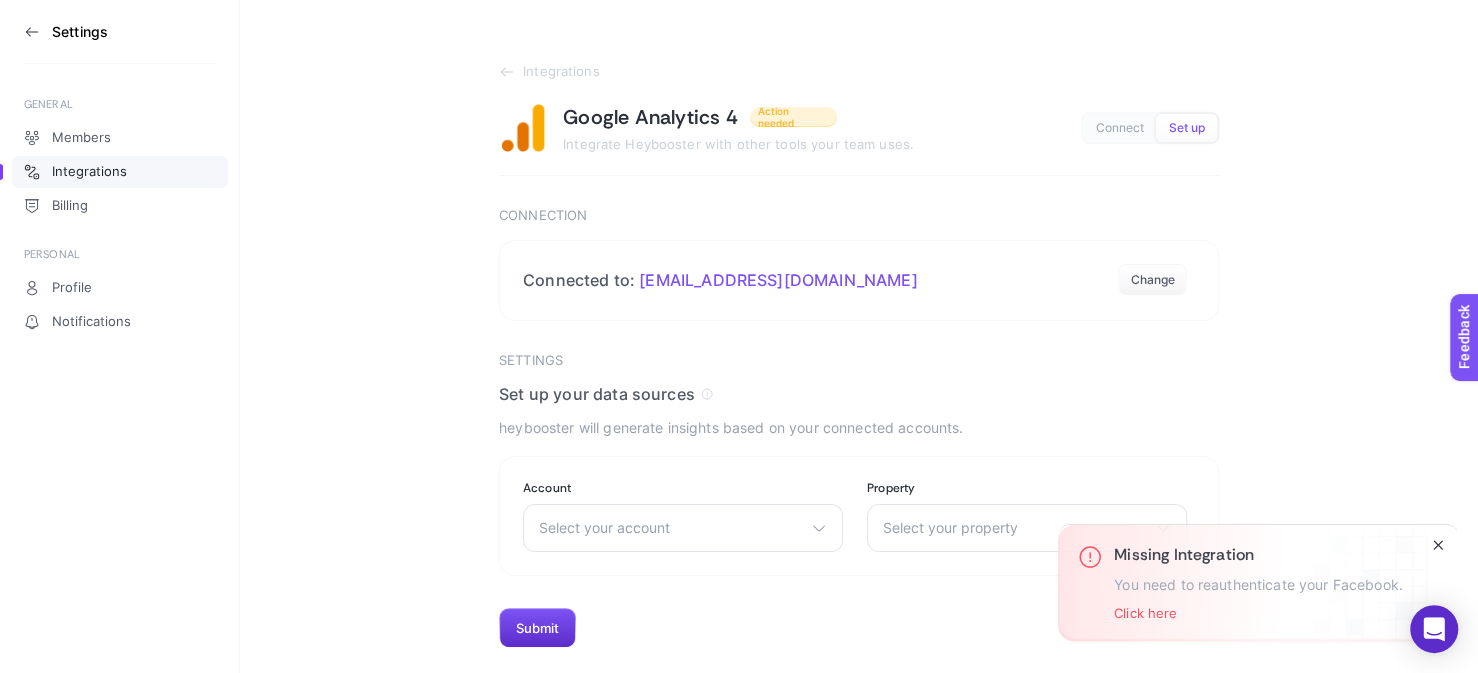 click 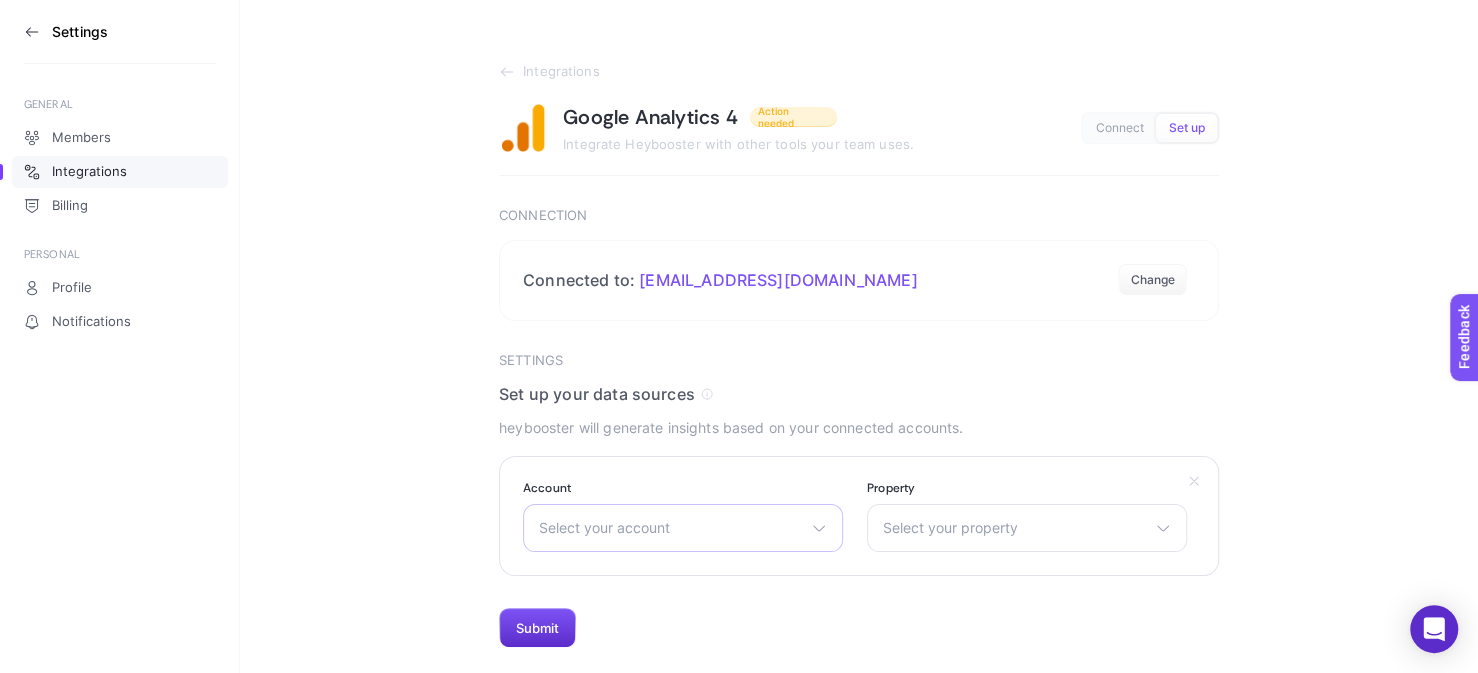 click on "Select your account" at bounding box center (671, 528) 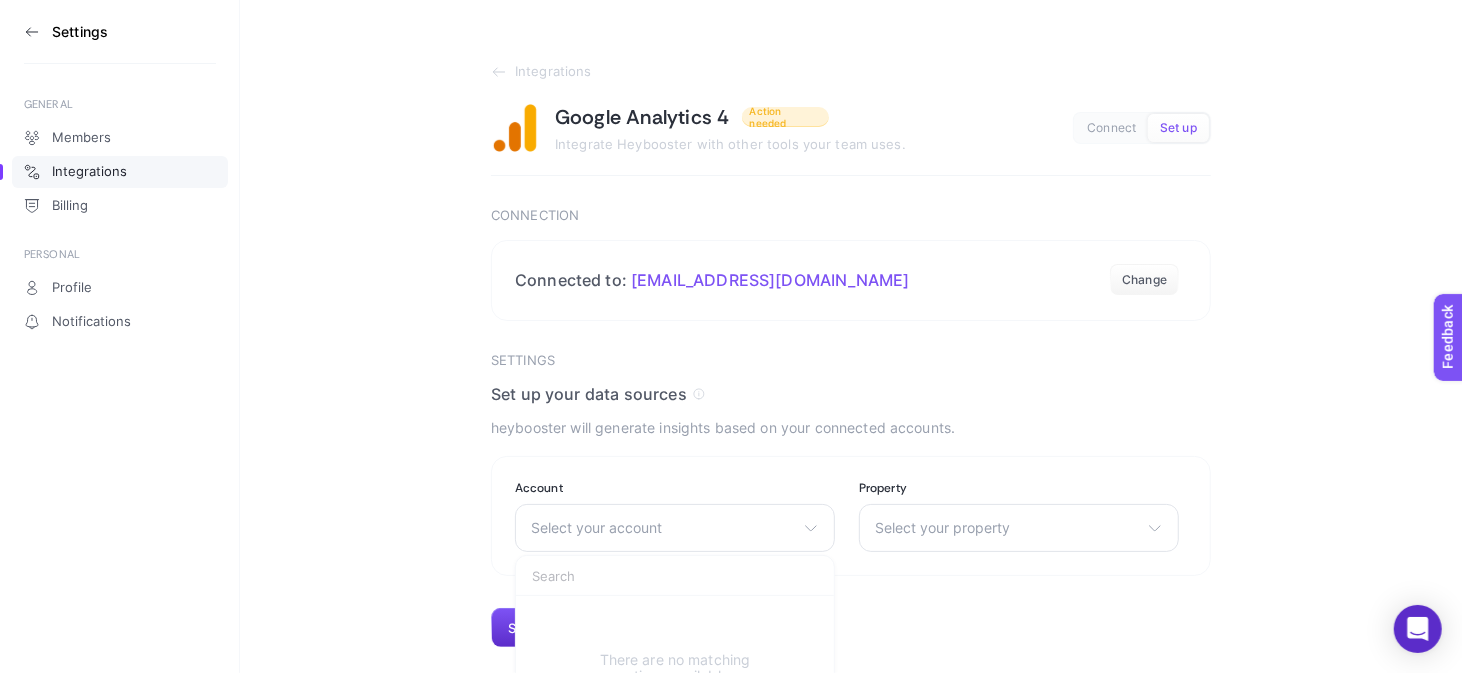 scroll, scrollTop: 66, scrollLeft: 0, axis: vertical 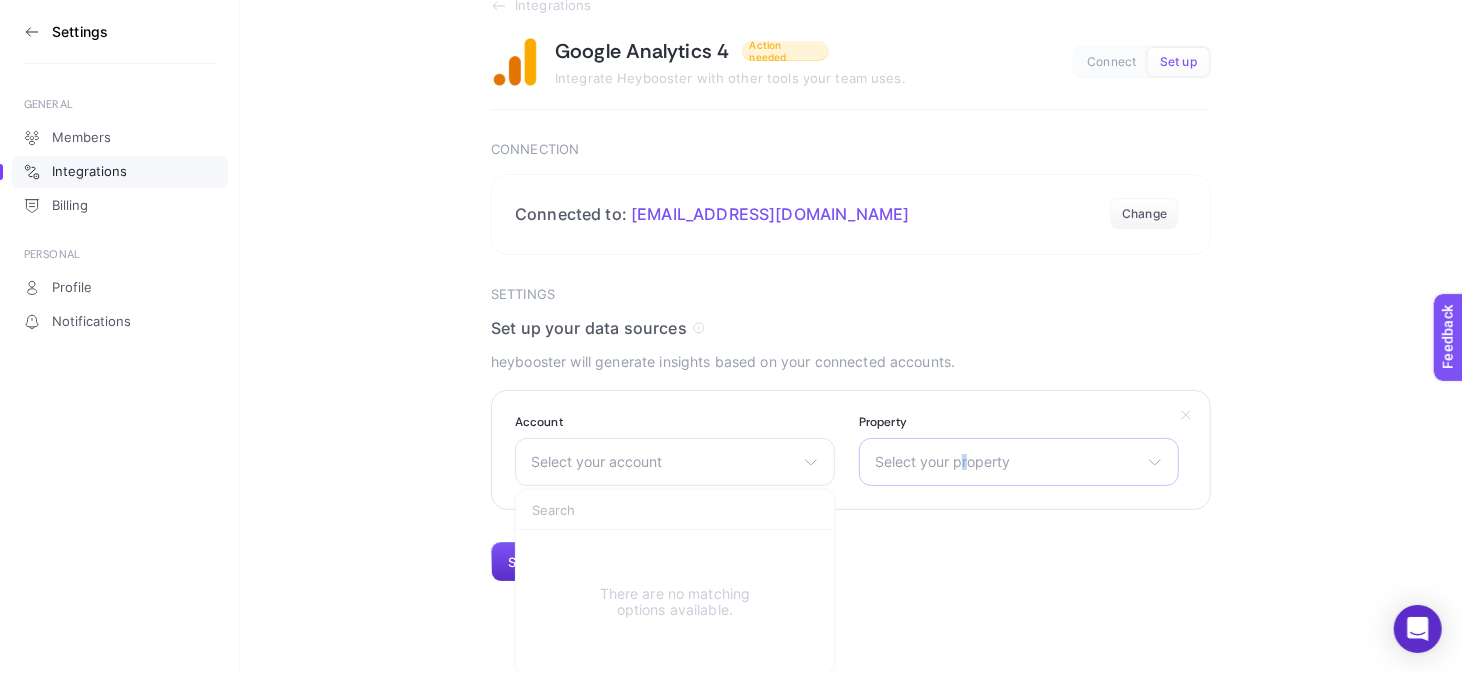 click on "Select your property" at bounding box center (1007, 462) 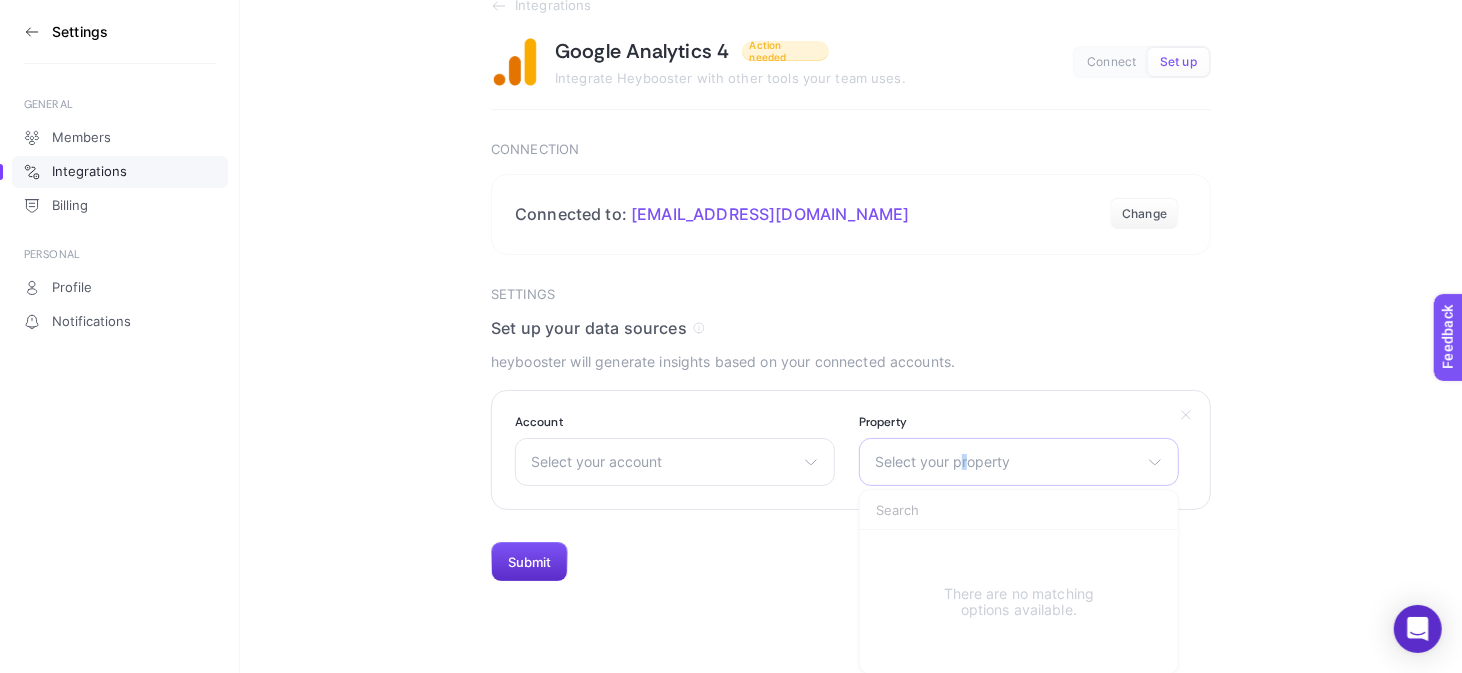click on "Select your property" at bounding box center (1007, 462) 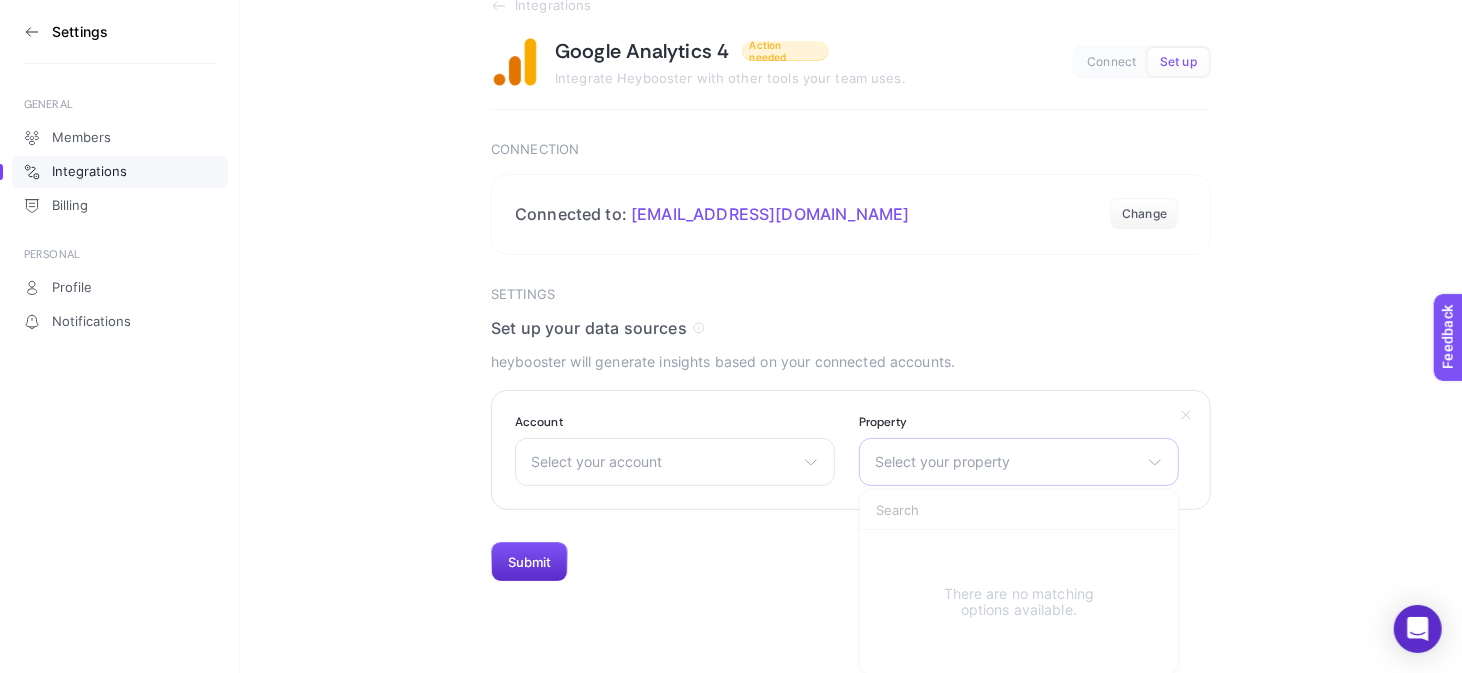 scroll, scrollTop: 0, scrollLeft: 0, axis: both 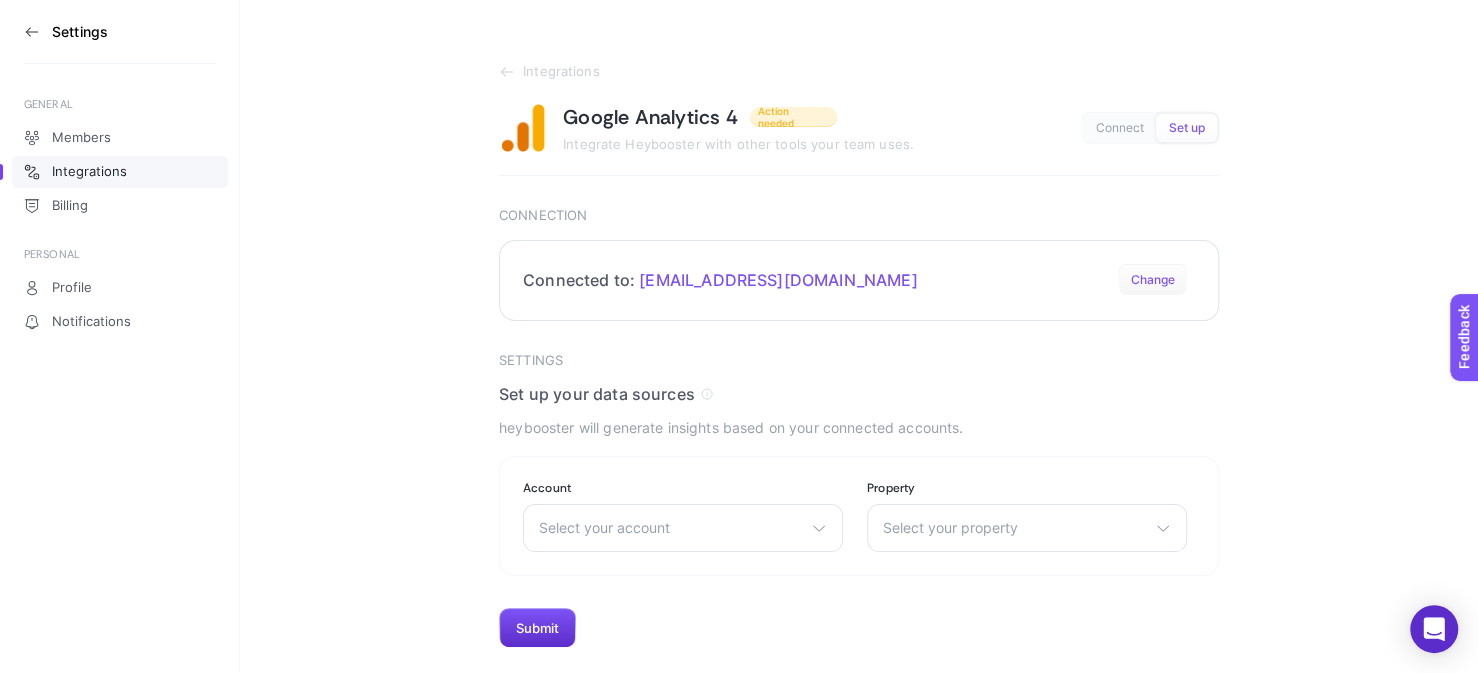 click on "Change" at bounding box center (1152, 280) 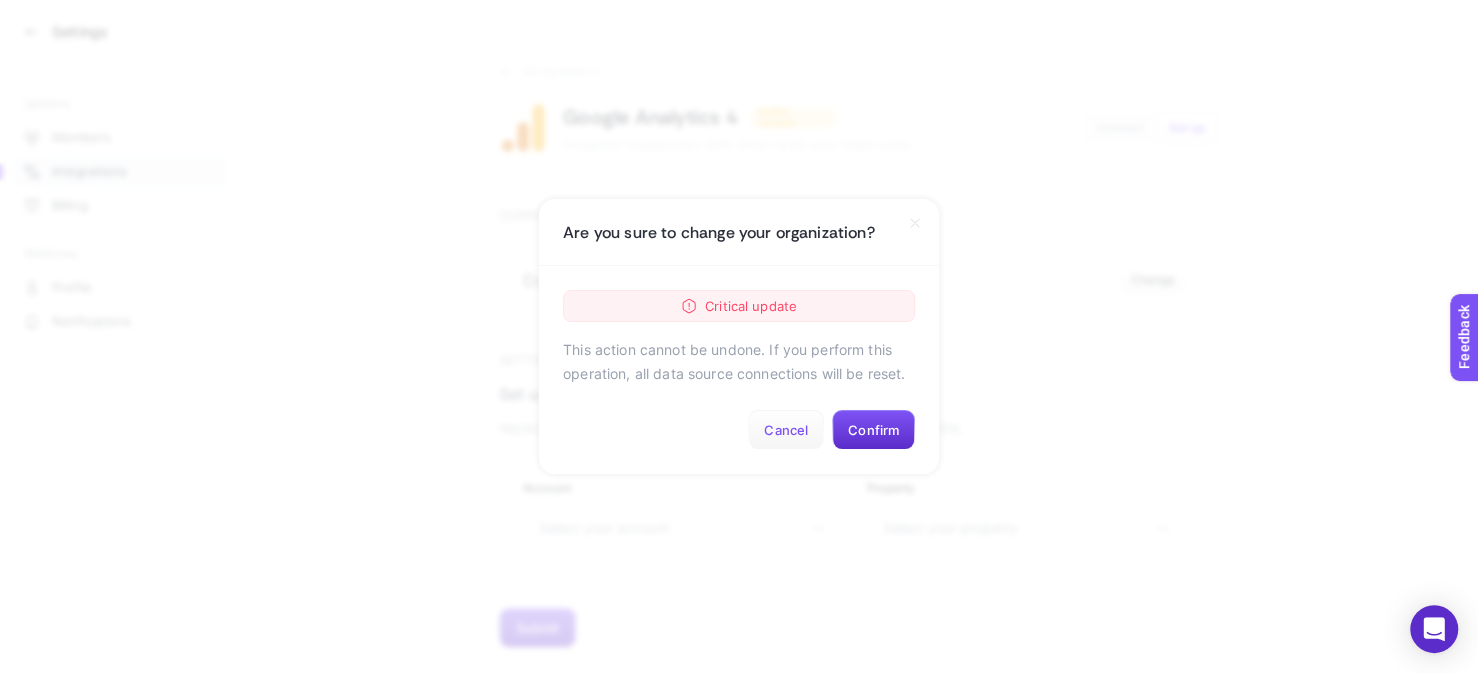 click on "Cancel" at bounding box center (786, 430) 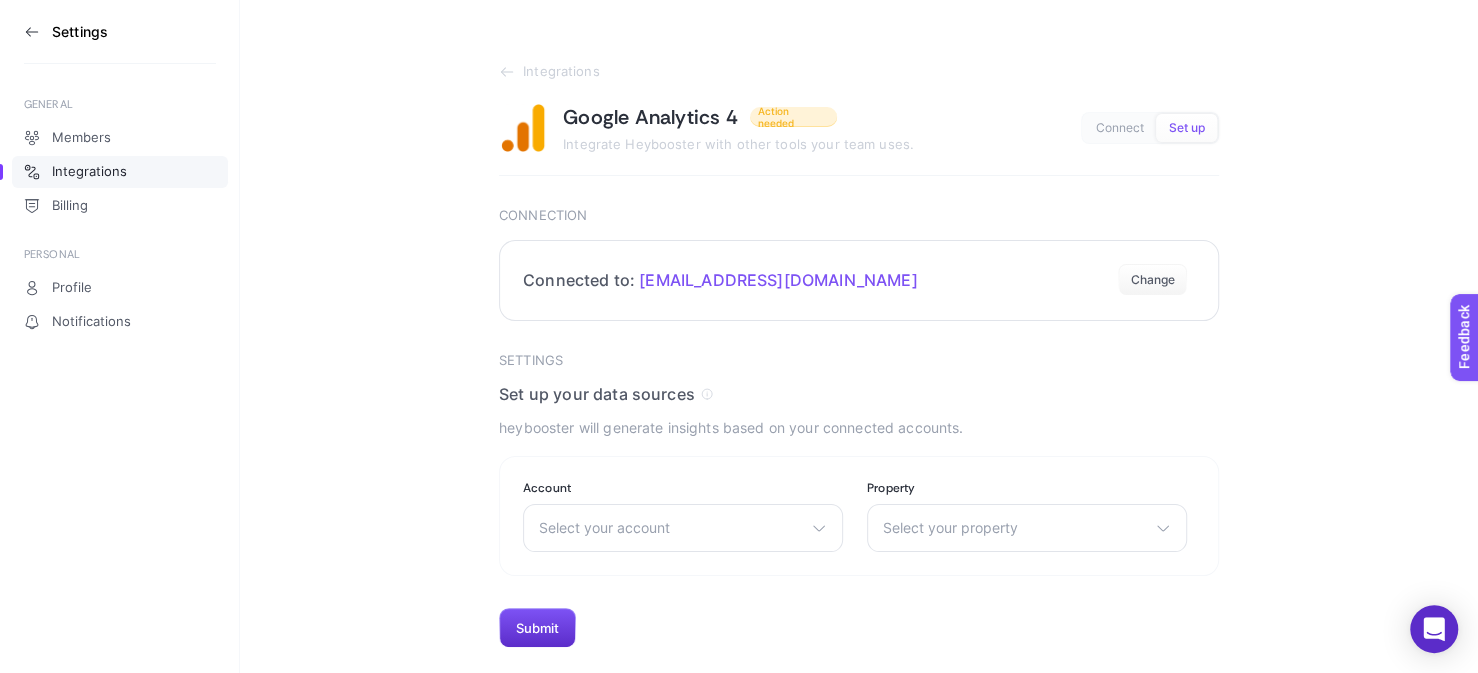 click on "Connected to:   rankwellaustralia@gmail.com  Change" at bounding box center [859, 280] 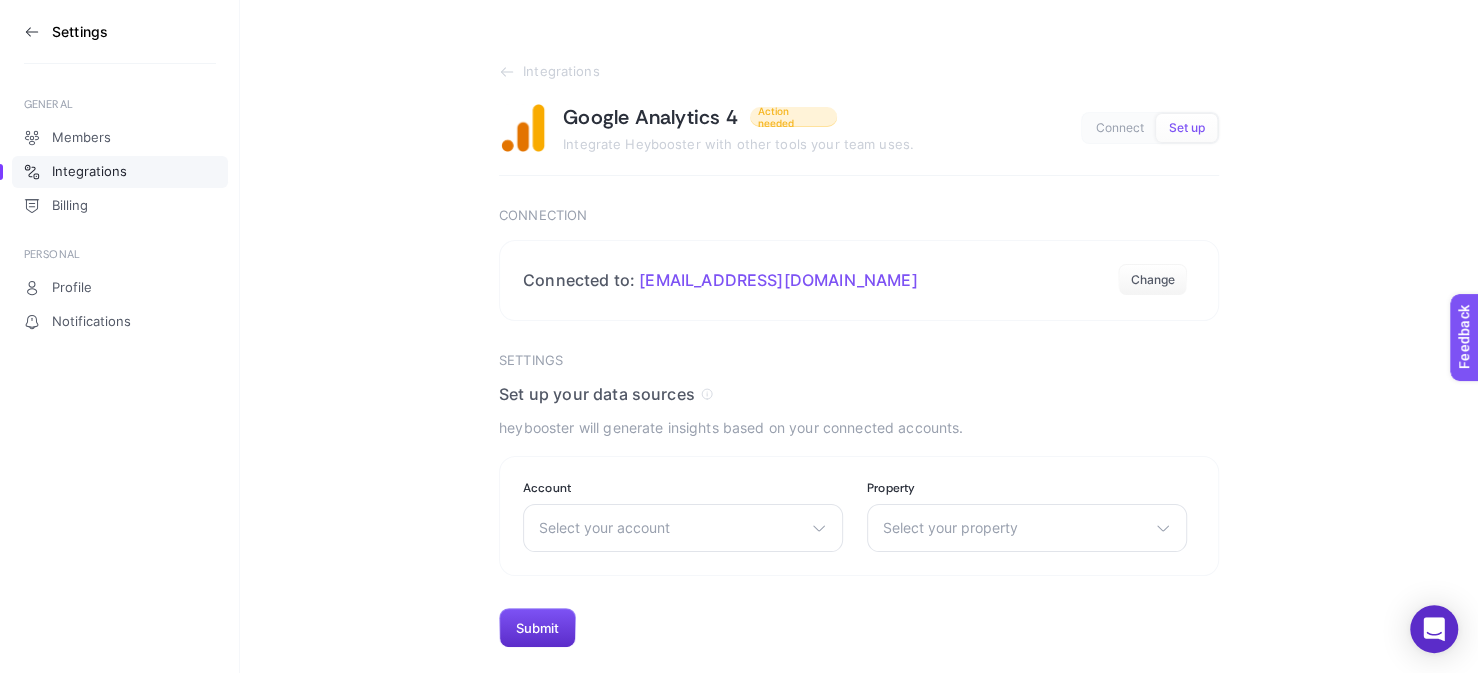 click on "Integrations" at bounding box center [89, 172] 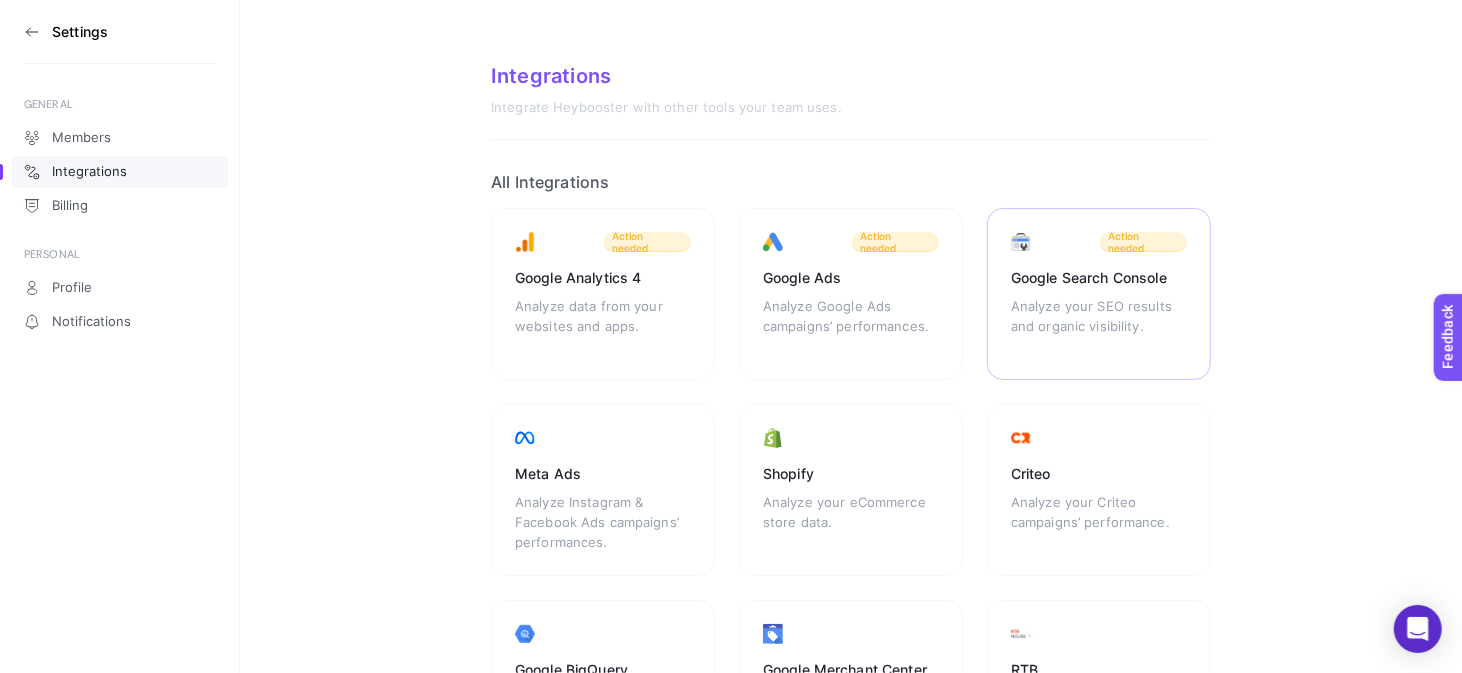 click on "Action needed" at bounding box center (1143, 242) 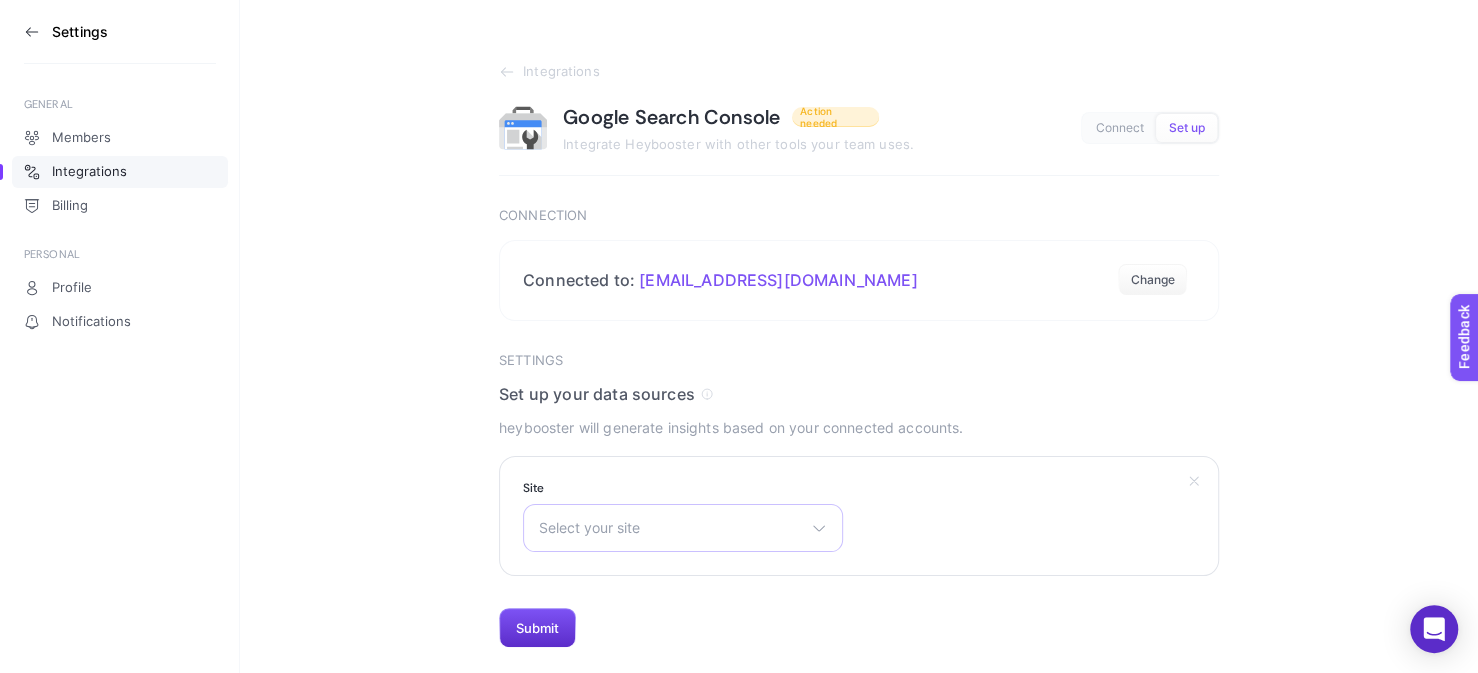 click on "Select your site There are no matching options available." at bounding box center [683, 528] 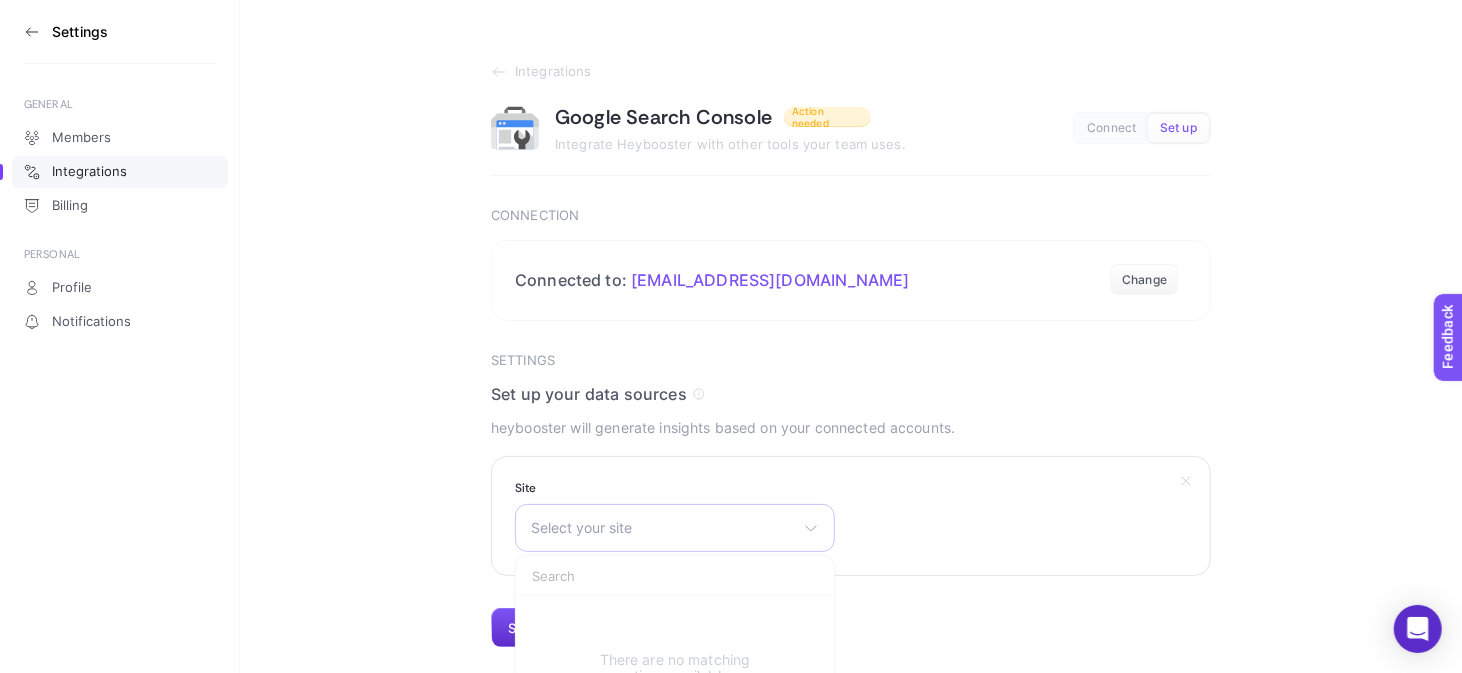 scroll, scrollTop: 66, scrollLeft: 0, axis: vertical 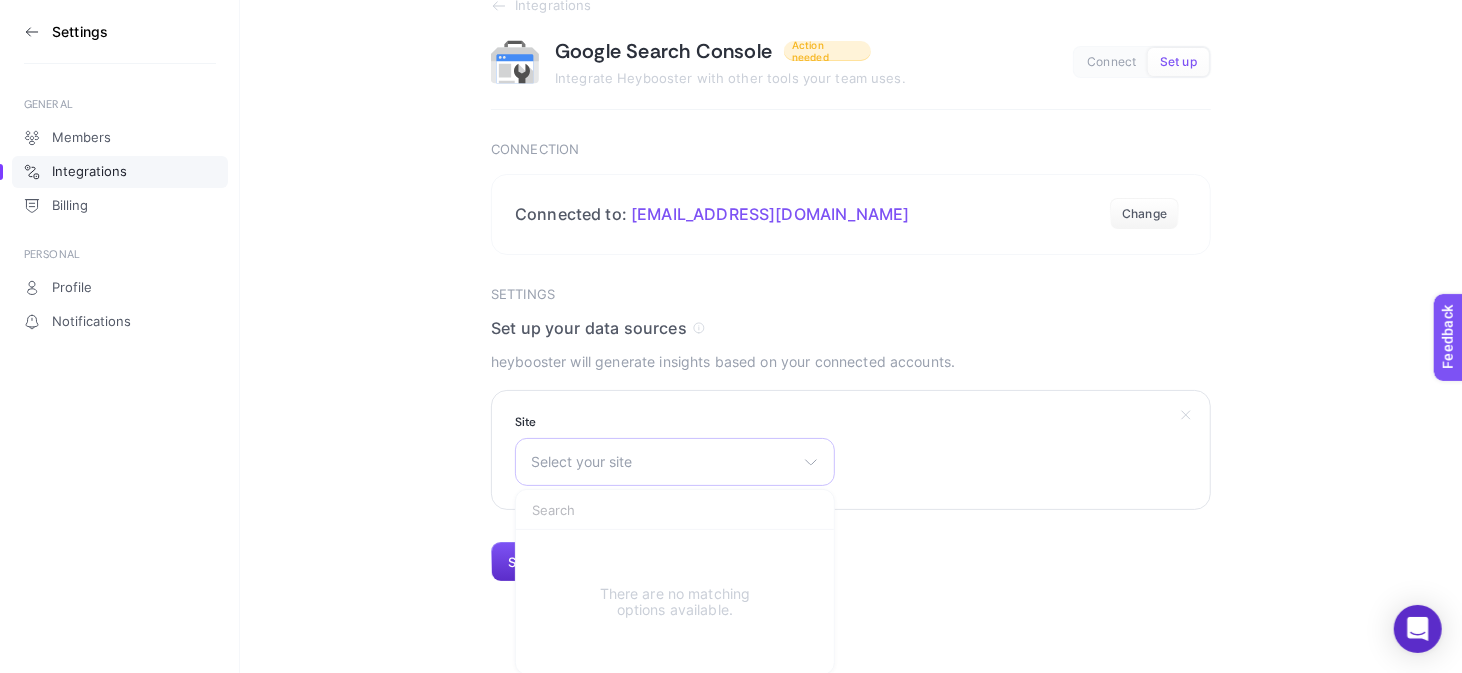 click on "Select your site" at bounding box center (663, 462) 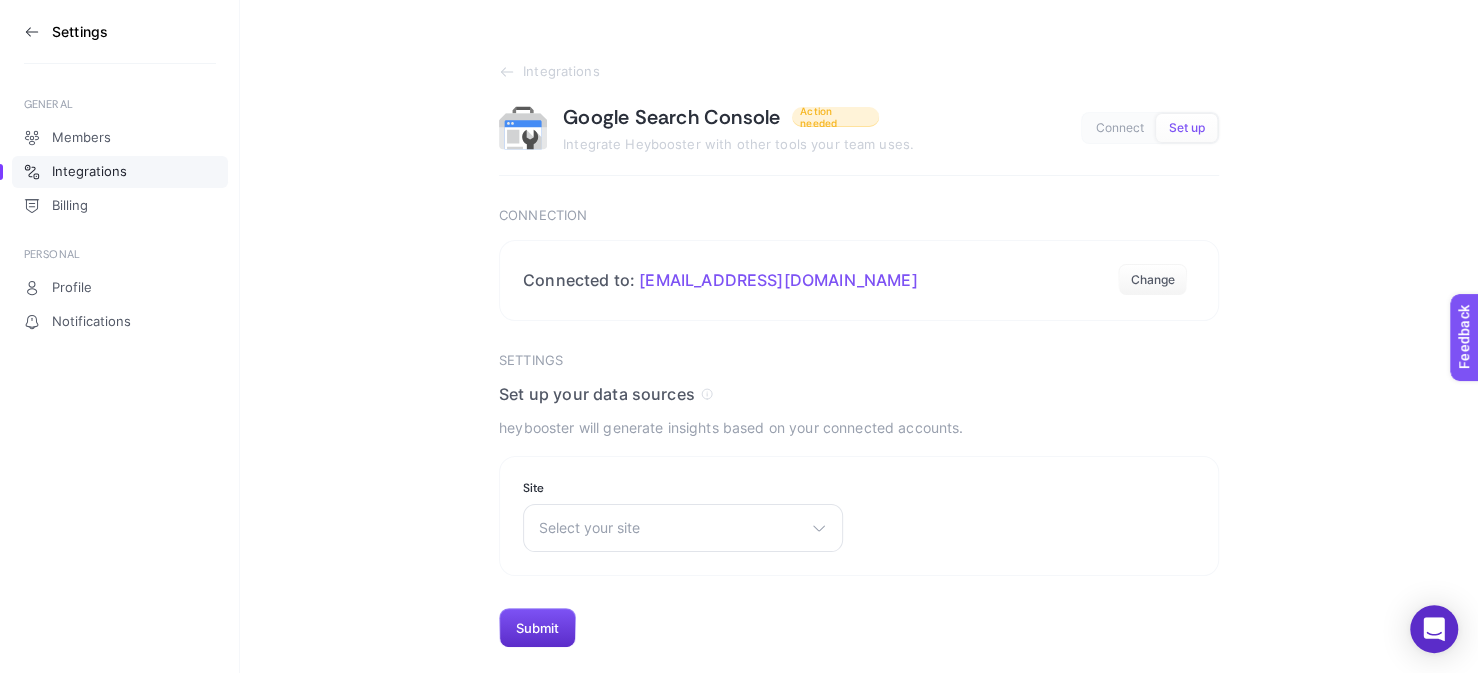 click 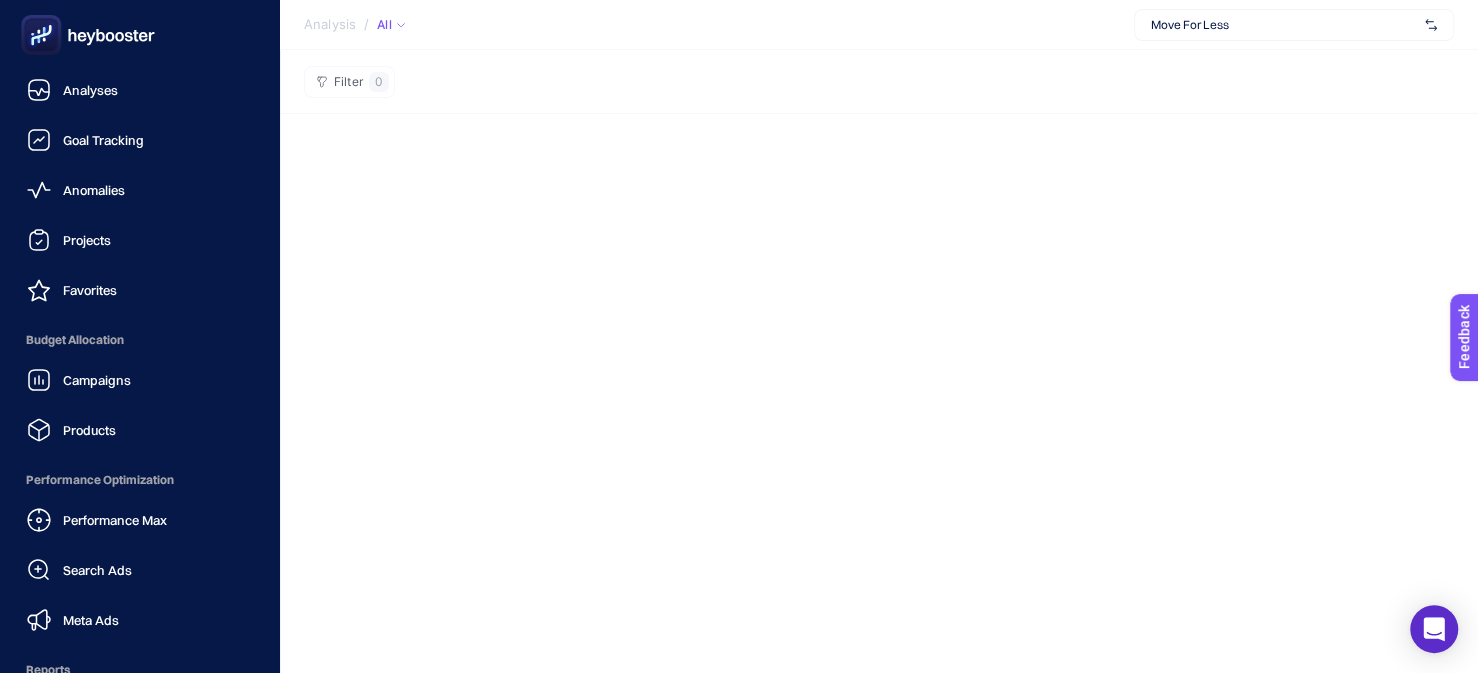 click 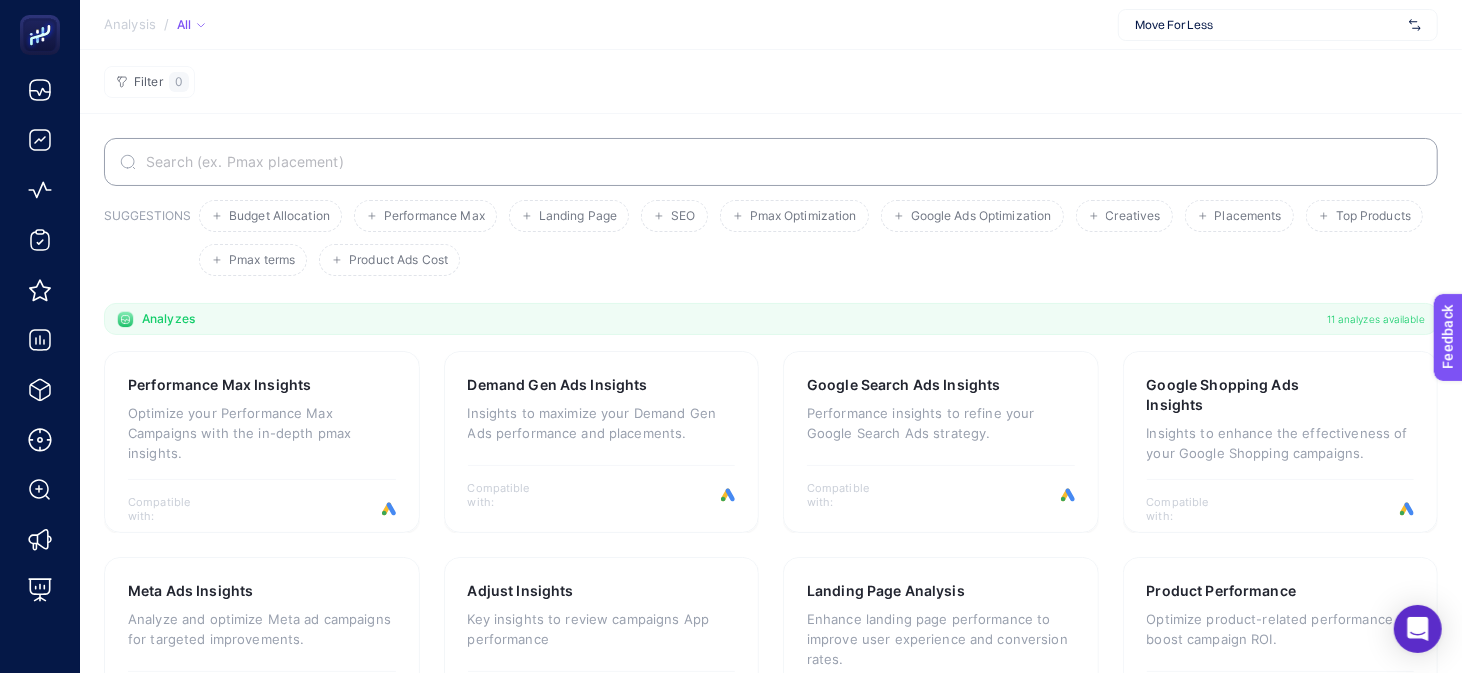 click on "Move For Less" at bounding box center [1268, 25] 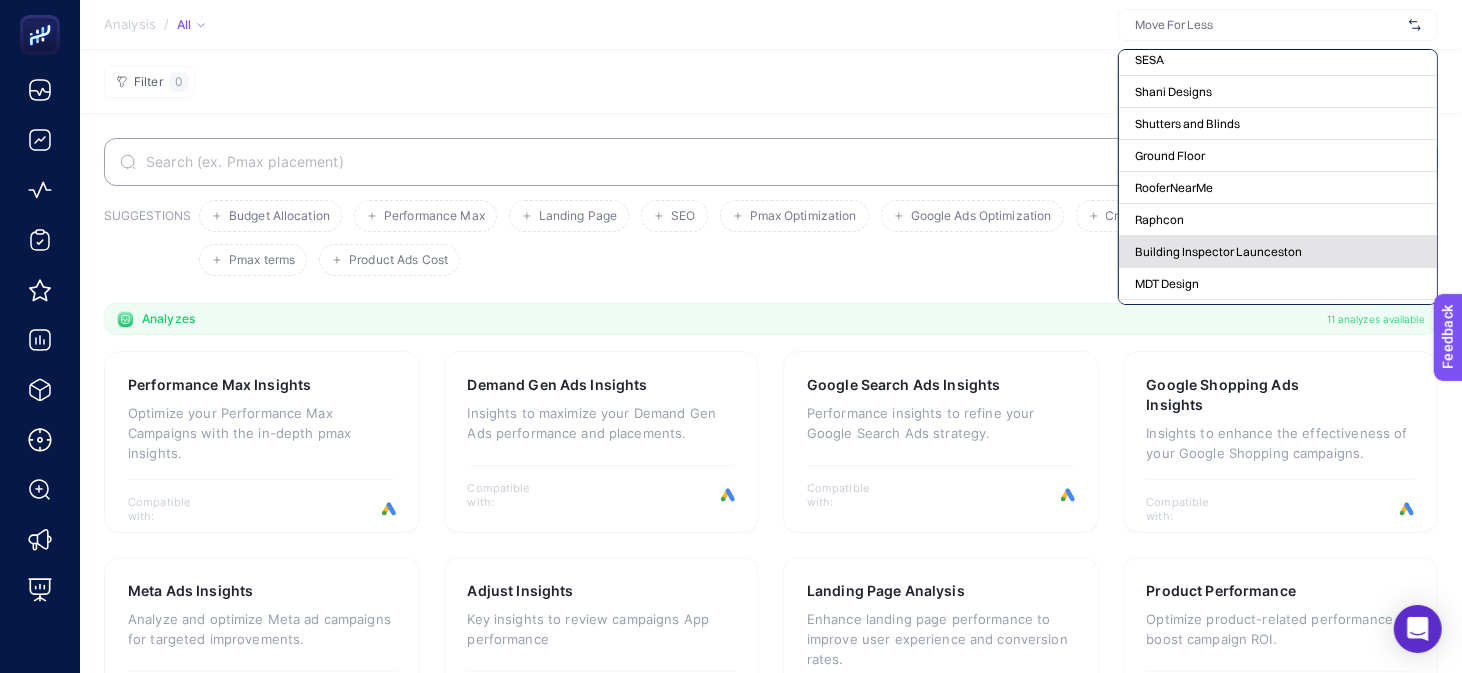 scroll, scrollTop: 265, scrollLeft: 0, axis: vertical 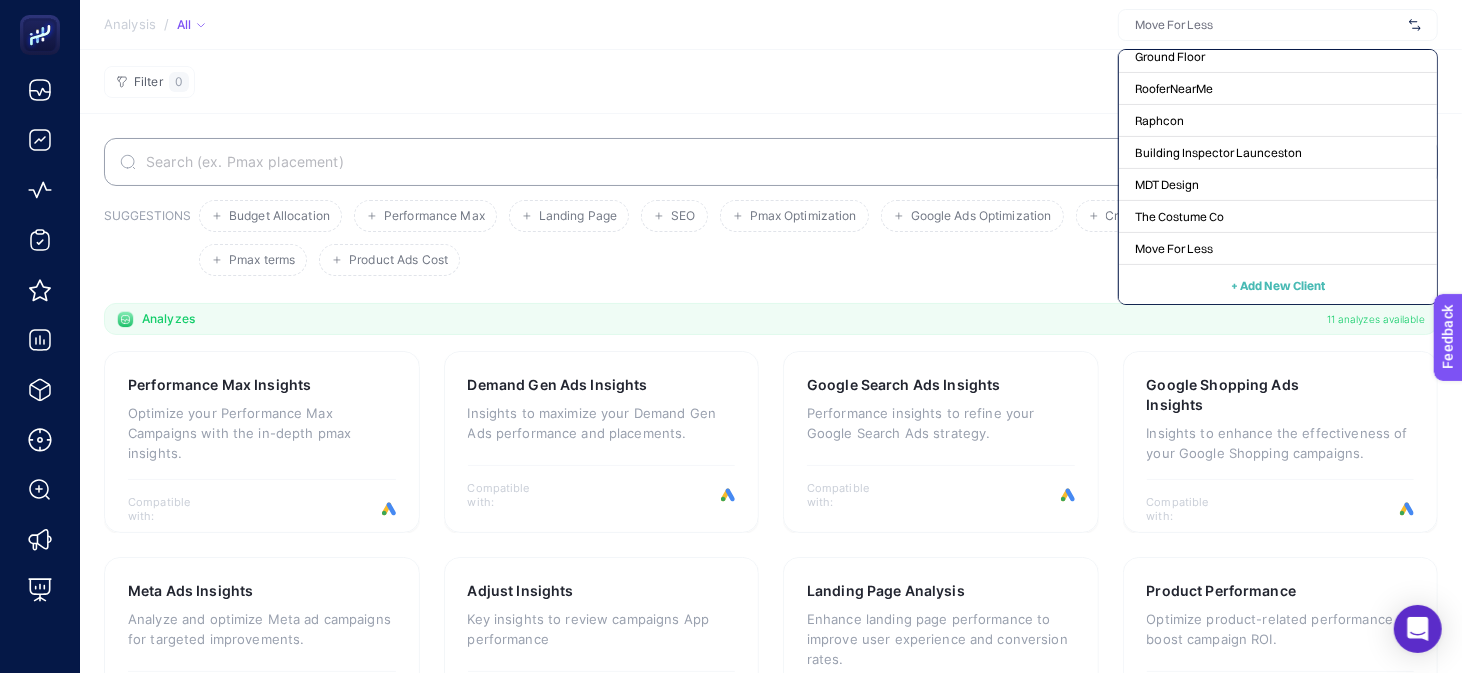 click on "Move For Less" at bounding box center [1174, 249] 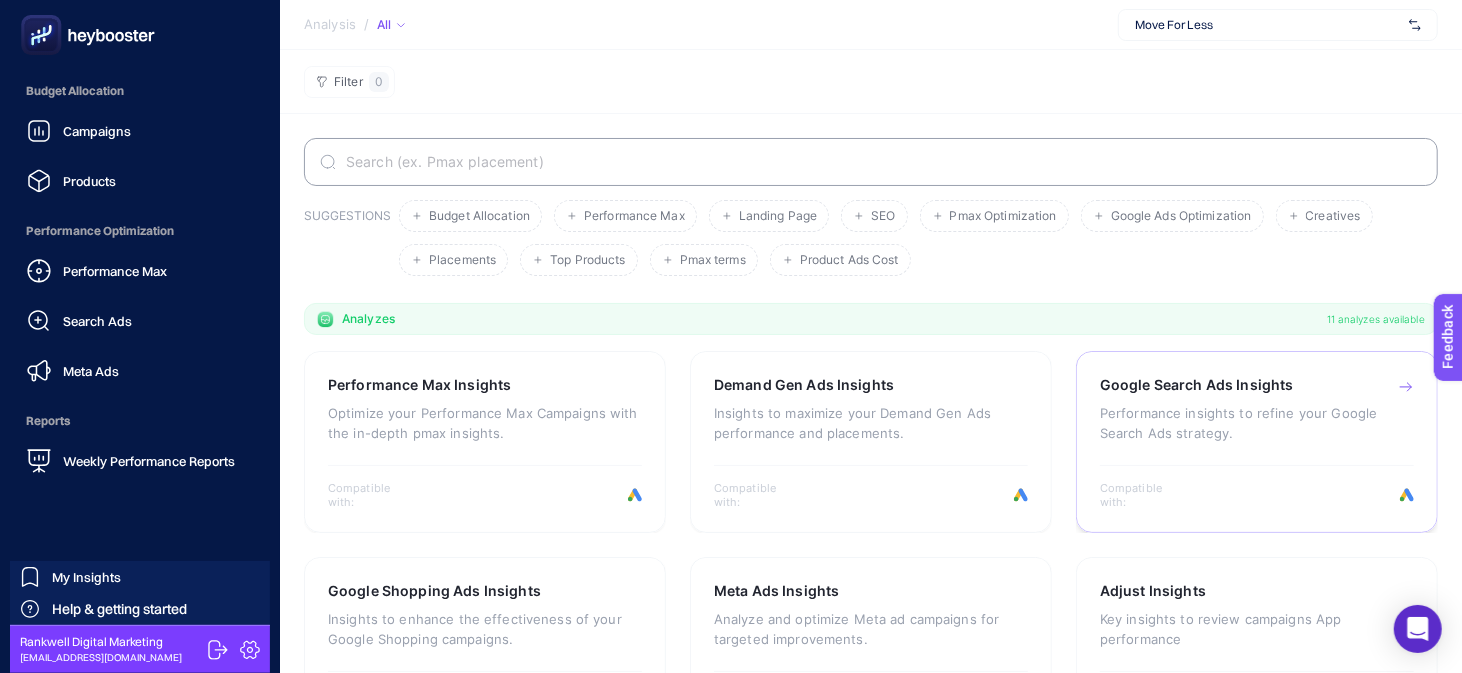 scroll, scrollTop: 129, scrollLeft: 0, axis: vertical 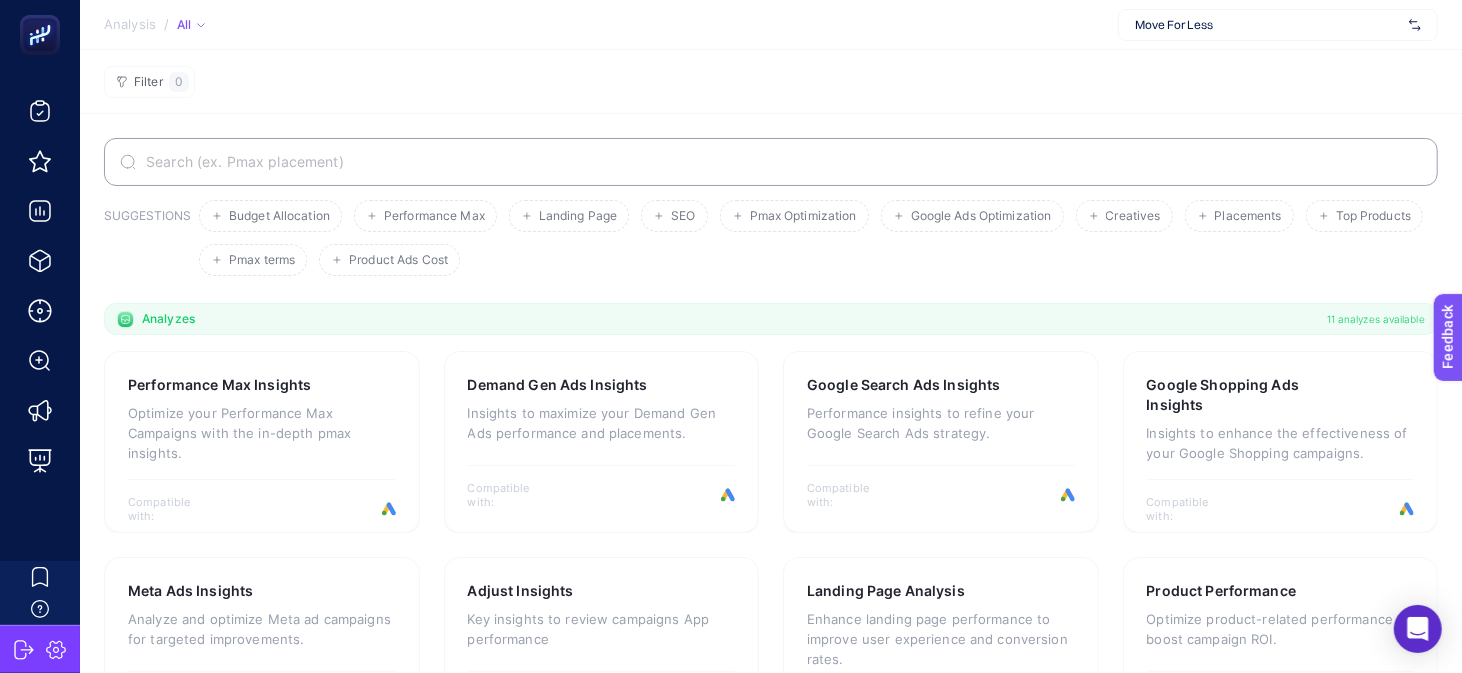 click on "Move For Less" at bounding box center (1268, 25) 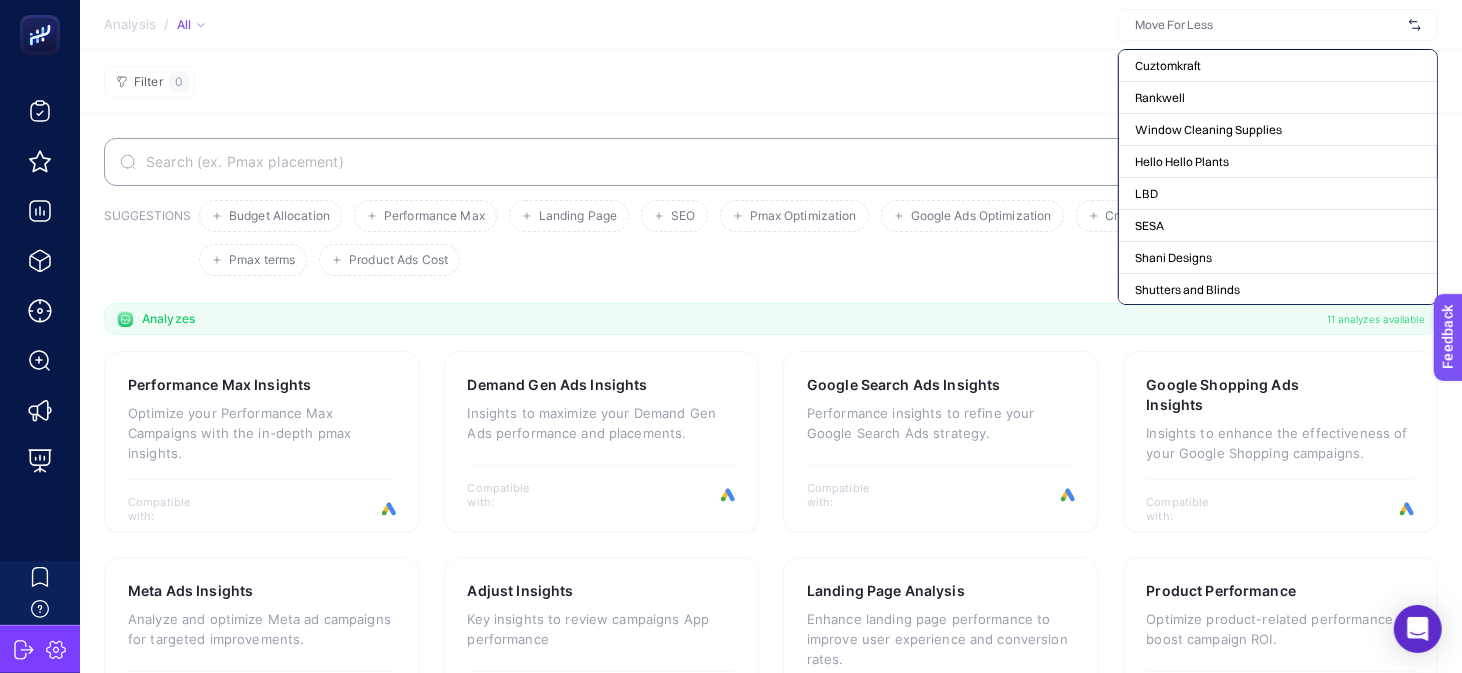 click on "Analysis / All  Cuztomkraft Rankwell Window Cleaning Supplies Hello Hello Plants LBD SESA Shani Designs Shutters and Blinds Ground Floor RooferNearMe Raphcon Building Inspector Launceston MDT Design The Costume Co Move For Less + Add New Client" 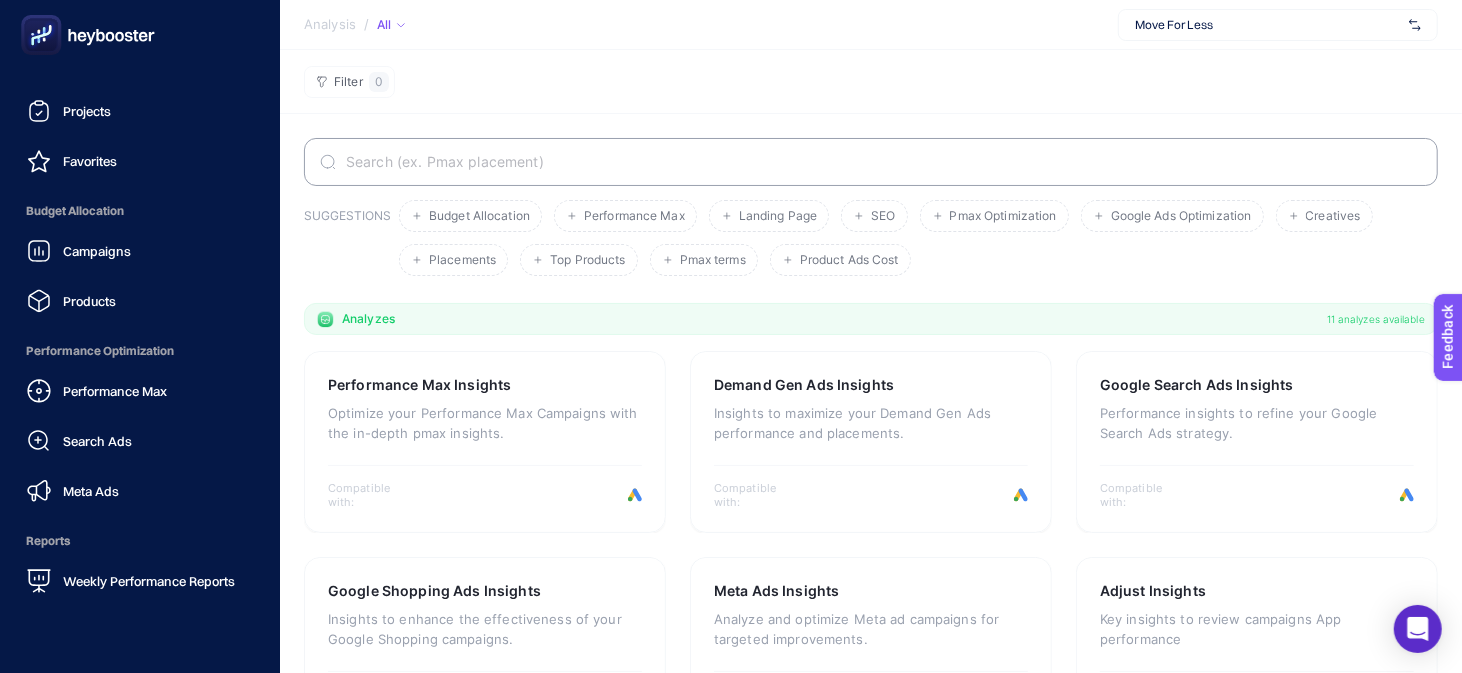 scroll, scrollTop: 249, scrollLeft: 0, axis: vertical 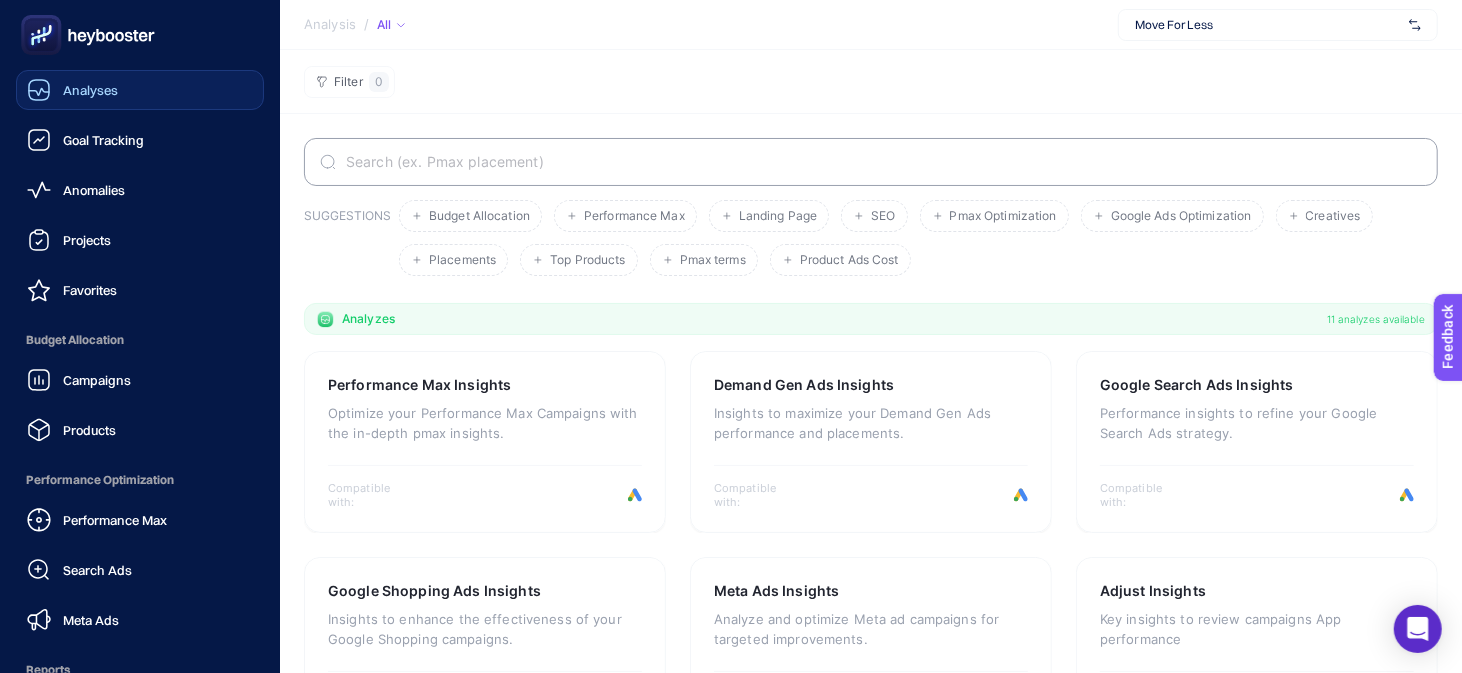 click on "Analyses" at bounding box center [90, 90] 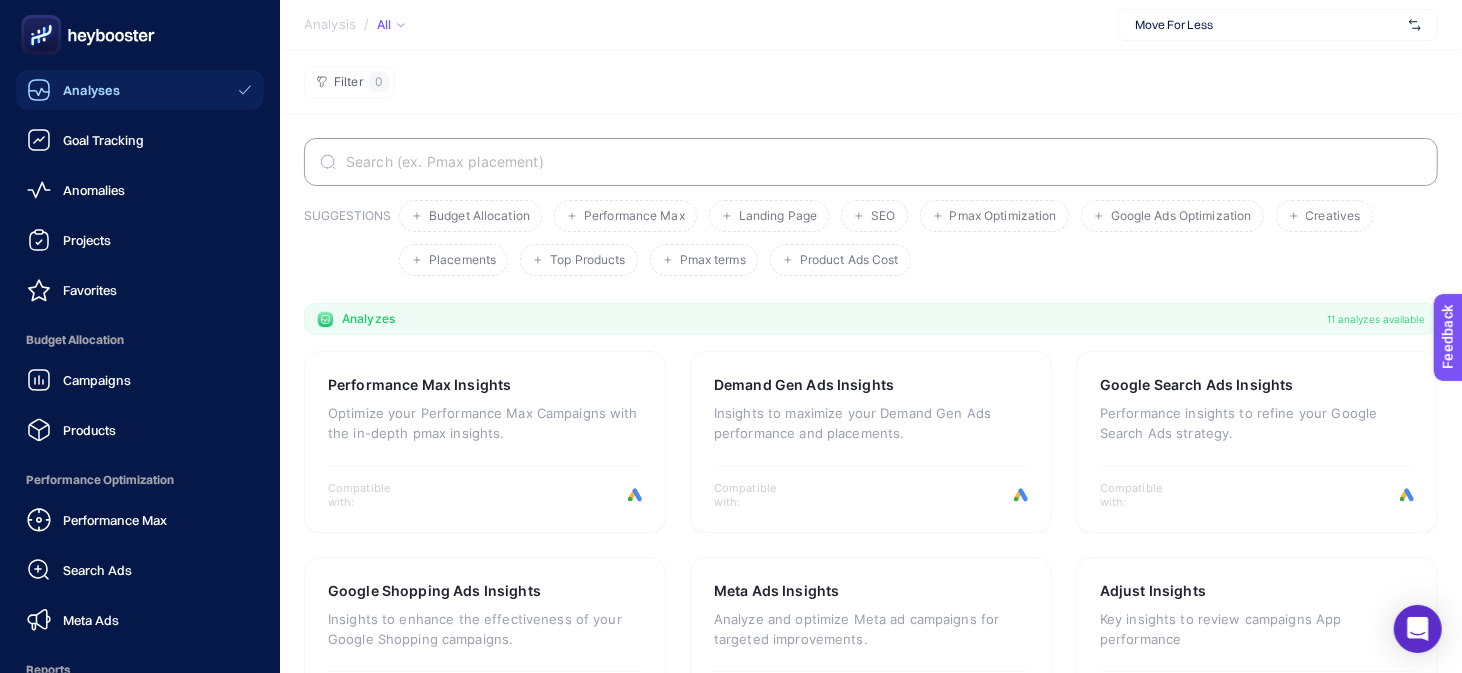 click on "Analyses" at bounding box center [91, 90] 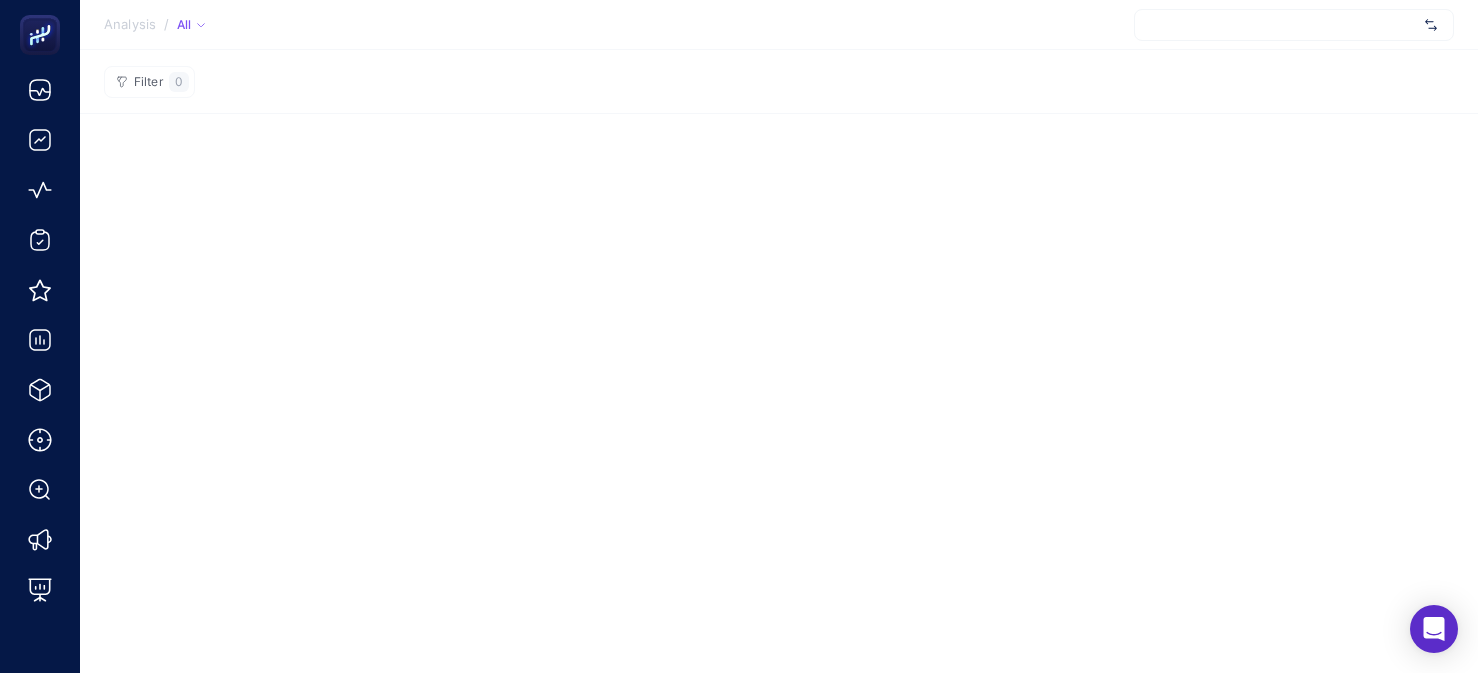 scroll, scrollTop: 0, scrollLeft: 0, axis: both 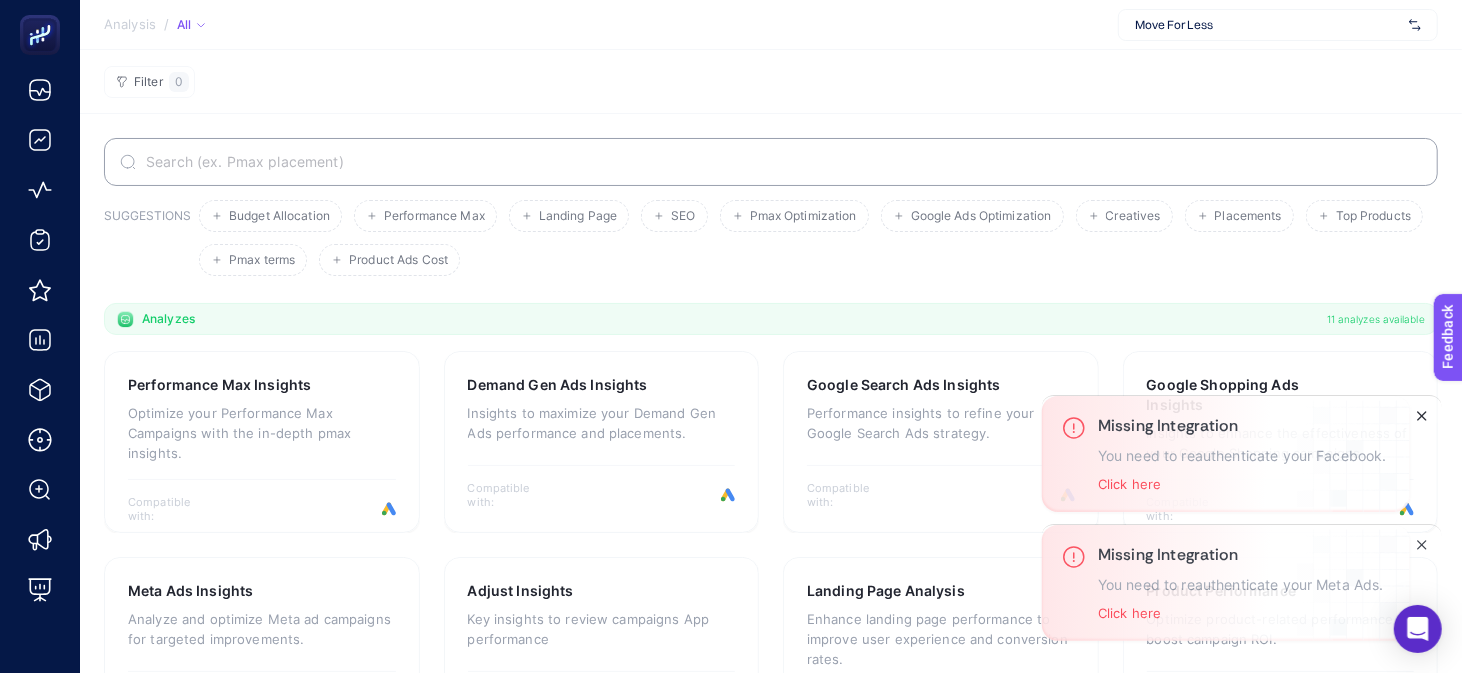 click 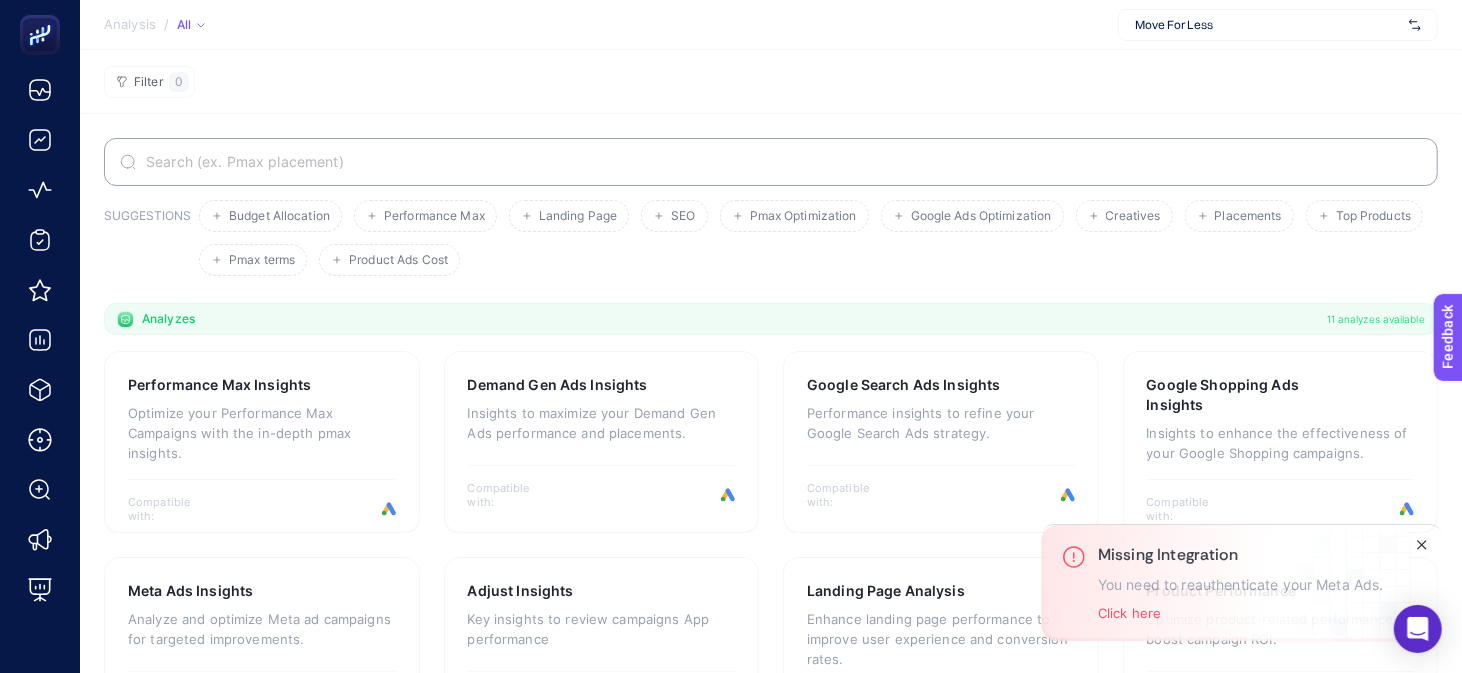 click 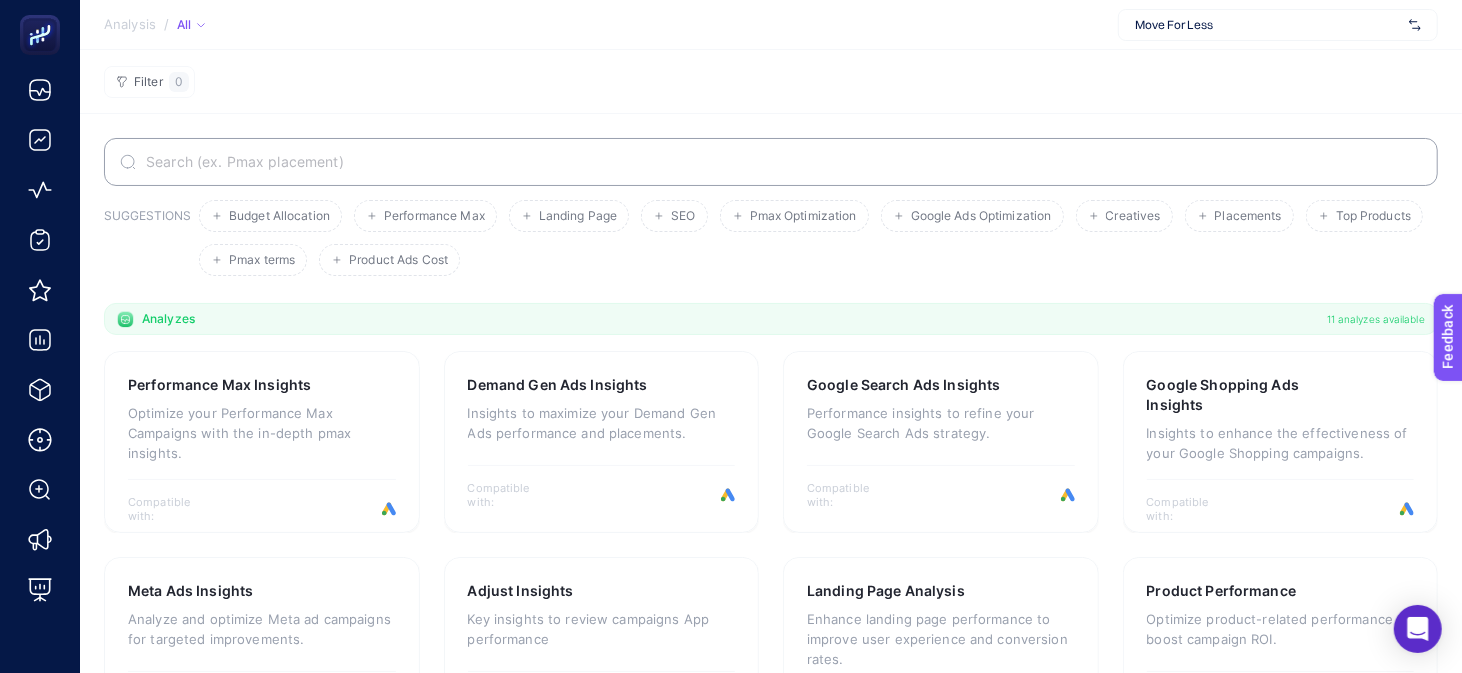 click at bounding box center [1415, 25] 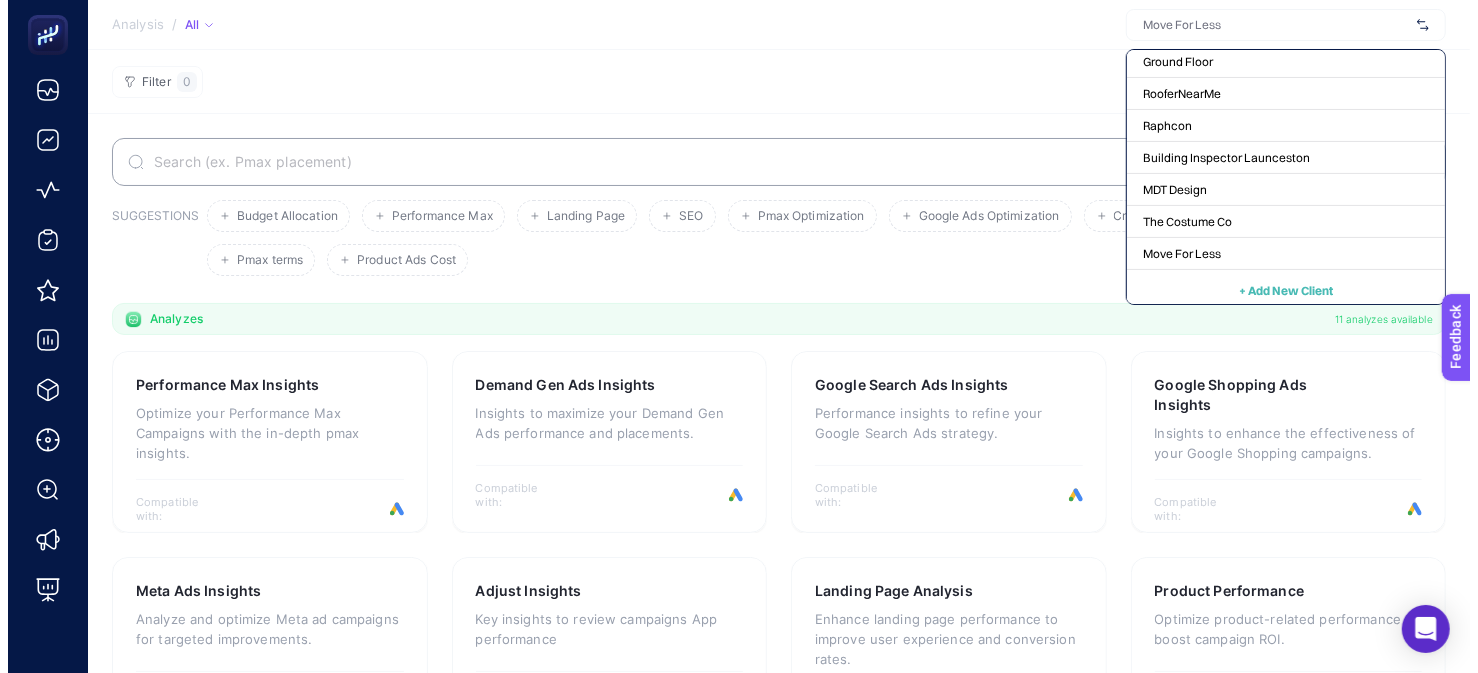 scroll, scrollTop: 265, scrollLeft: 0, axis: vertical 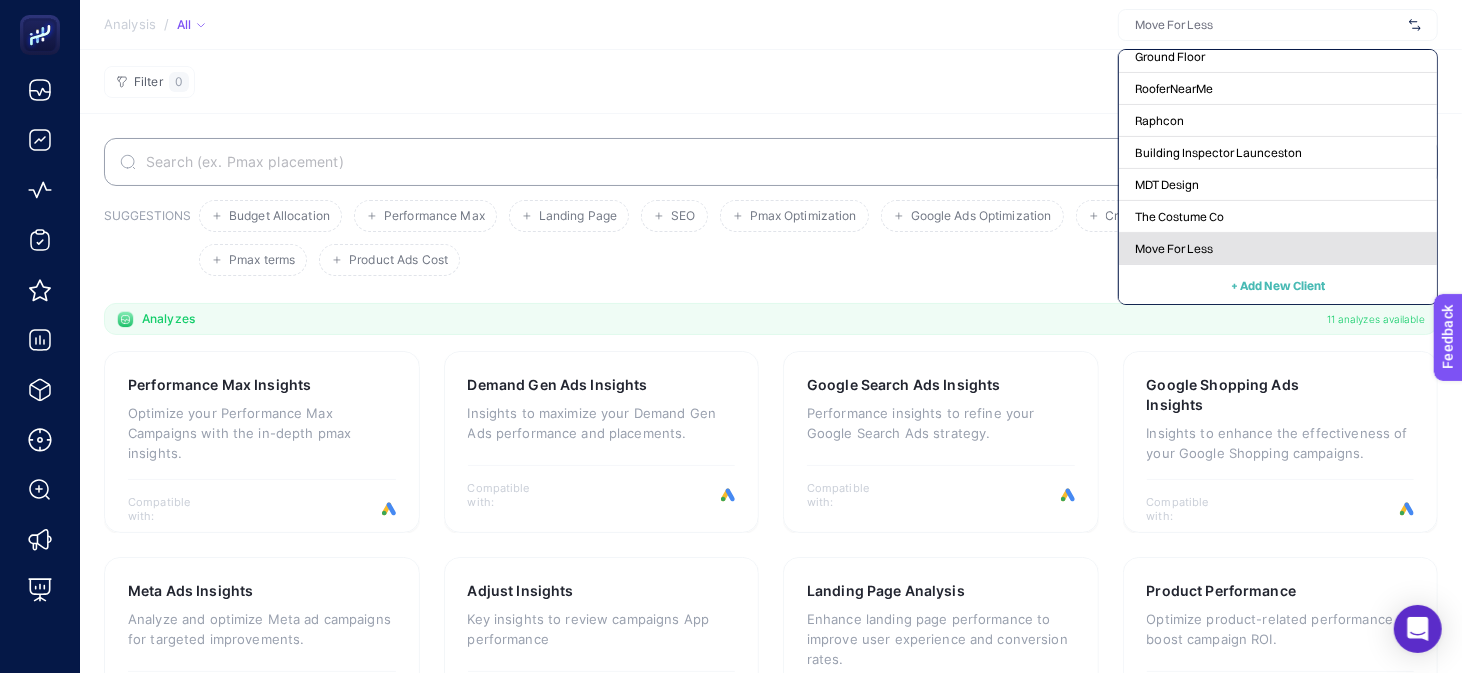 click on "Move For Less" 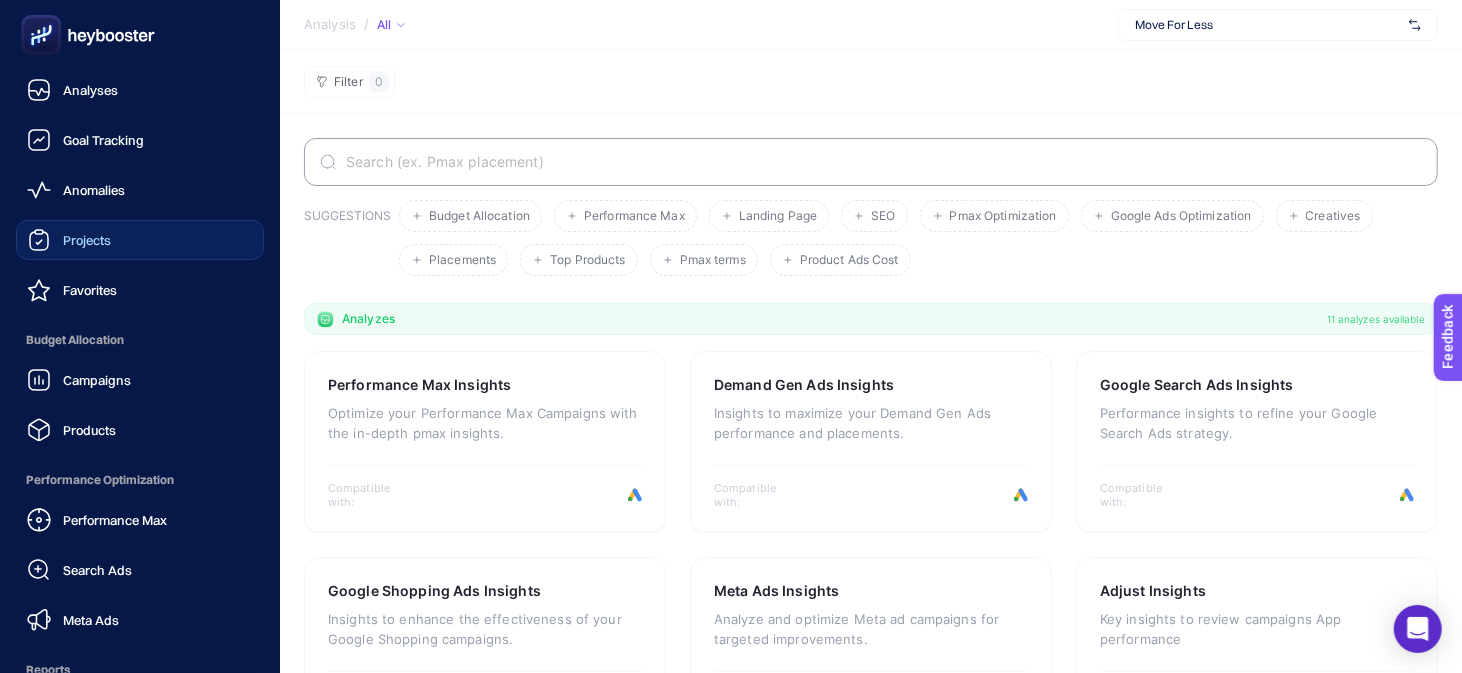 click on "Projects" at bounding box center (87, 240) 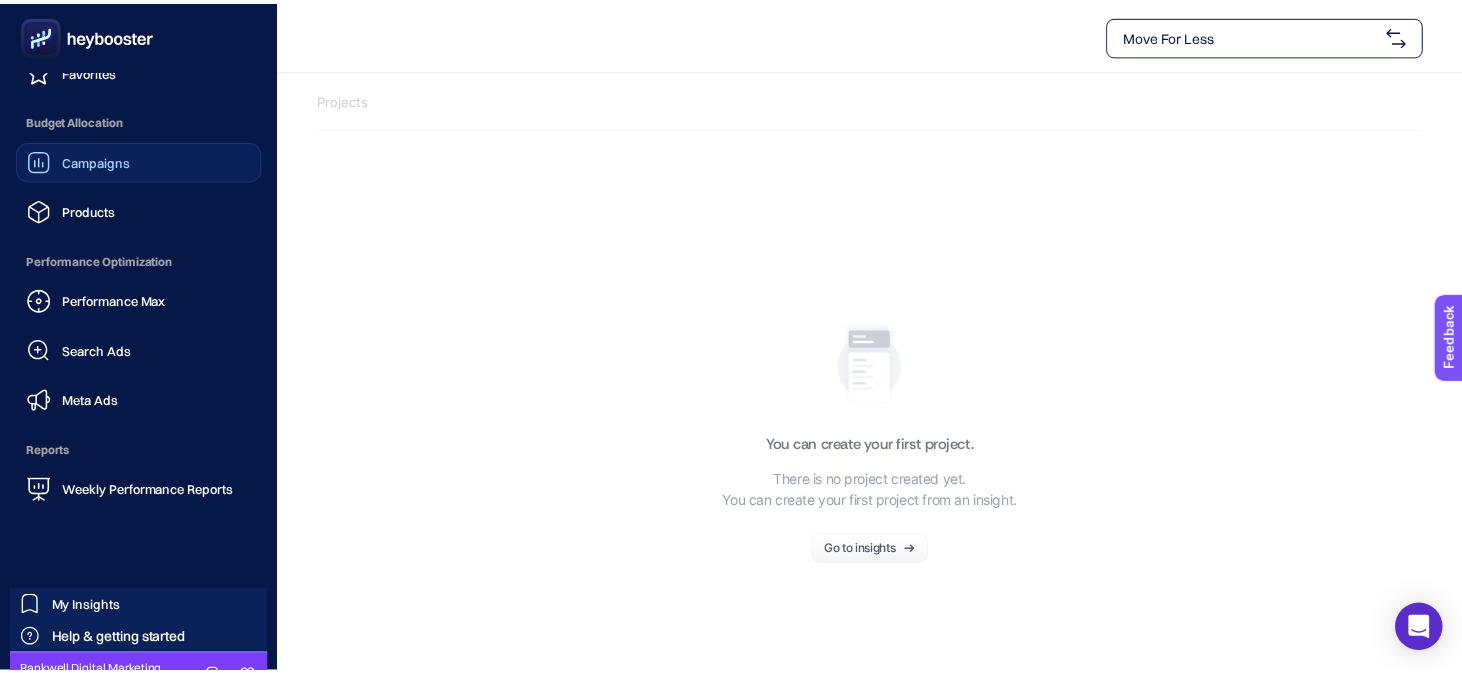 scroll, scrollTop: 249, scrollLeft: 0, axis: vertical 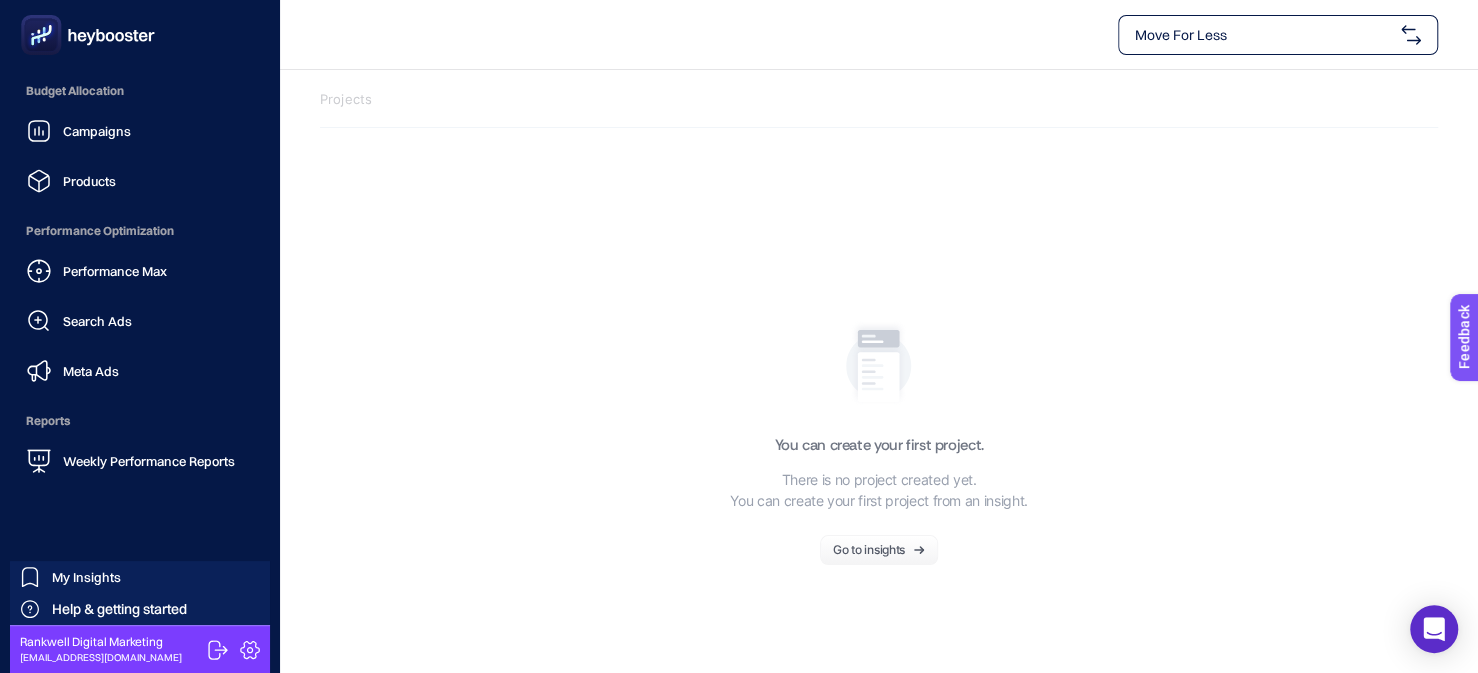 click 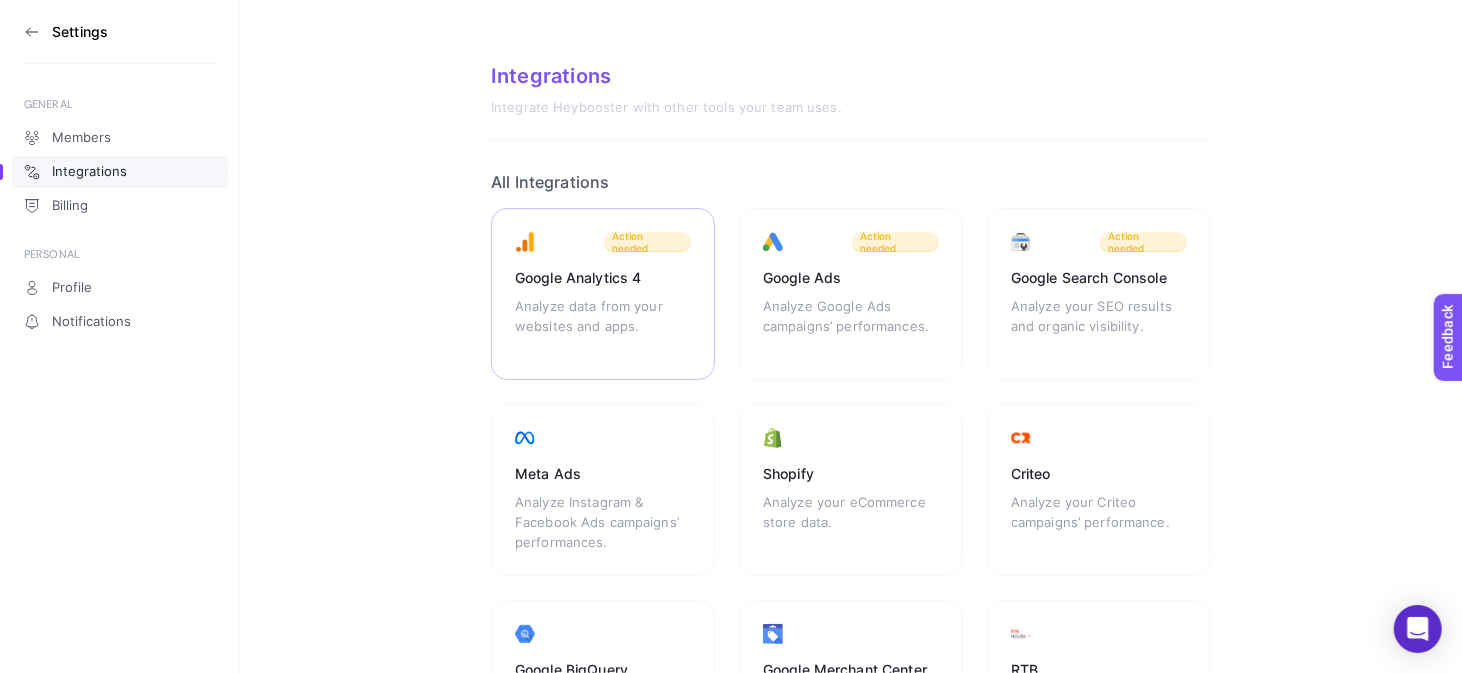 click on "Action needed" at bounding box center (647, 242) 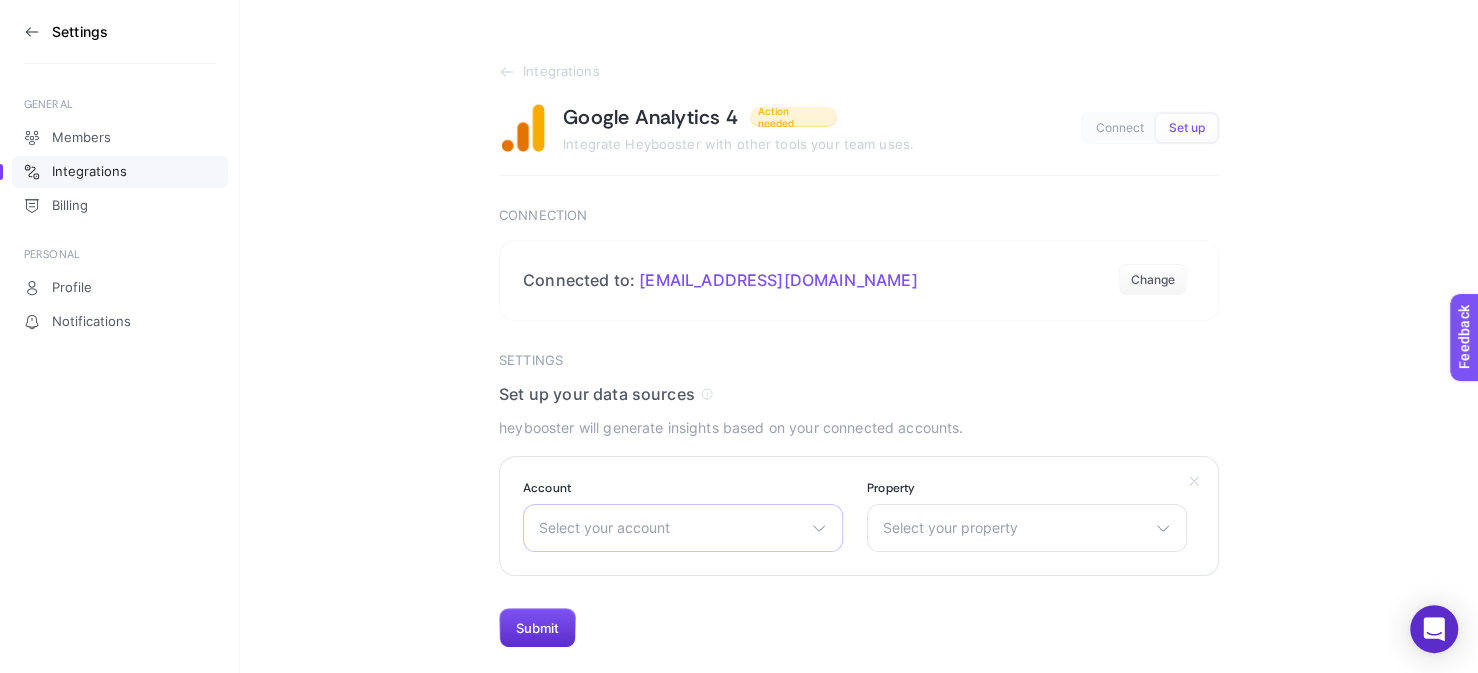 click on "Select your account" at bounding box center [671, 528] 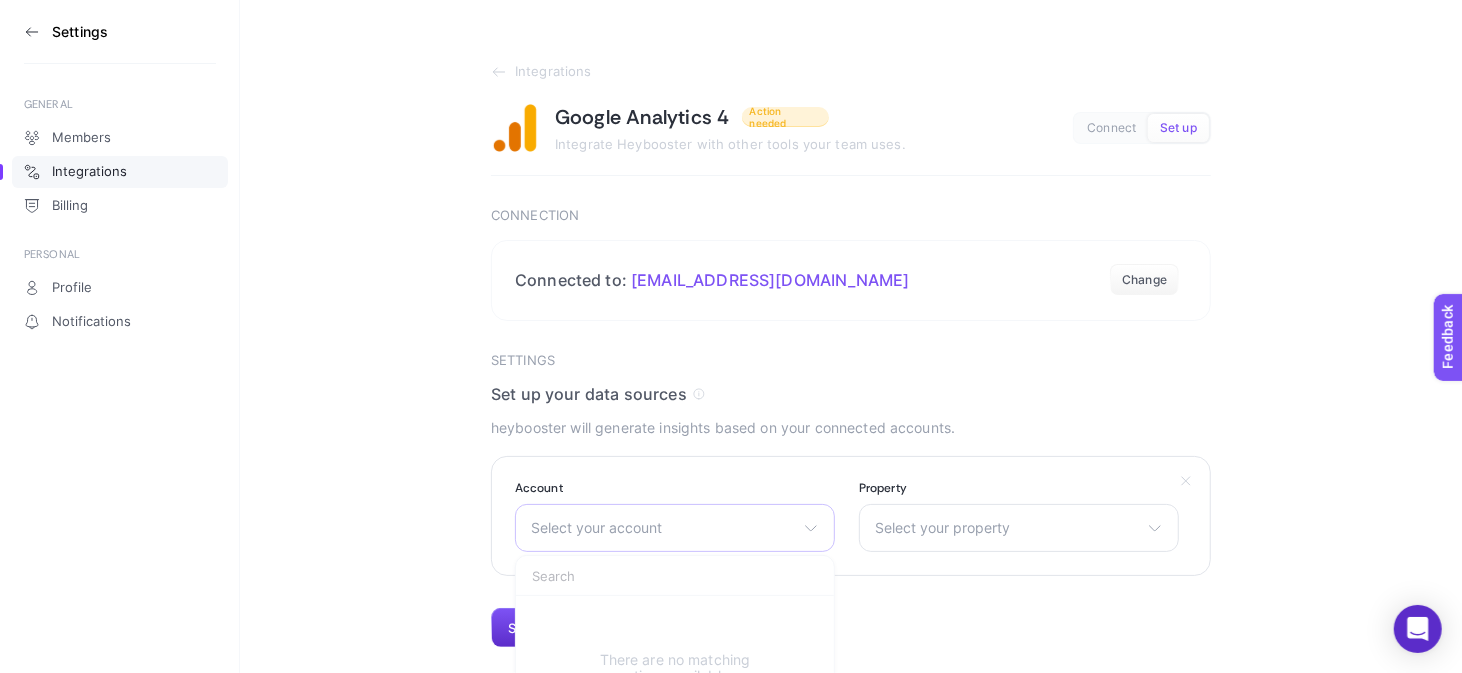 click on "Select your account There are no matching options available." at bounding box center (675, 528) 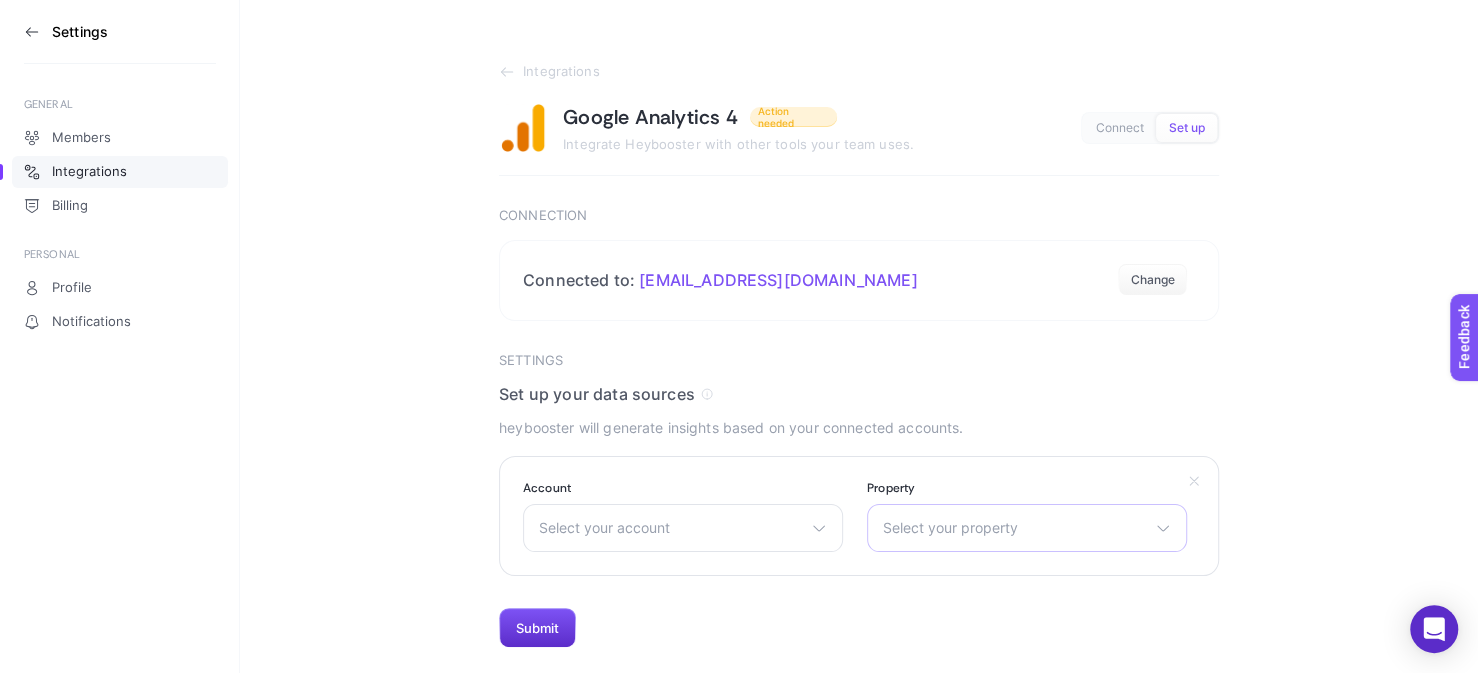 click on "Select your property" at bounding box center [1015, 528] 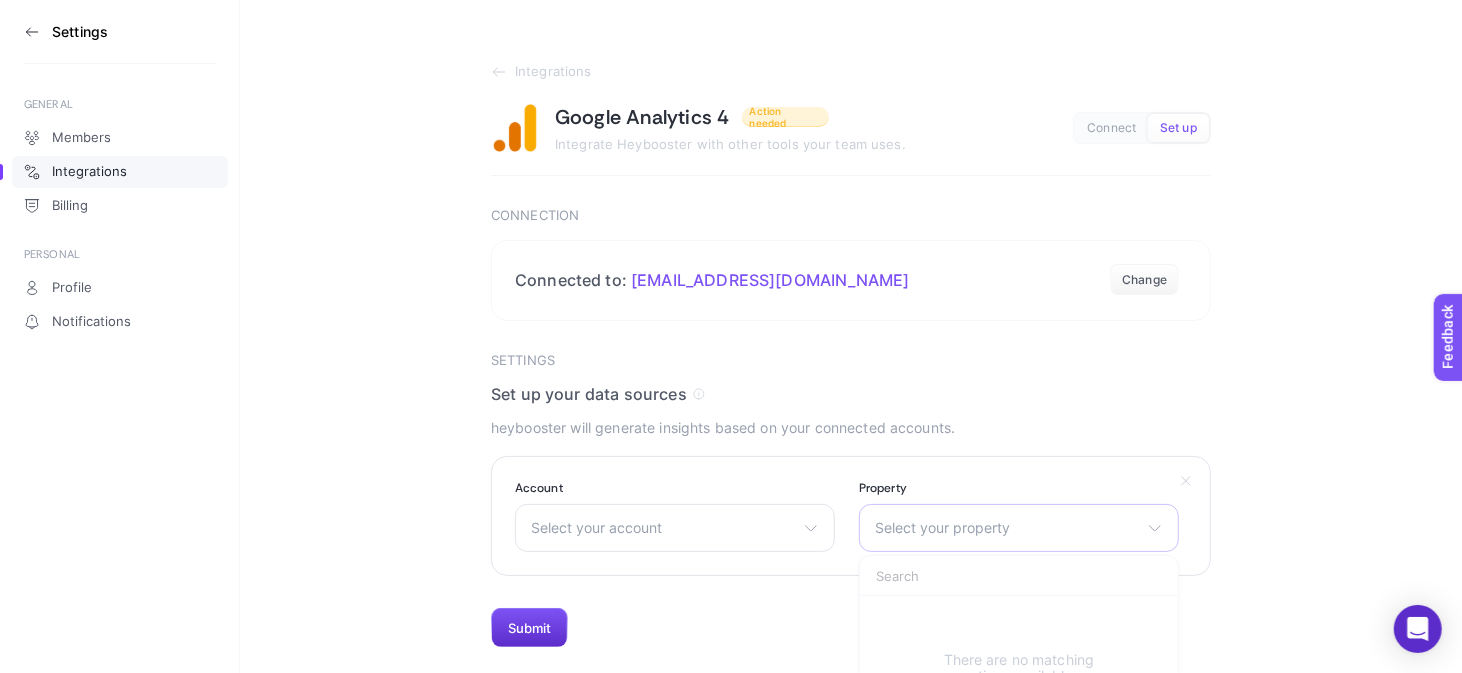 click on "Select your property" at bounding box center [1007, 528] 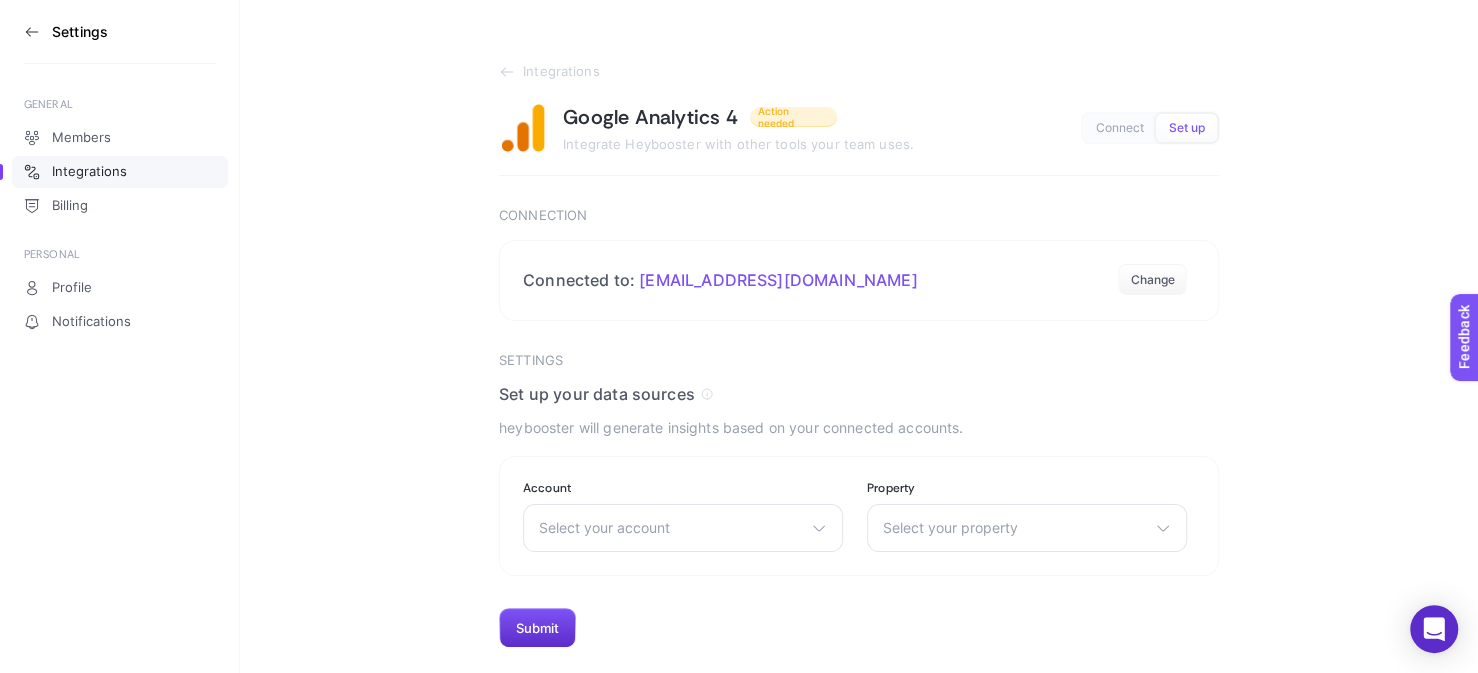 click on "Set up" at bounding box center [1186, 128] 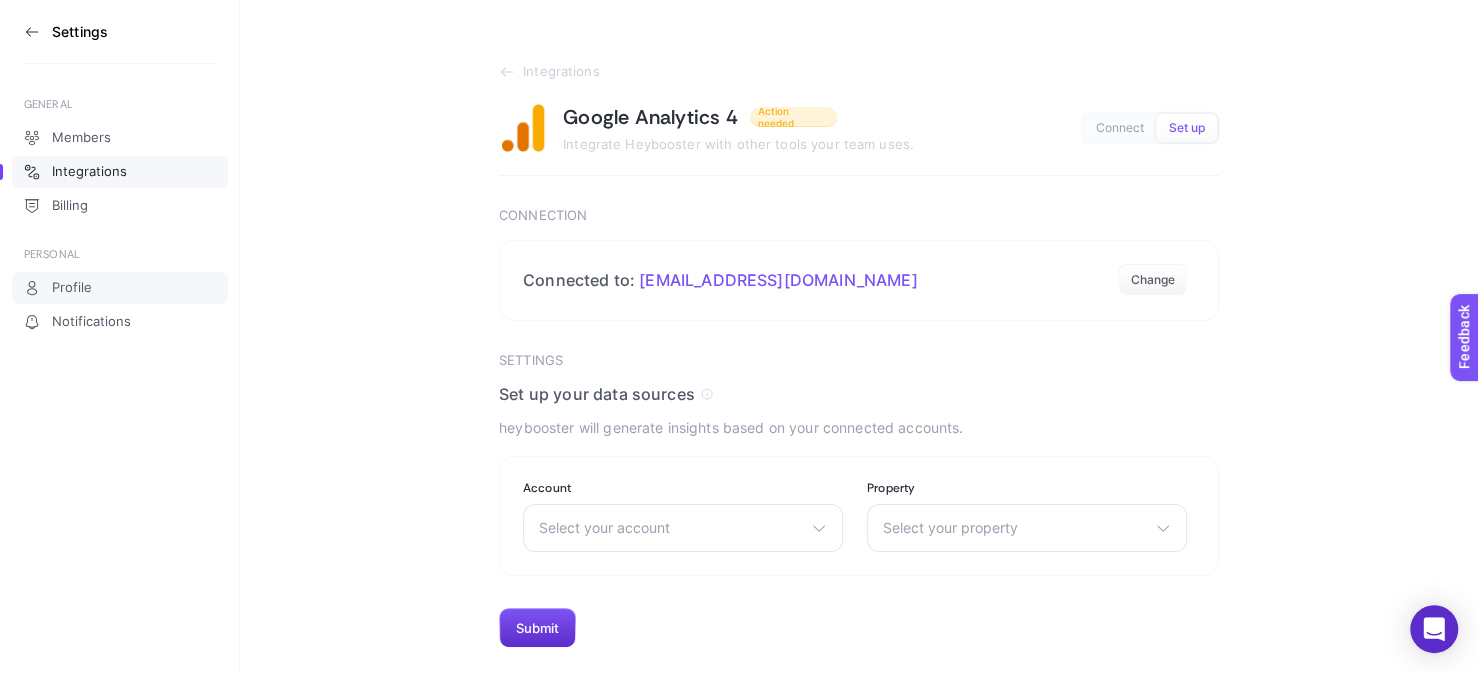 click on "Profile" 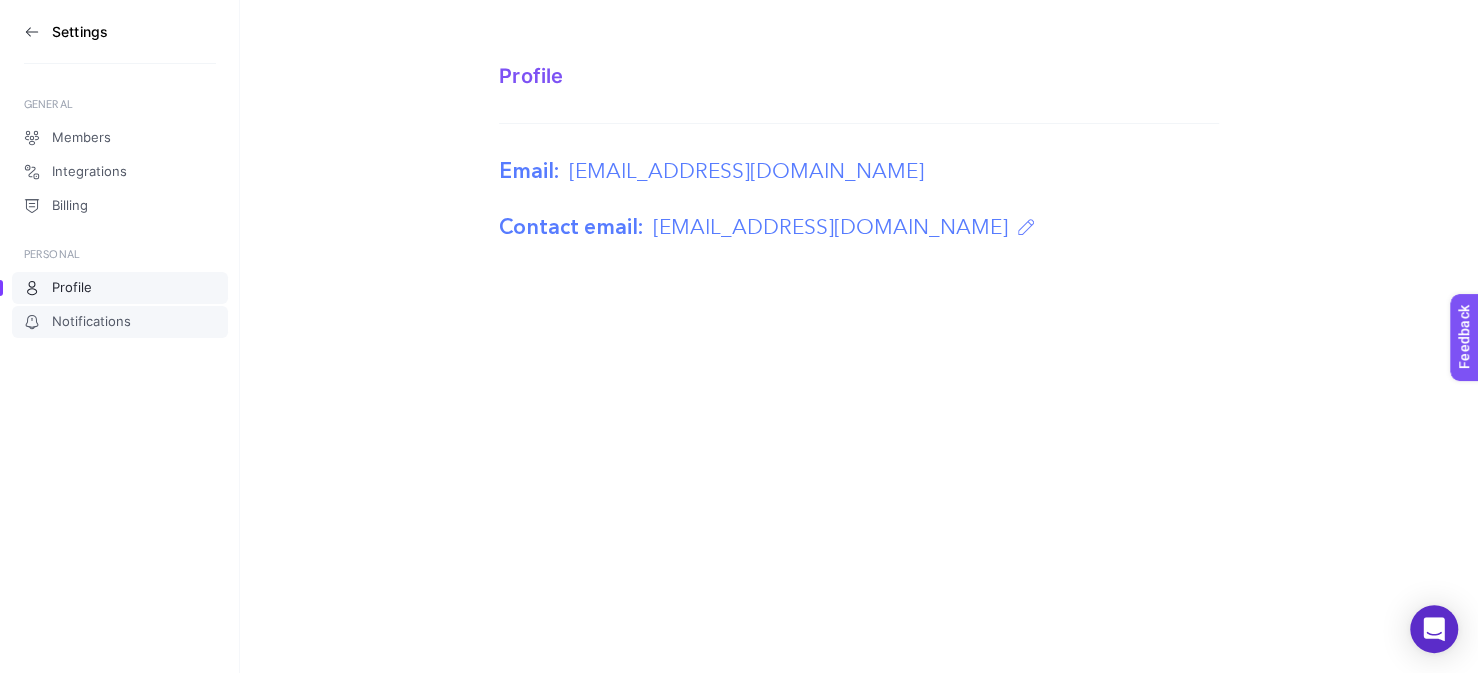 click on "Notifications" at bounding box center [91, 322] 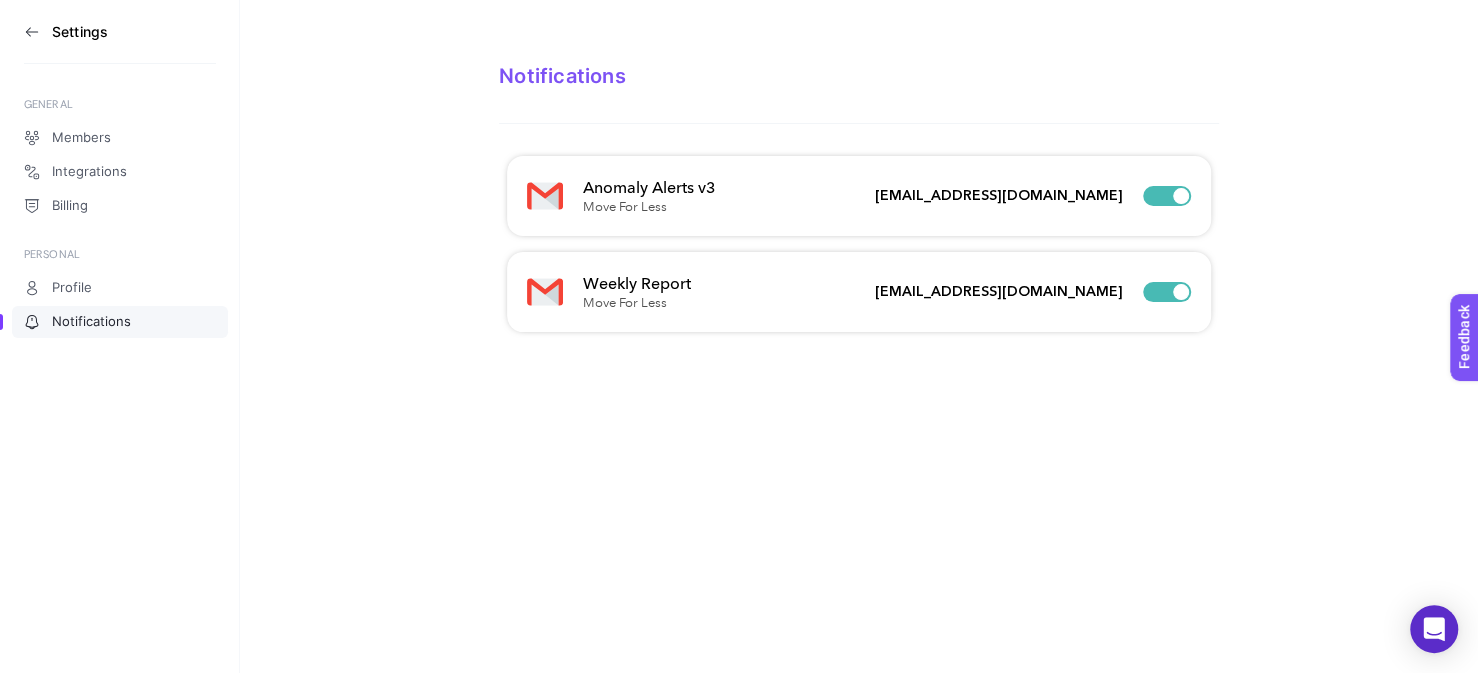 click 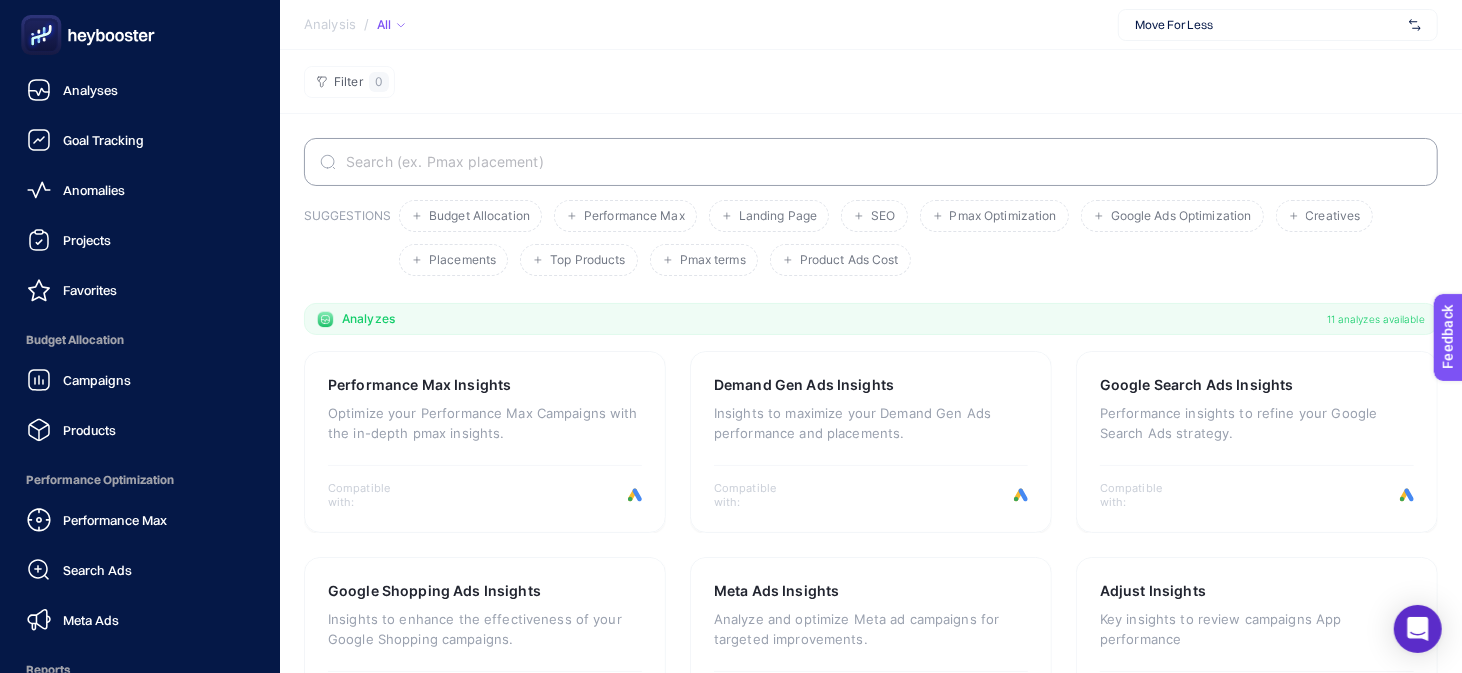 click 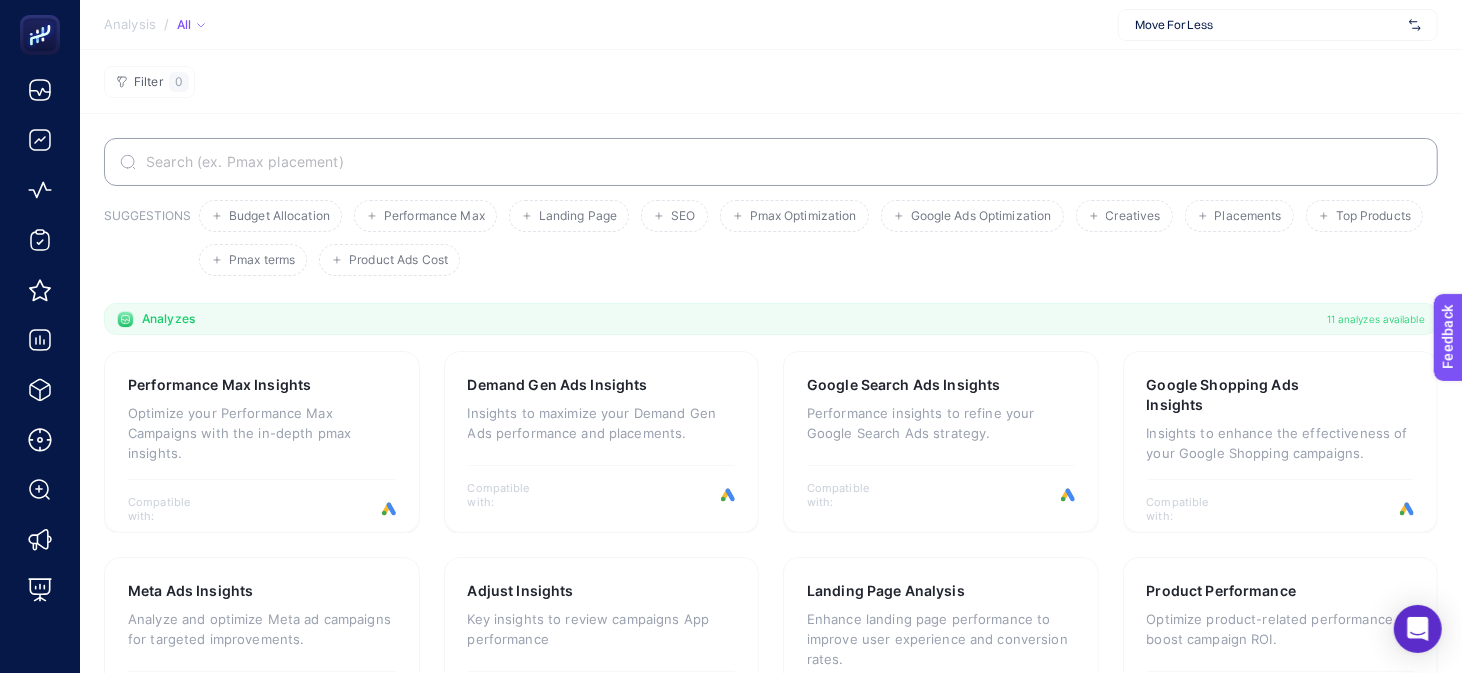 click on "Move For Less" at bounding box center (1268, 25) 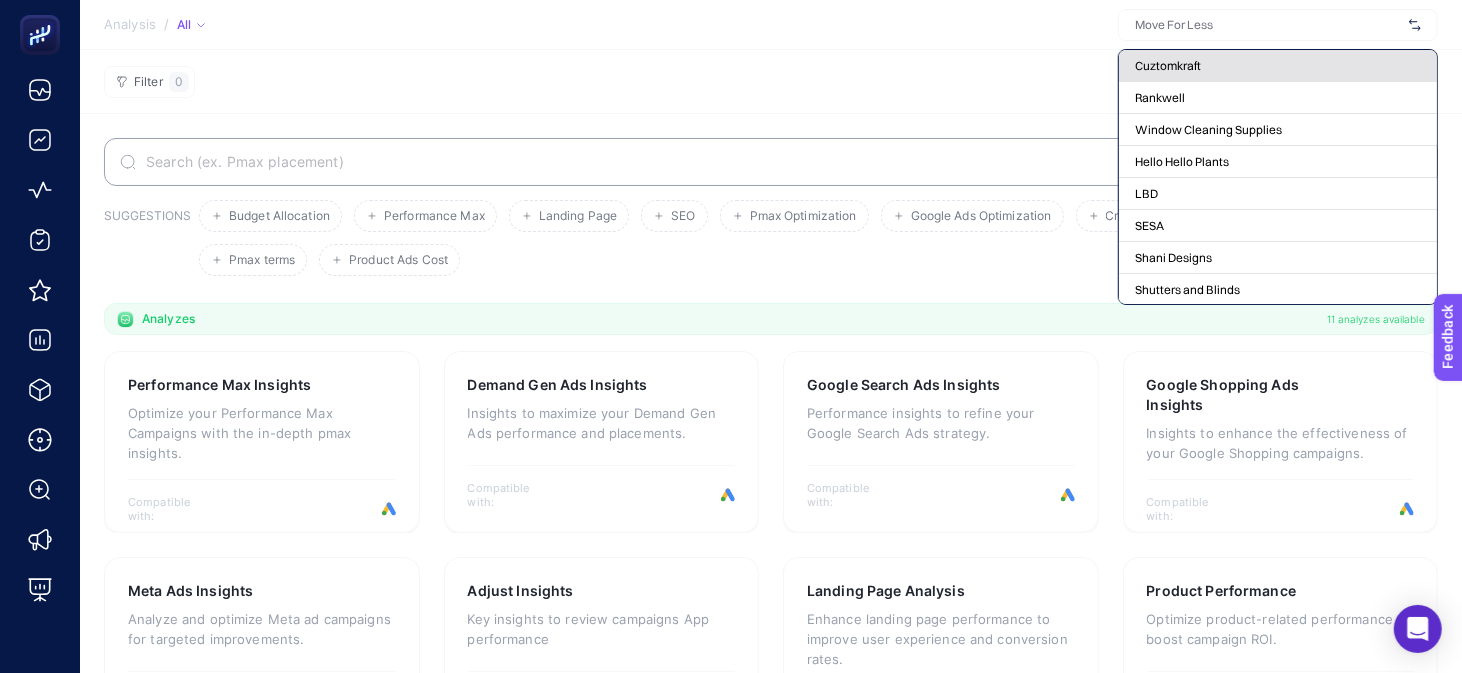 click on "Cuztomkraft" 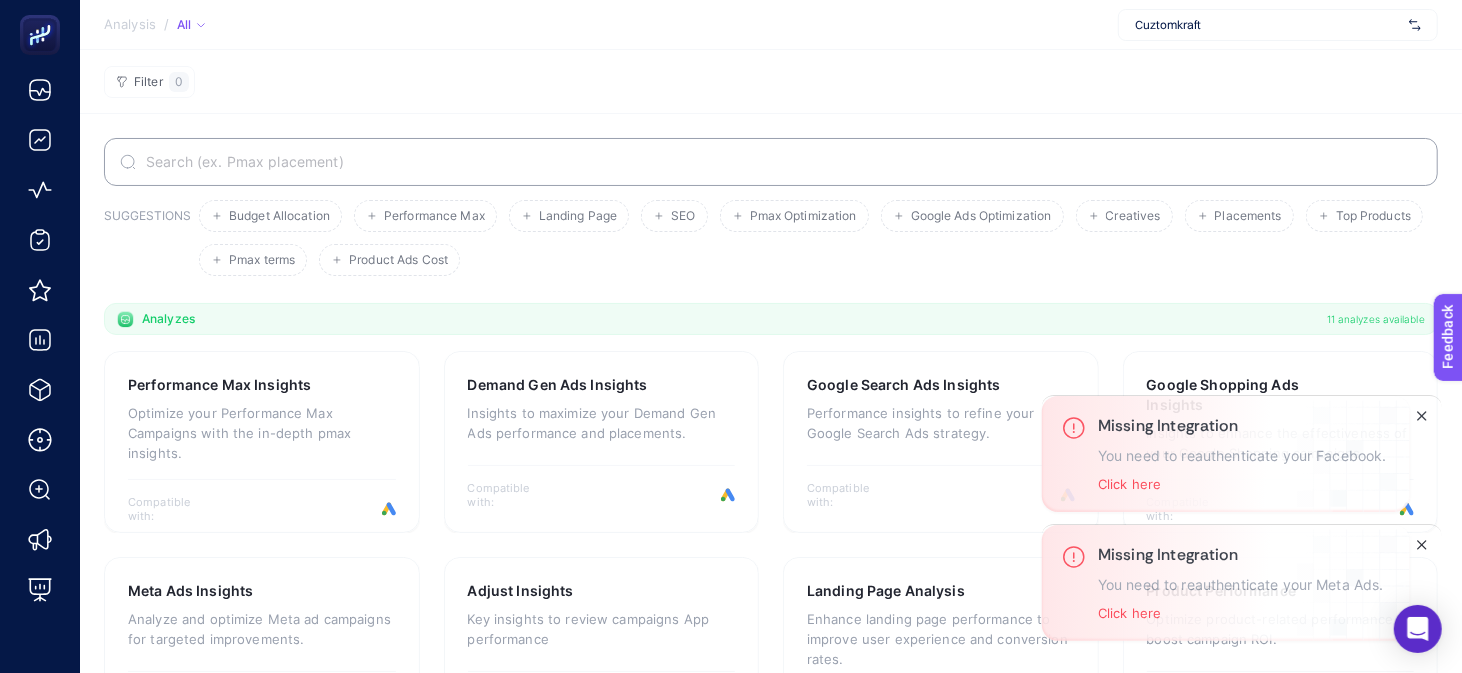 click 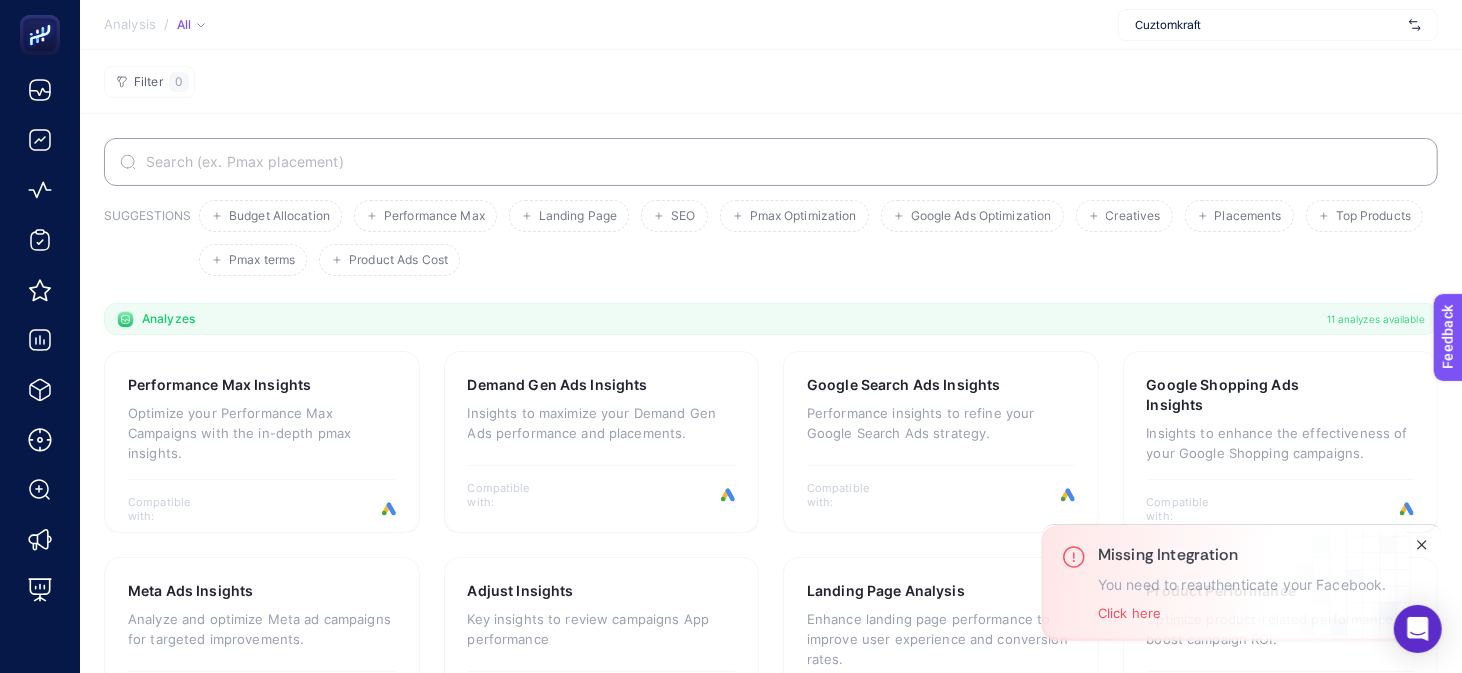 click 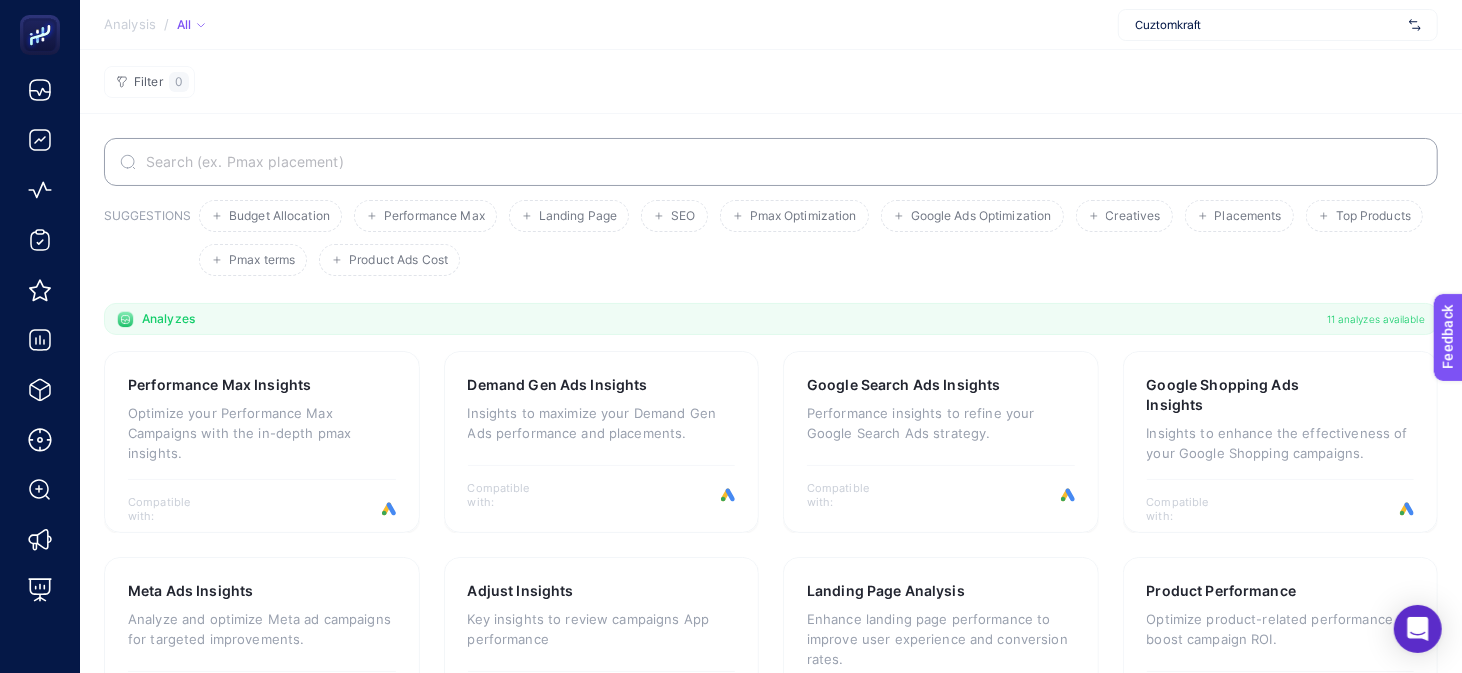 click at bounding box center [1415, 25] 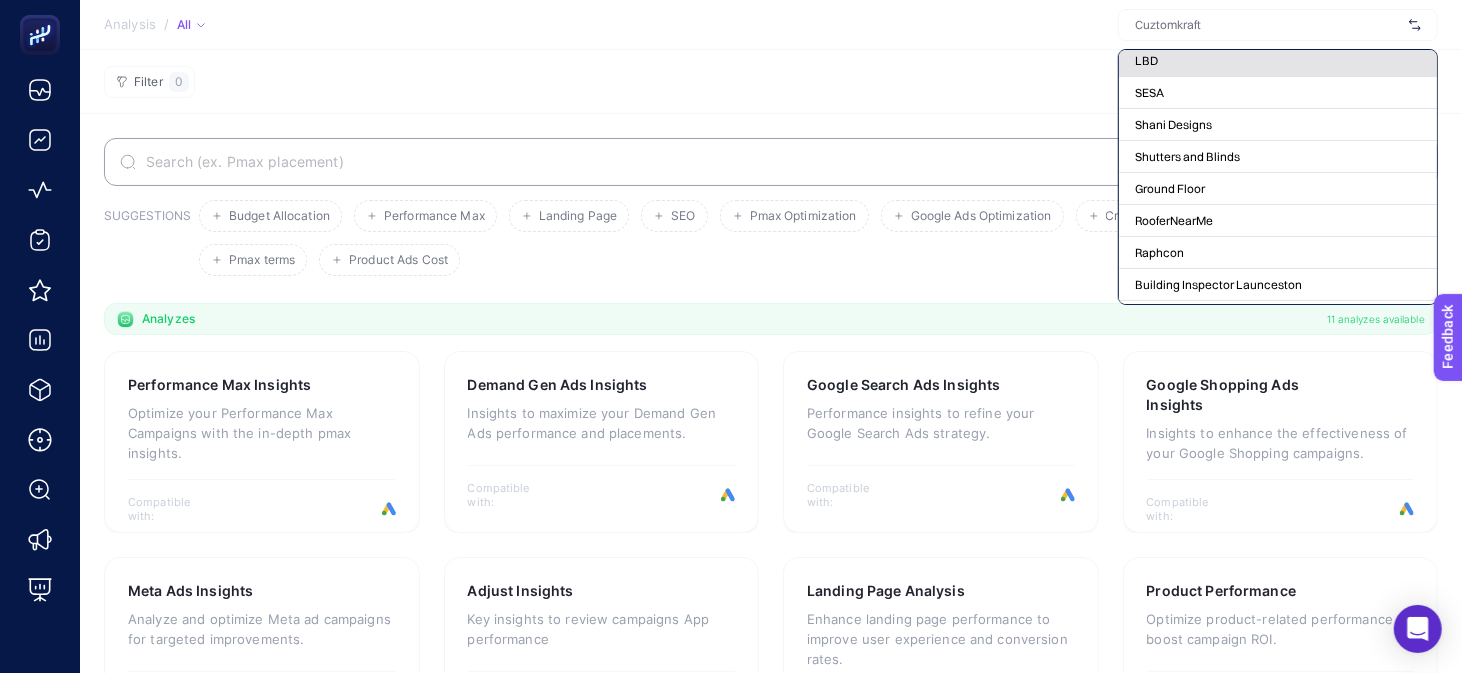 scroll, scrollTop: 166, scrollLeft: 0, axis: vertical 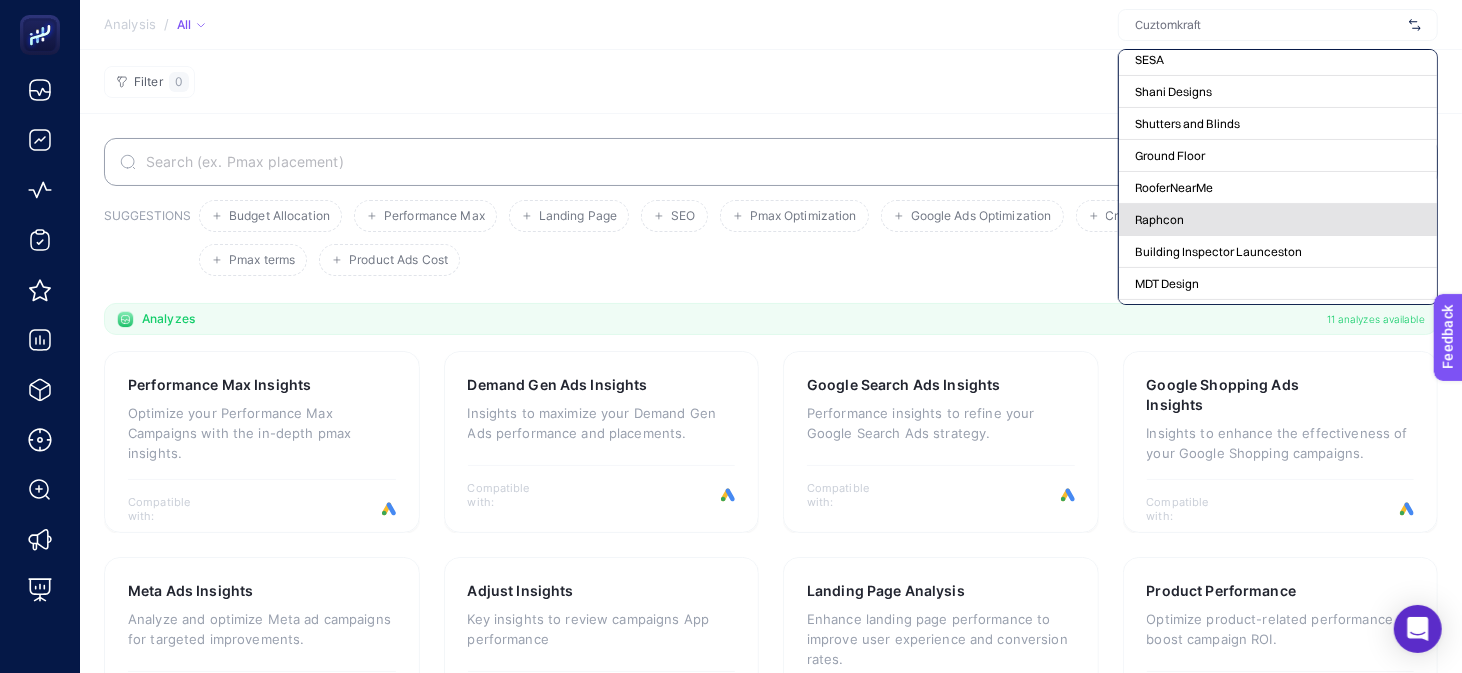 click on "Raphcon" 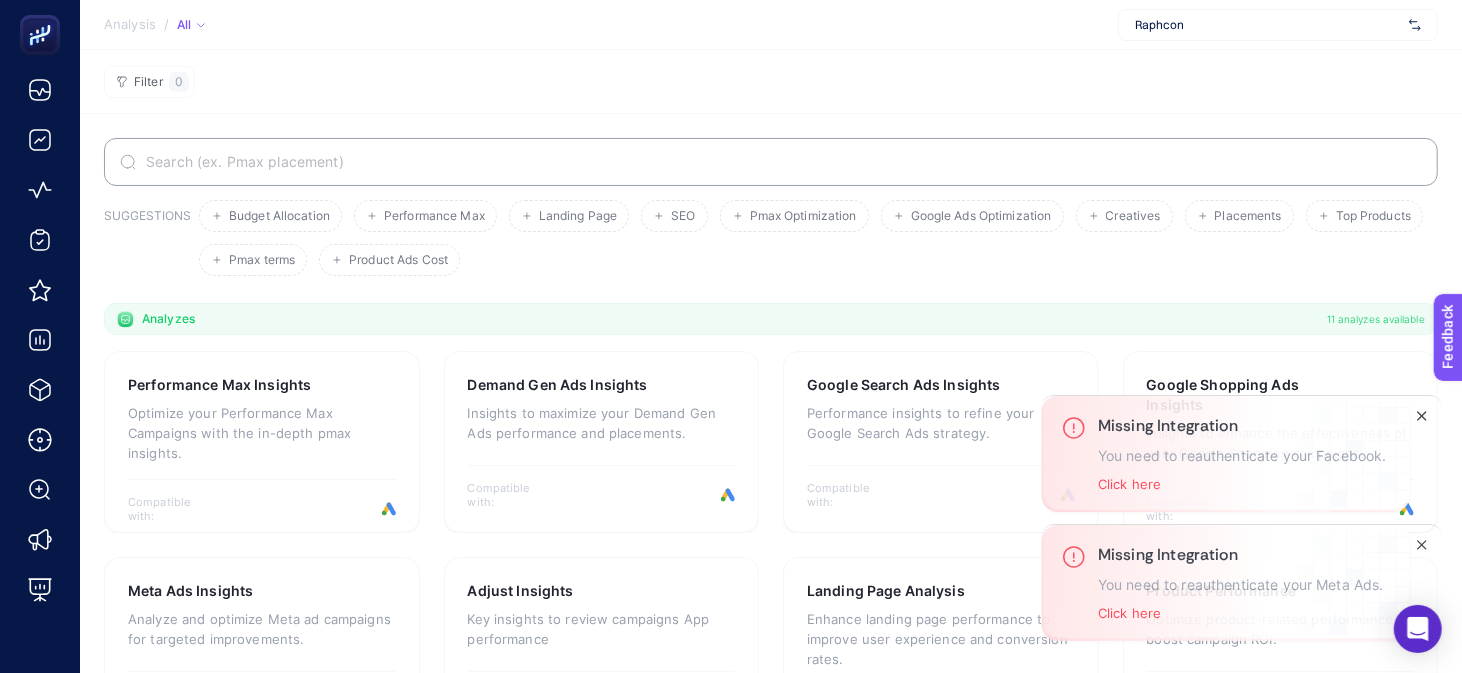 click on "Analysis" at bounding box center [130, 25] 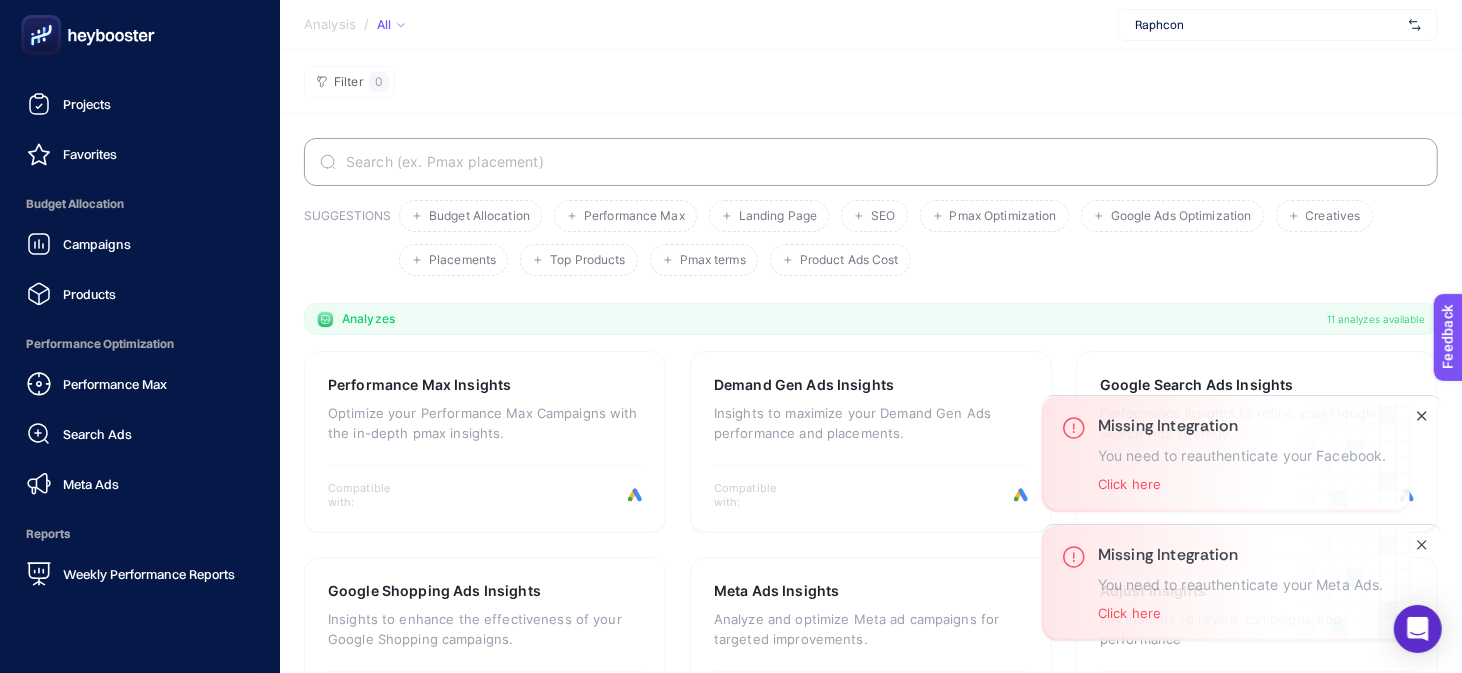 scroll, scrollTop: 249, scrollLeft: 0, axis: vertical 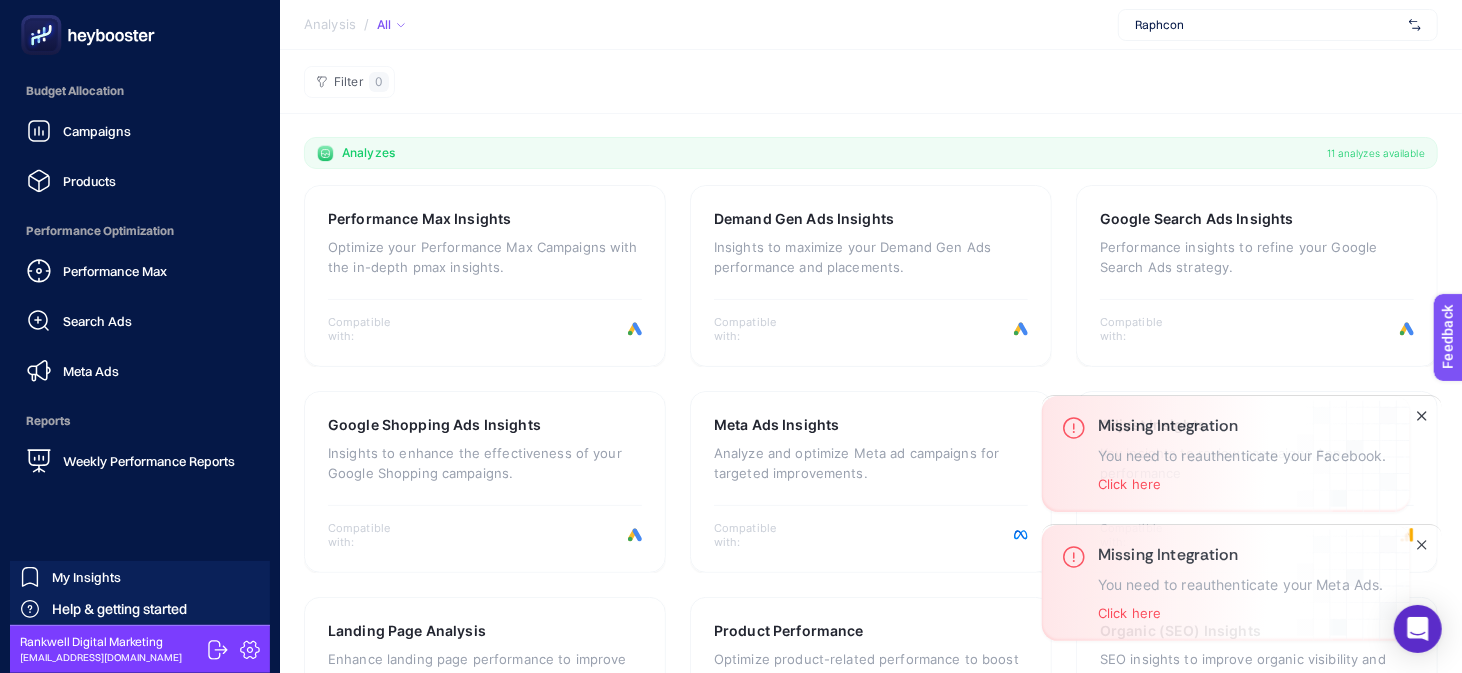 click 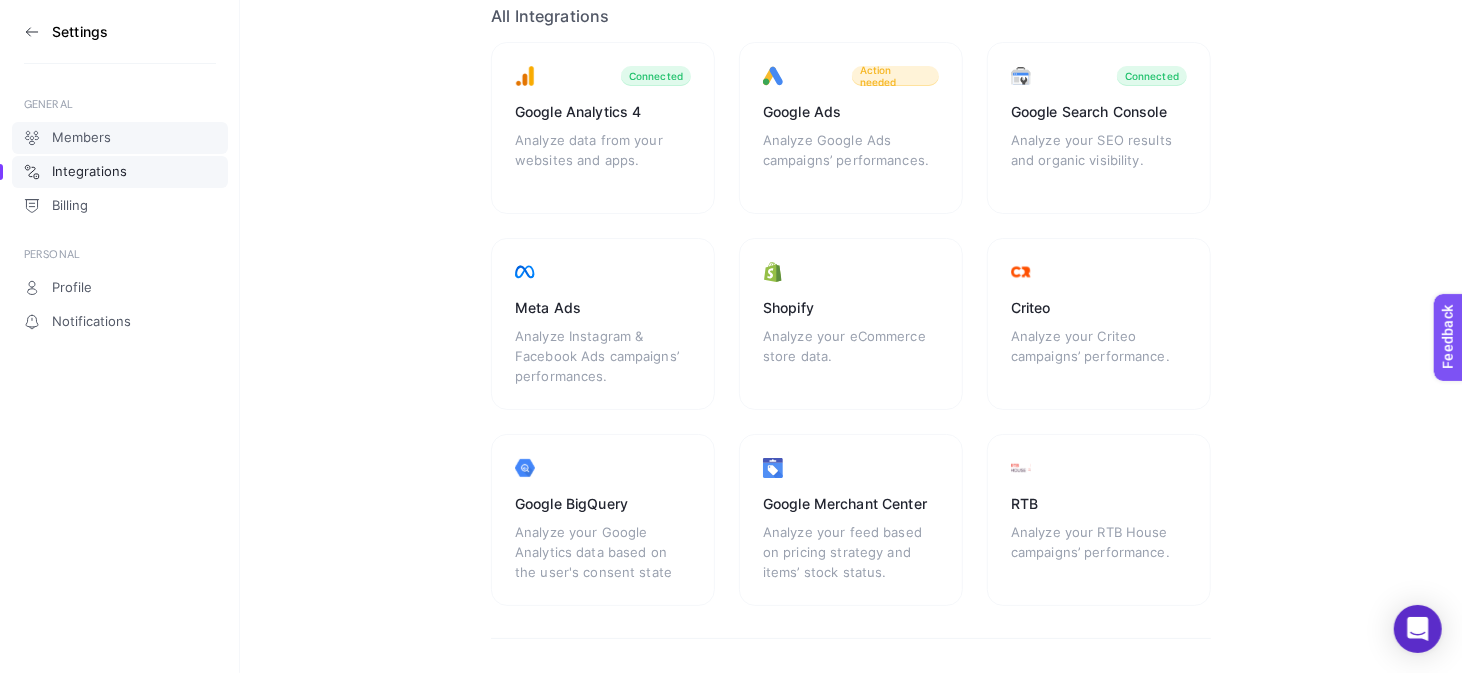 click on "Members" 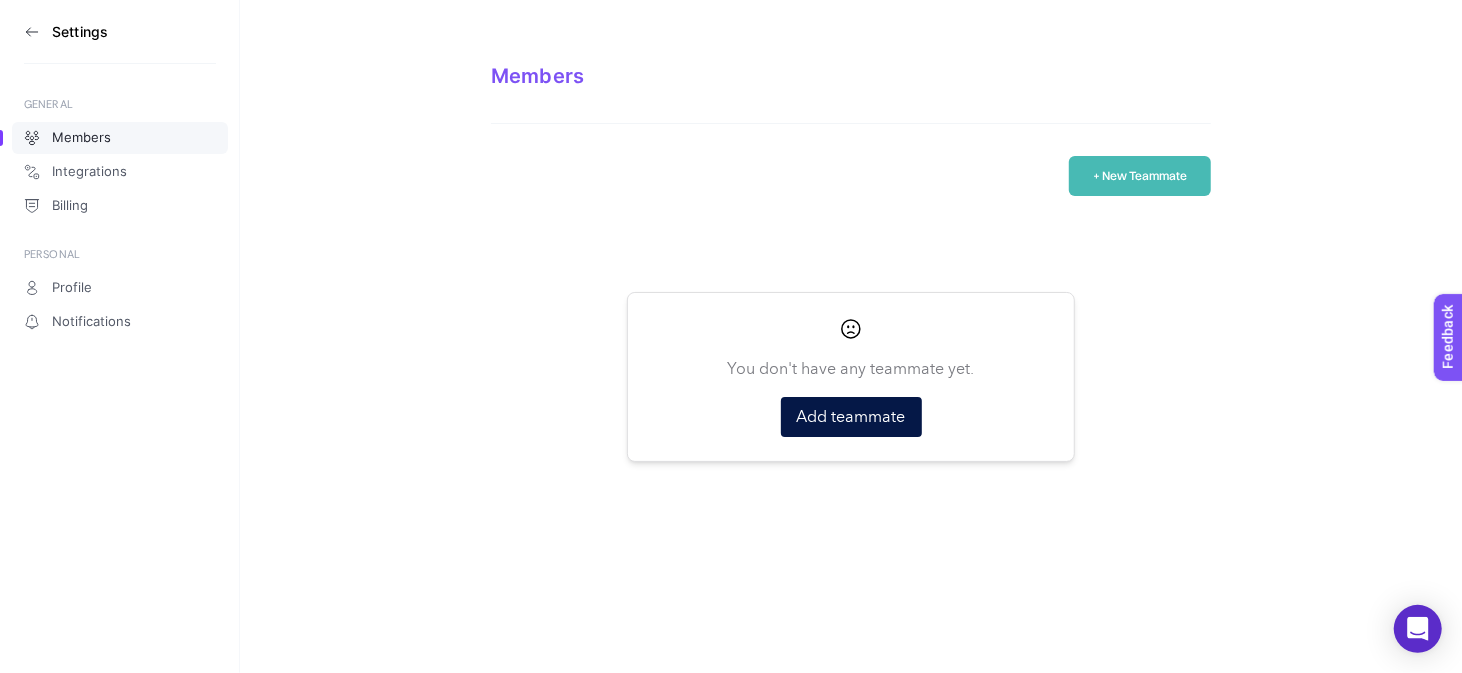 scroll, scrollTop: 0, scrollLeft: 0, axis: both 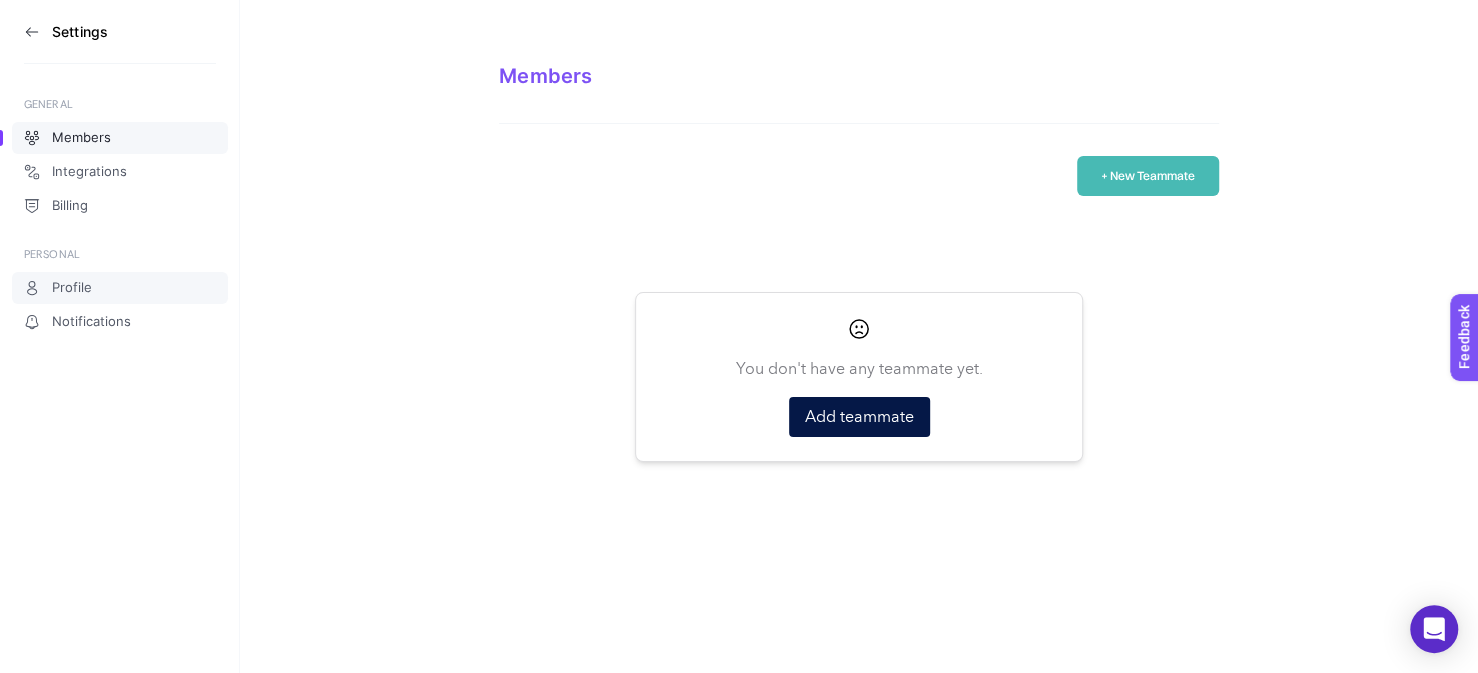 click on "Profile" 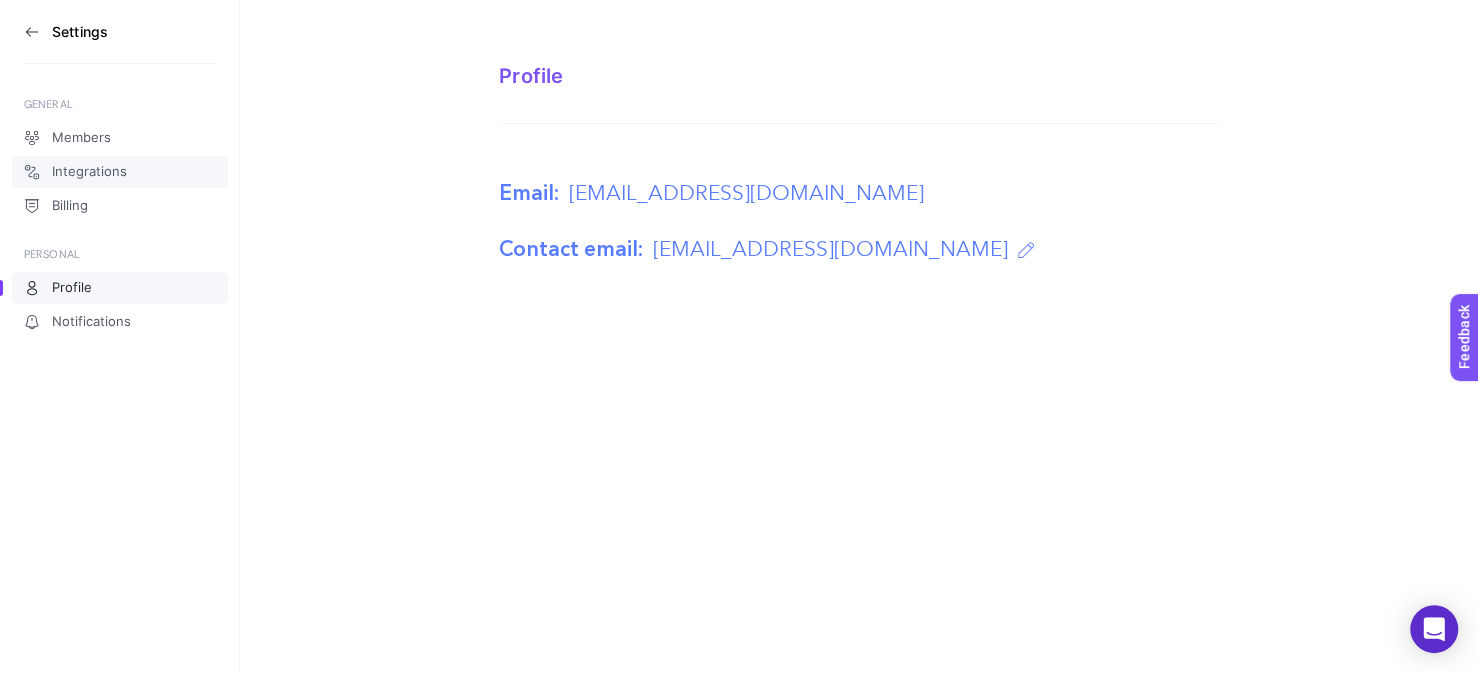 click on "Integrations" at bounding box center (89, 172) 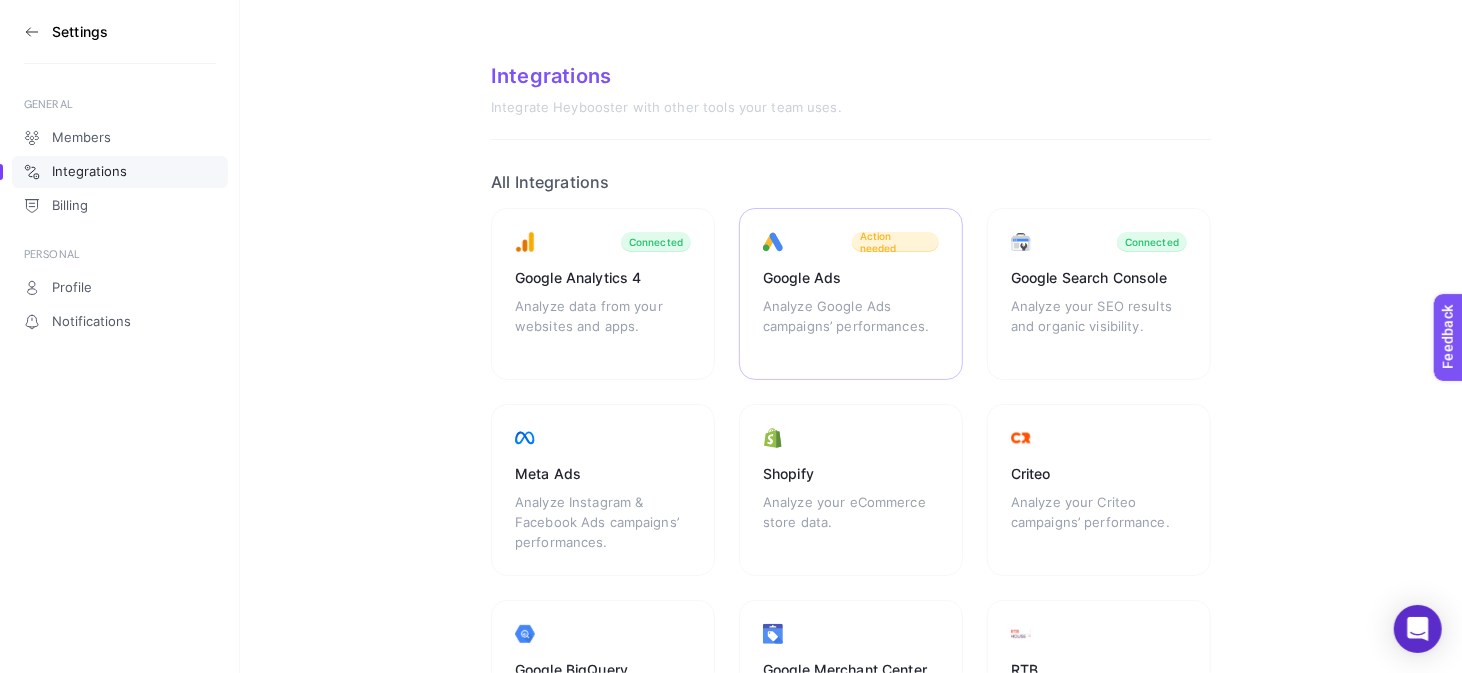 click on "Action needed" at bounding box center (895, 242) 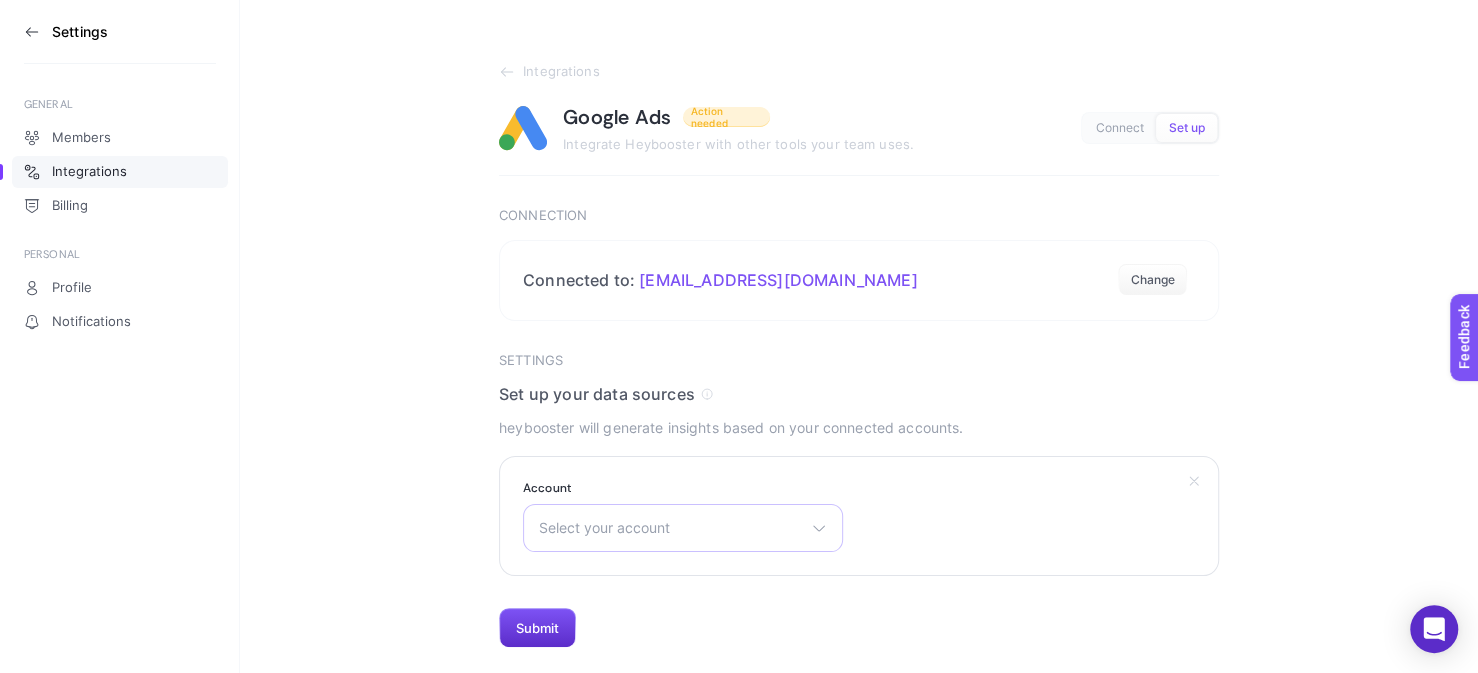 click on "Select your account" at bounding box center [671, 528] 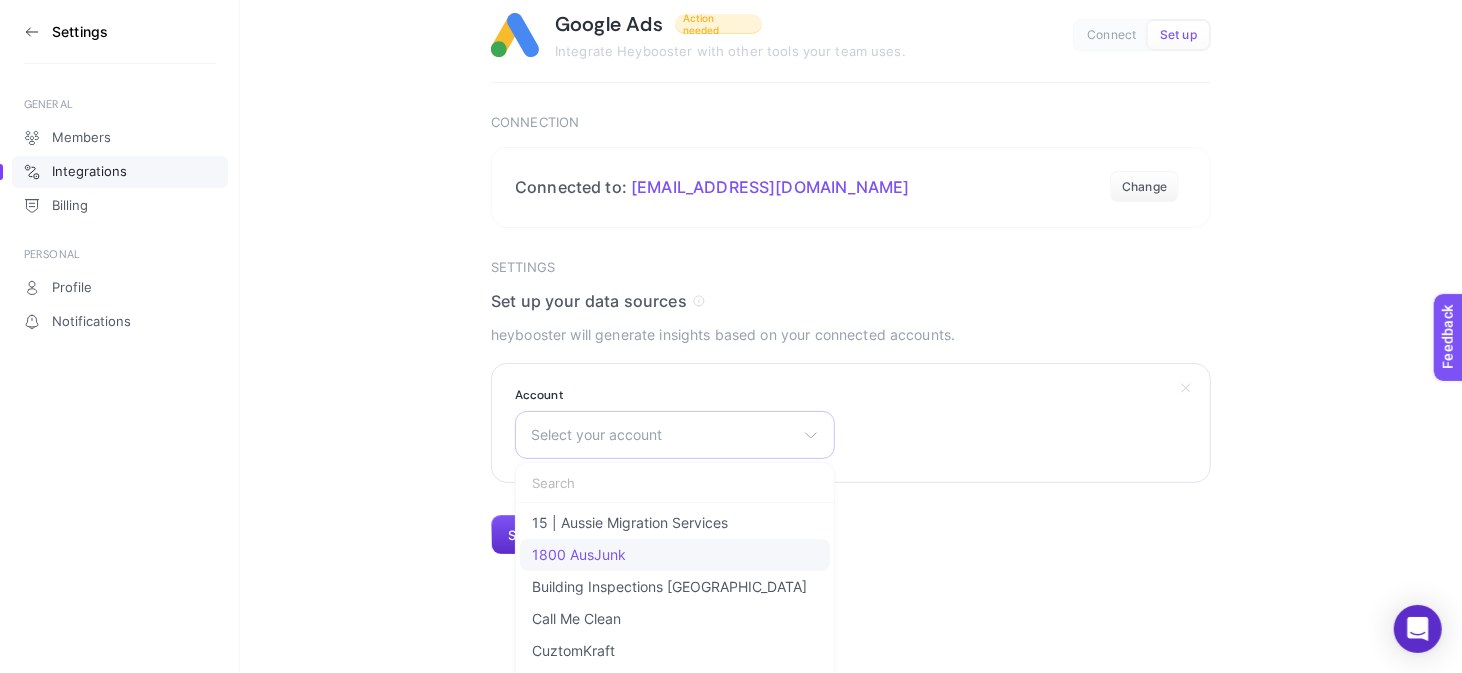 scroll, scrollTop: 130, scrollLeft: 0, axis: vertical 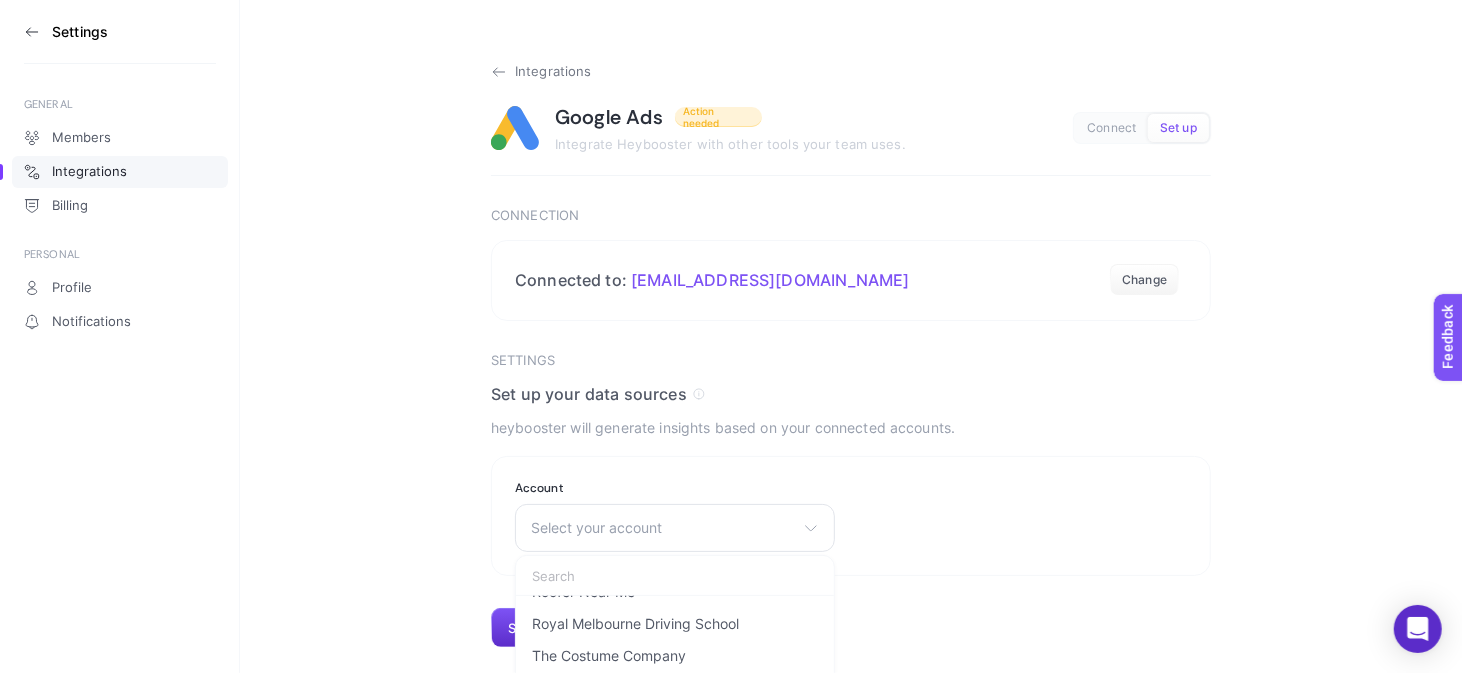 click 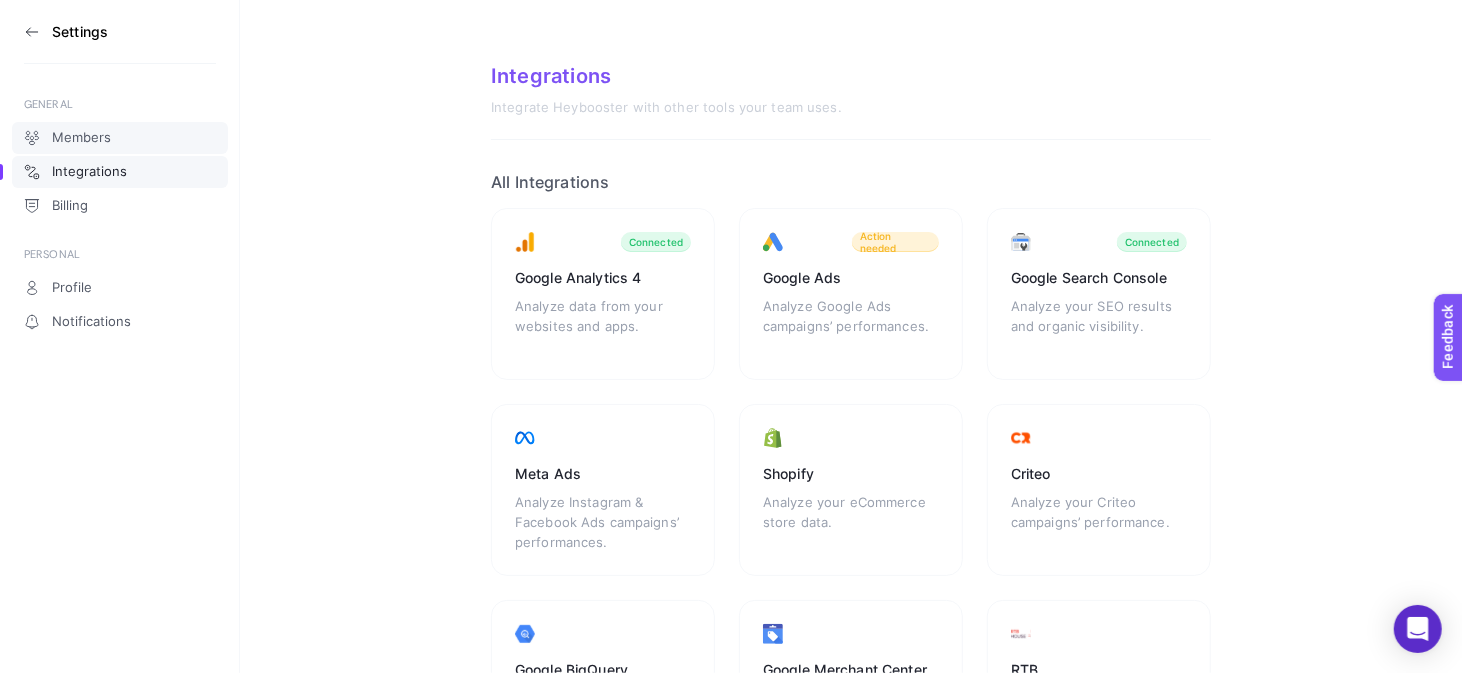click on "Members" at bounding box center (81, 138) 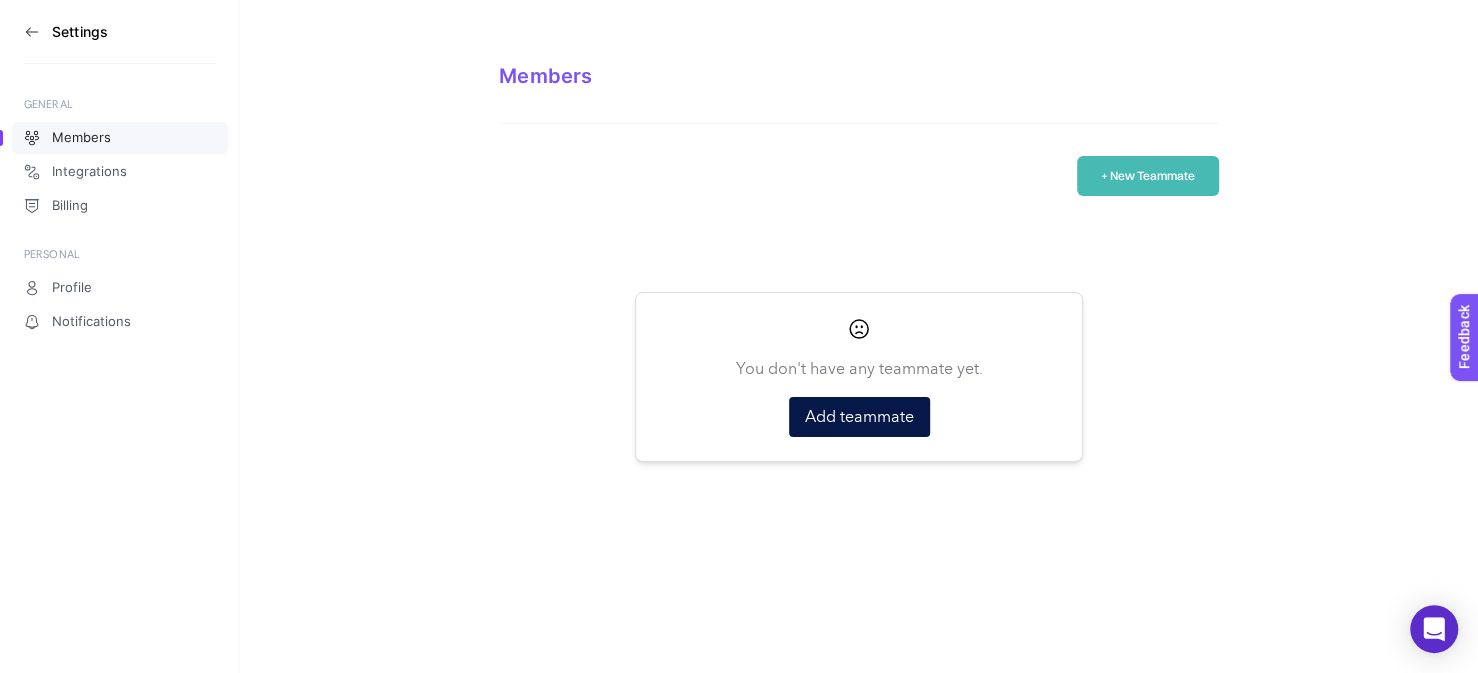 click 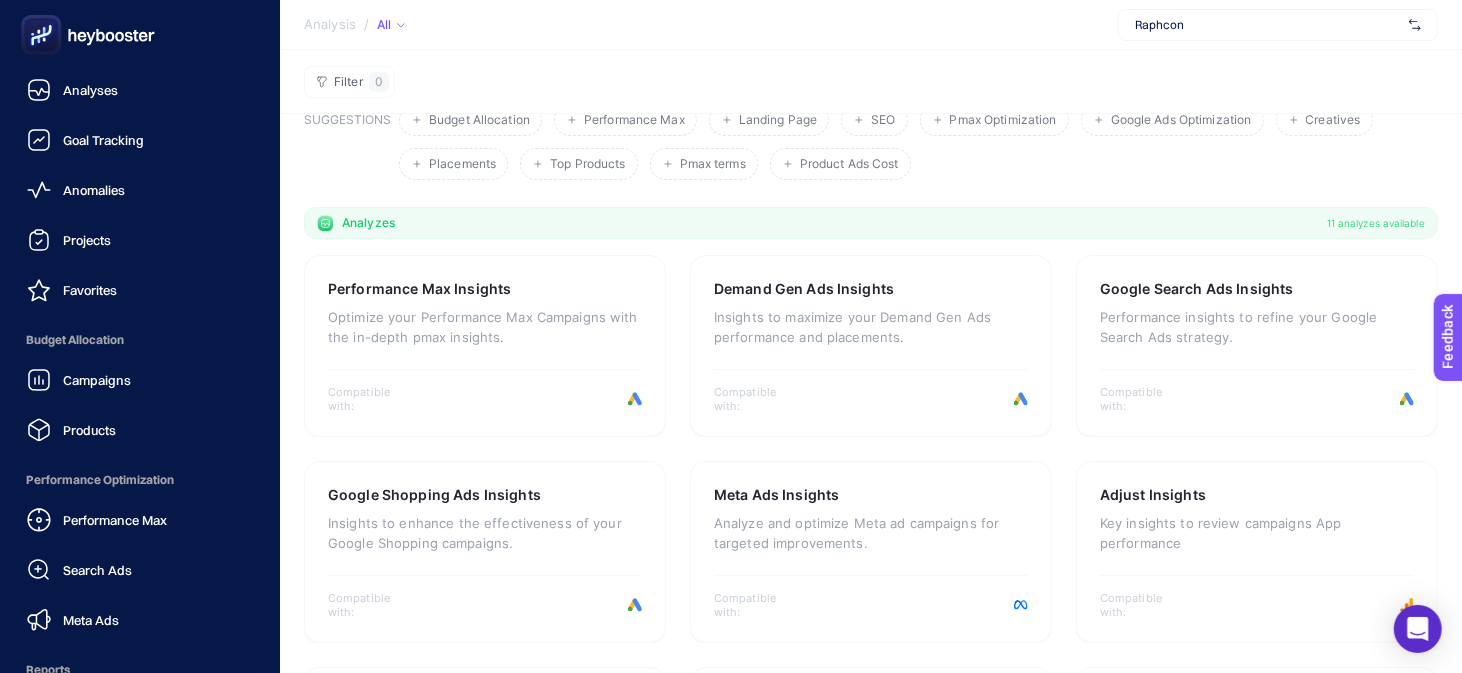 scroll, scrollTop: 166, scrollLeft: 0, axis: vertical 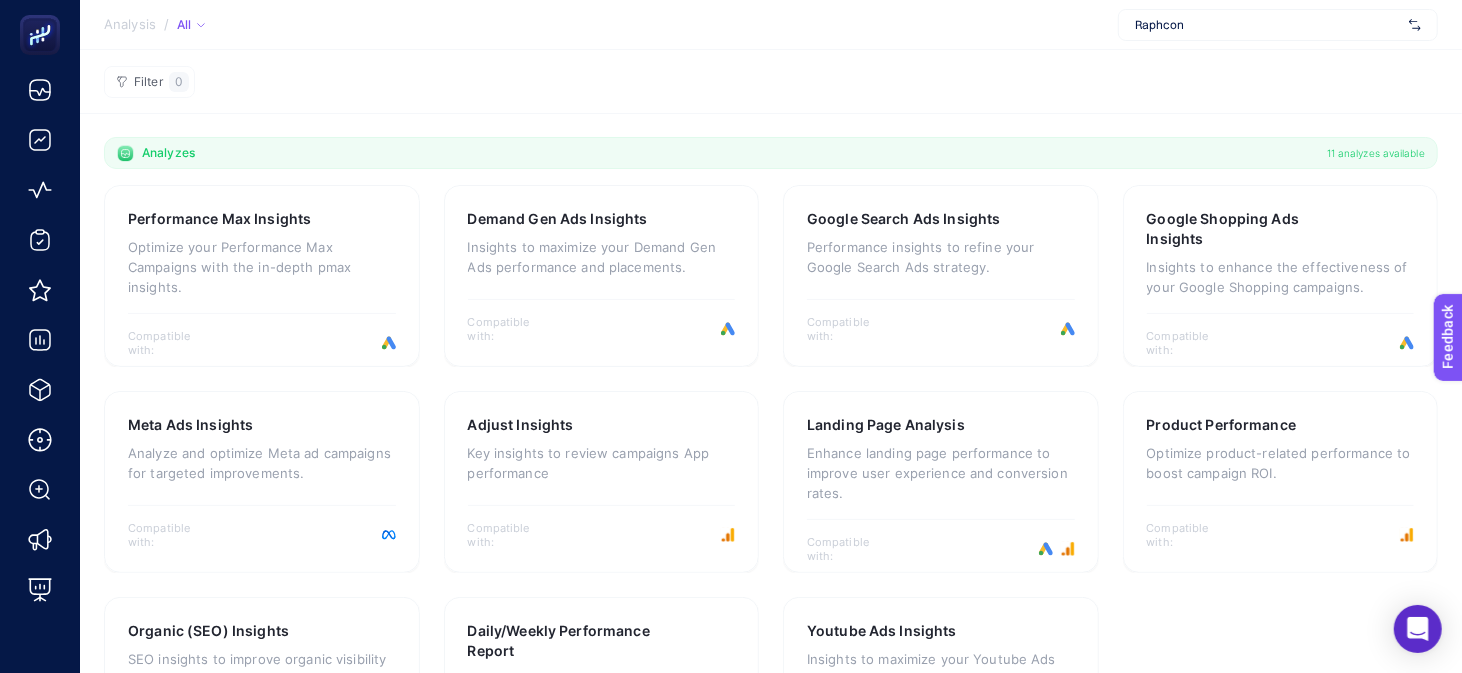 click at bounding box center (1415, 25) 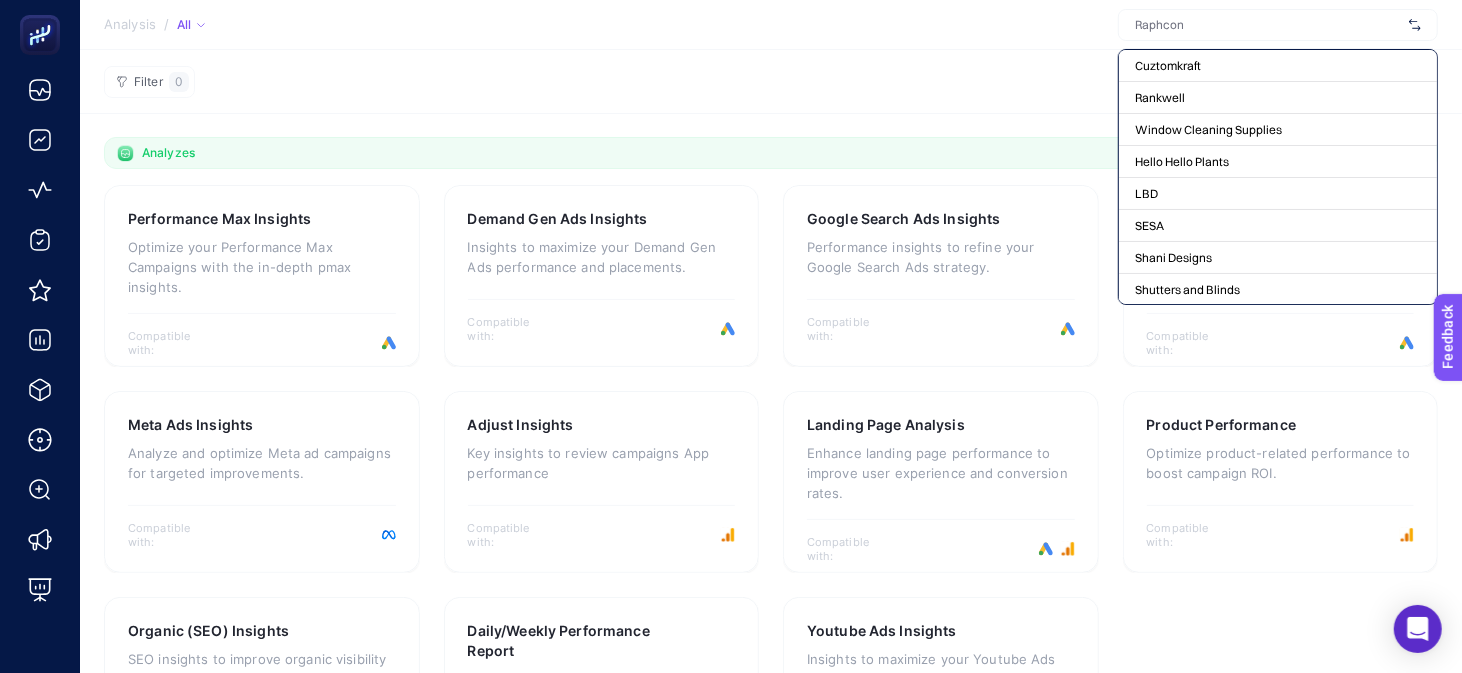 click on "Filter  0" 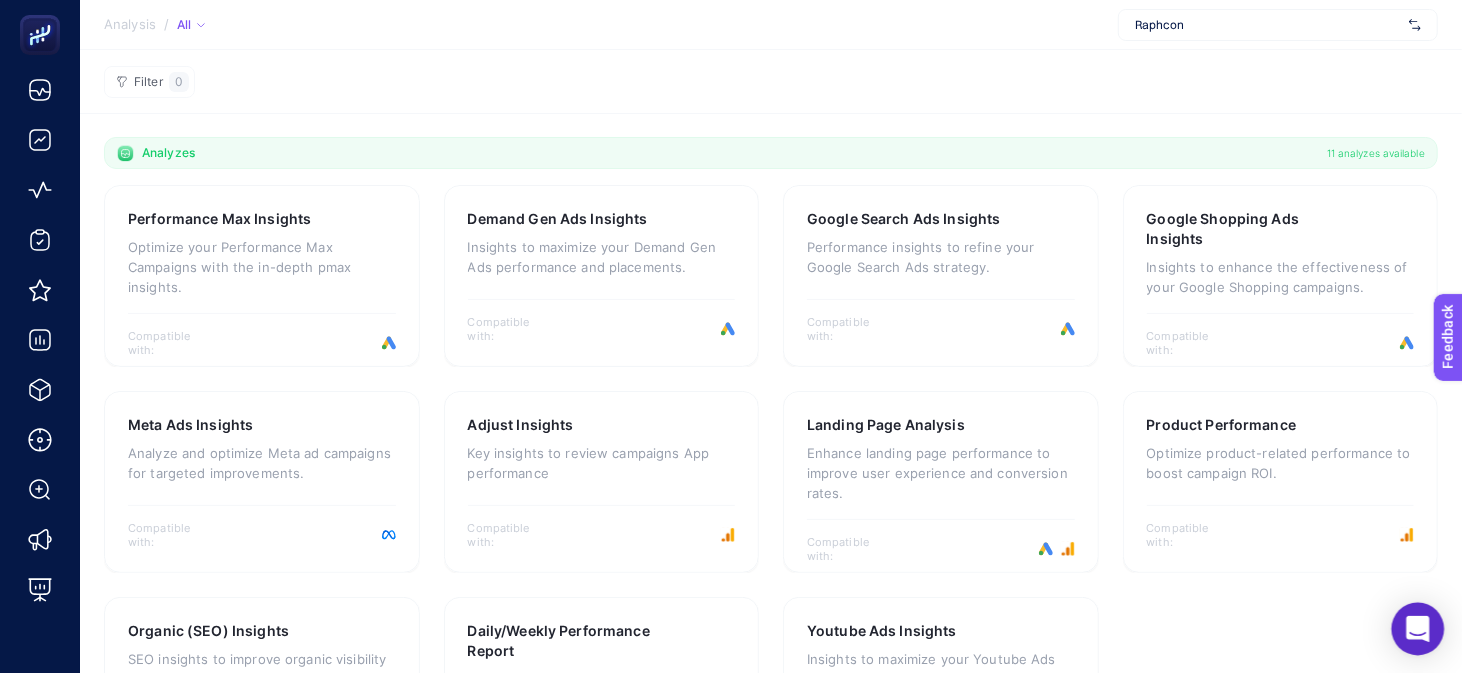 click 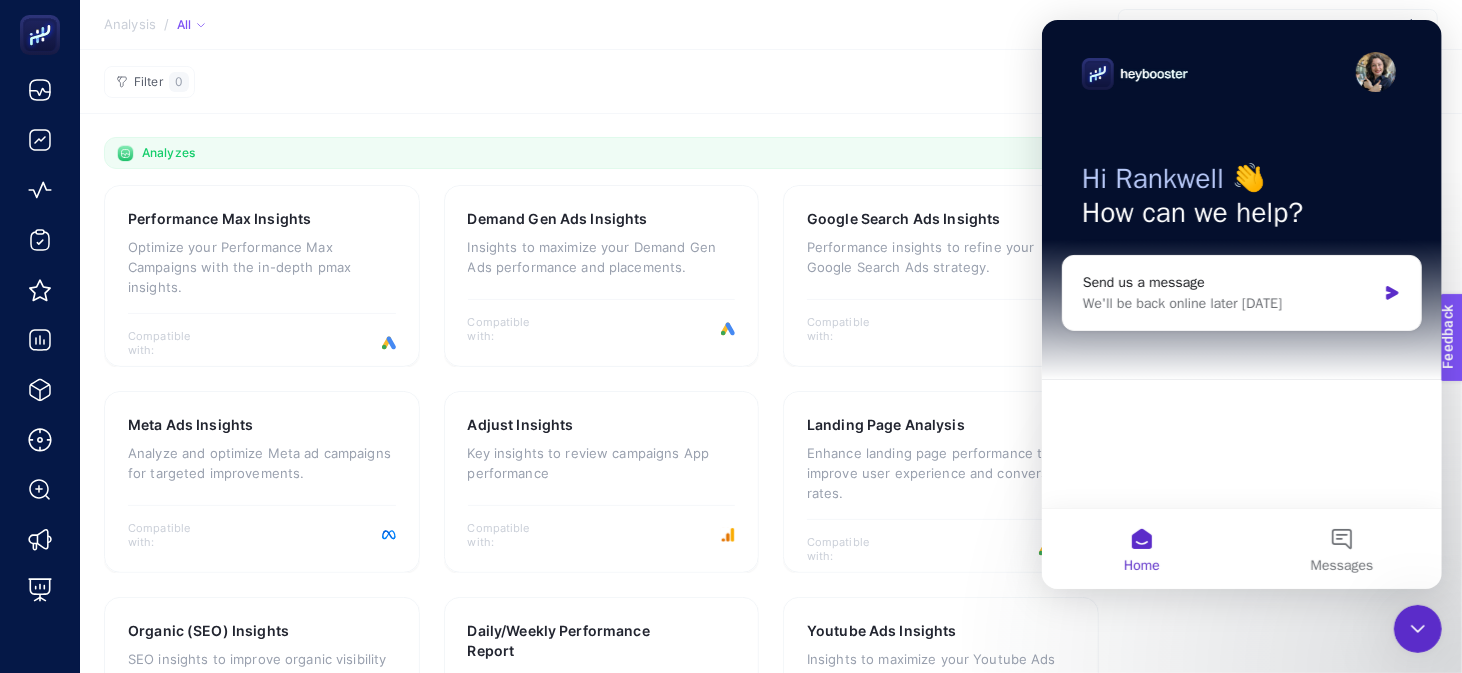 scroll, scrollTop: 0, scrollLeft: 0, axis: both 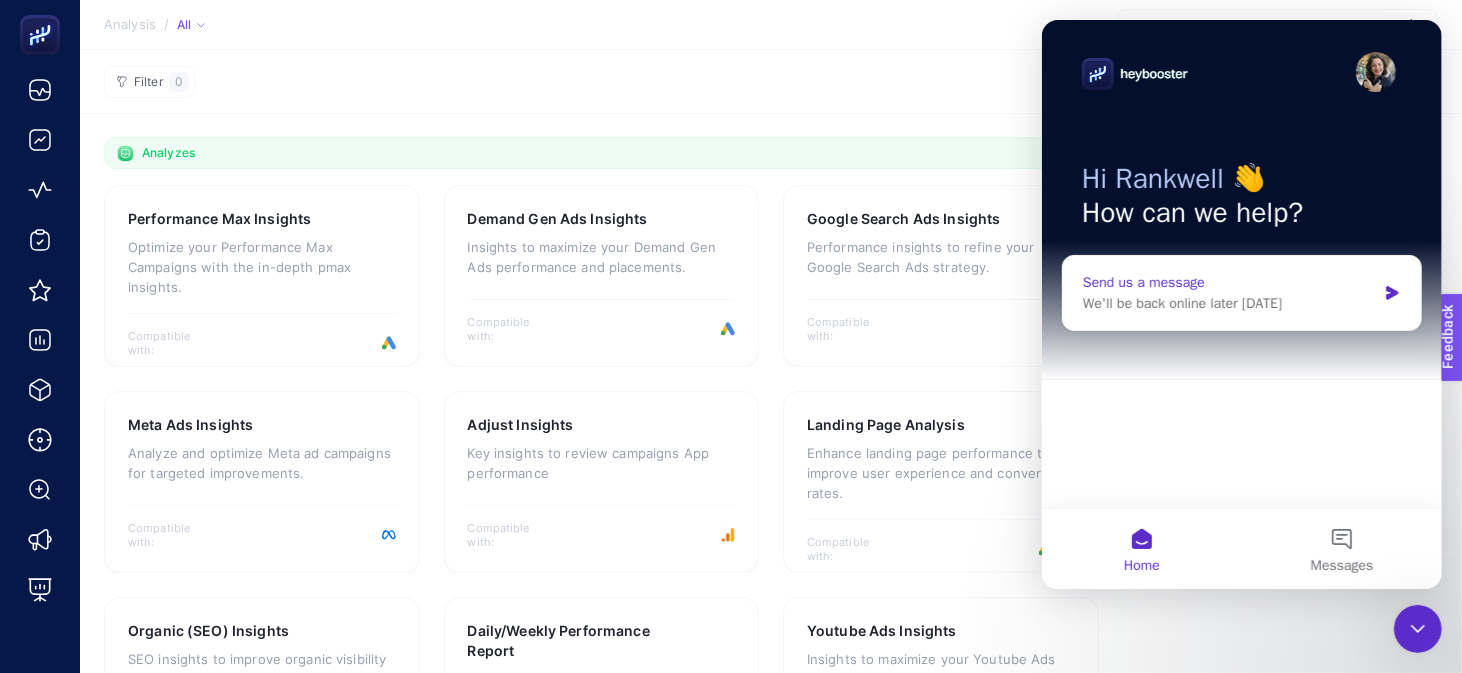 click on "Send us a message" at bounding box center [1228, 282] 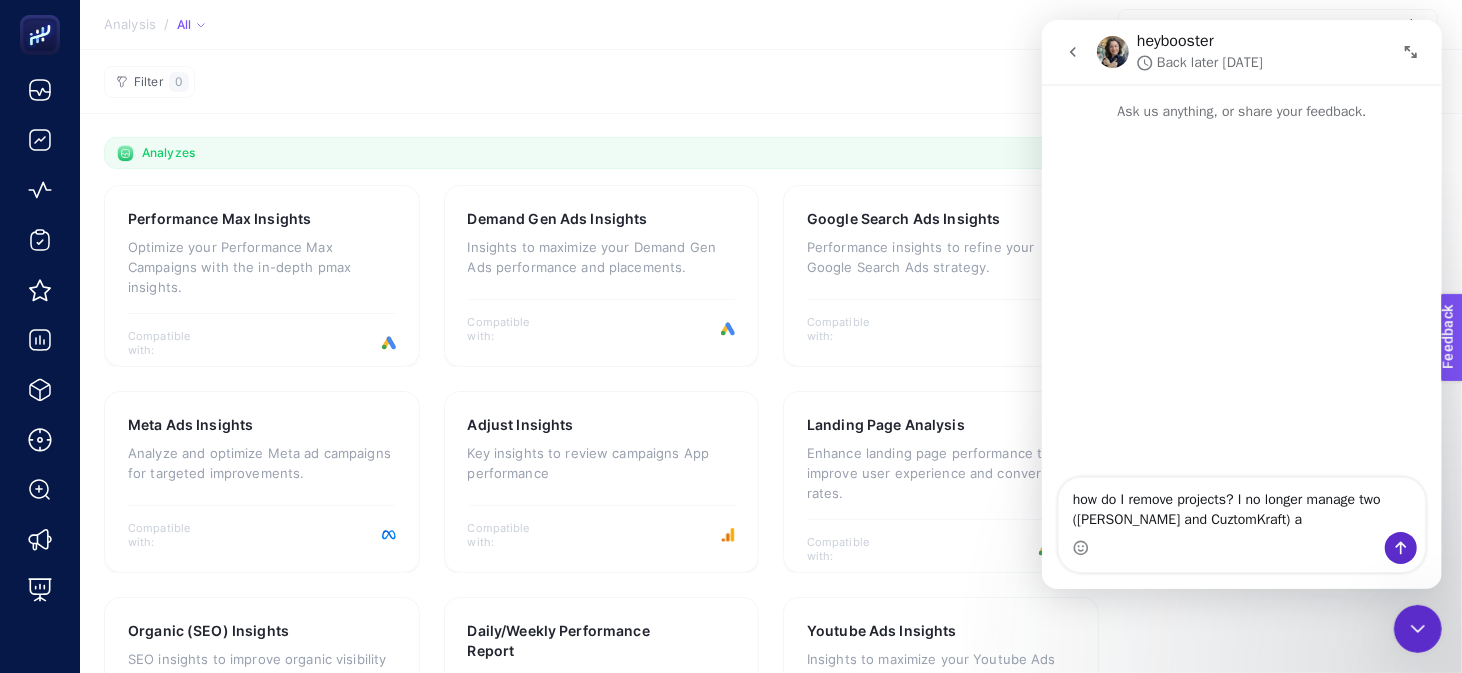 type on "how do I remove projects? I no longer manage two (Raphcon and CuztomKraft)" 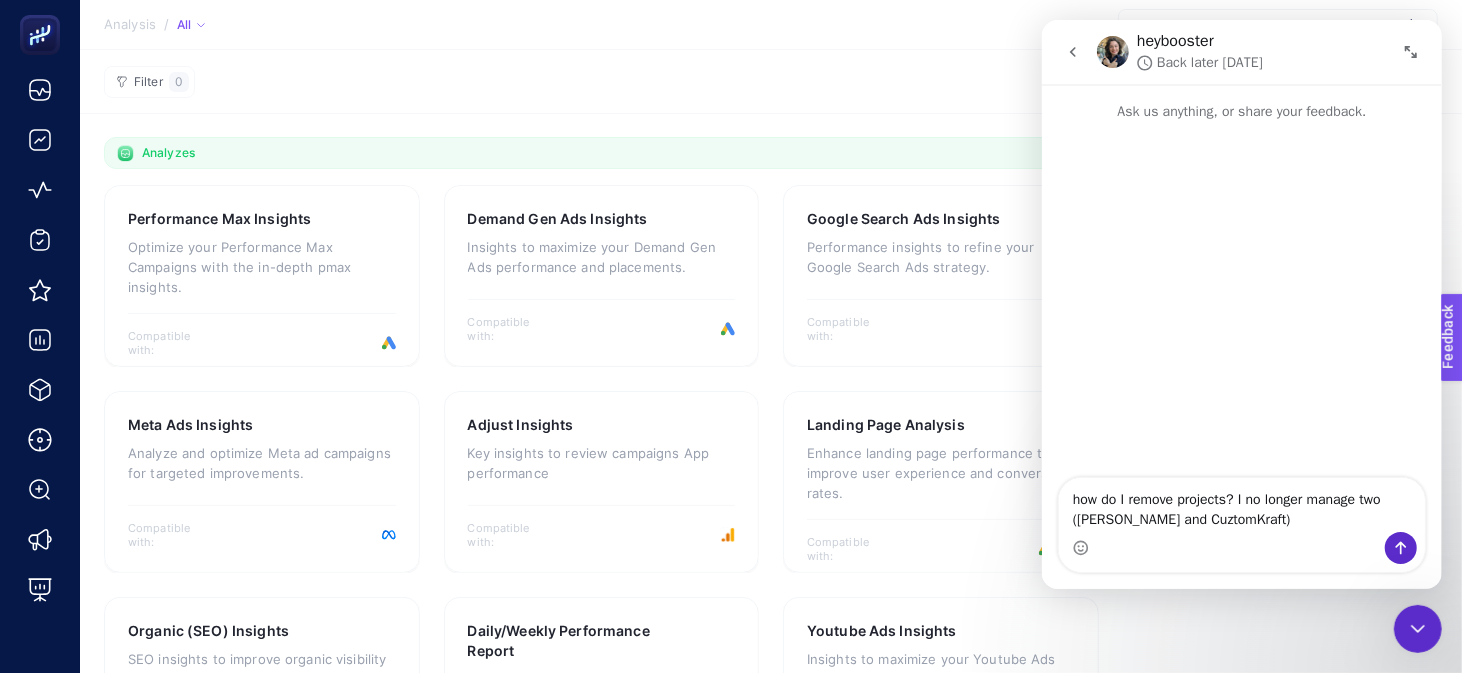 type 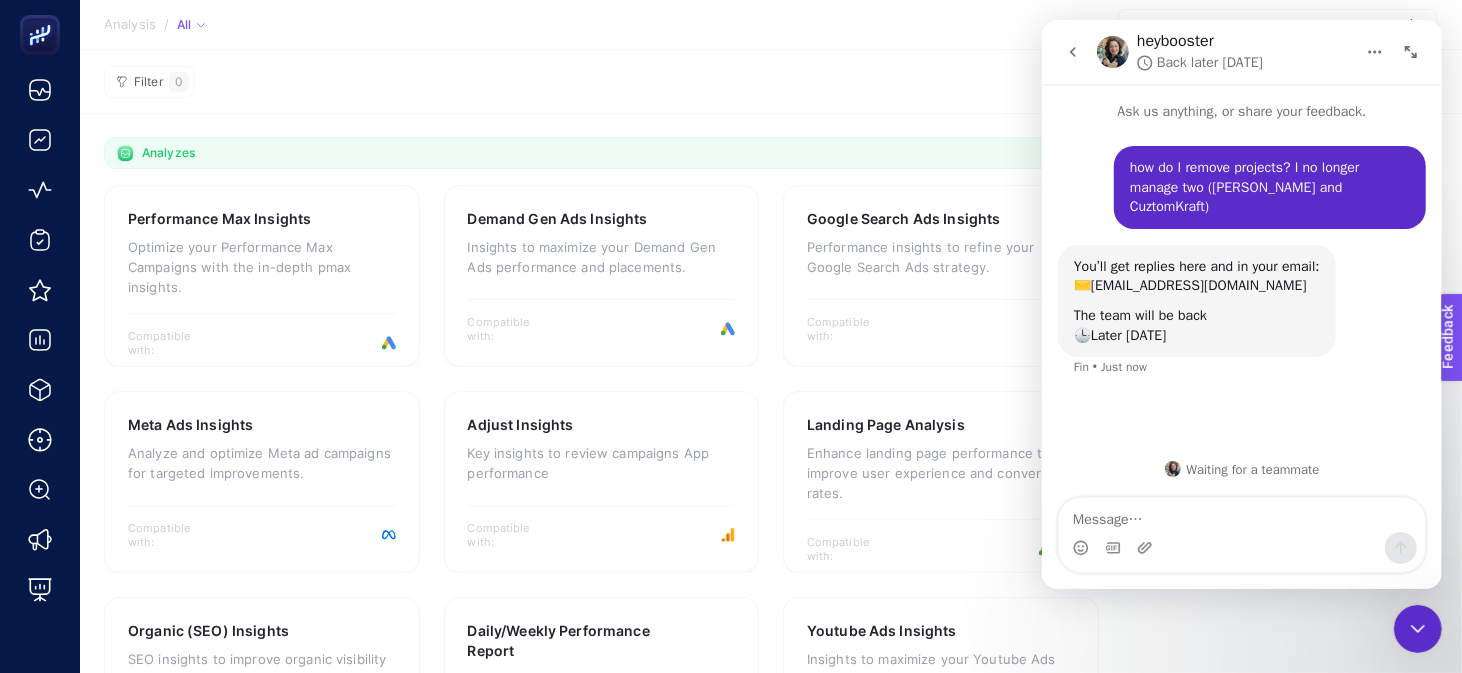 click on "Filter  0" 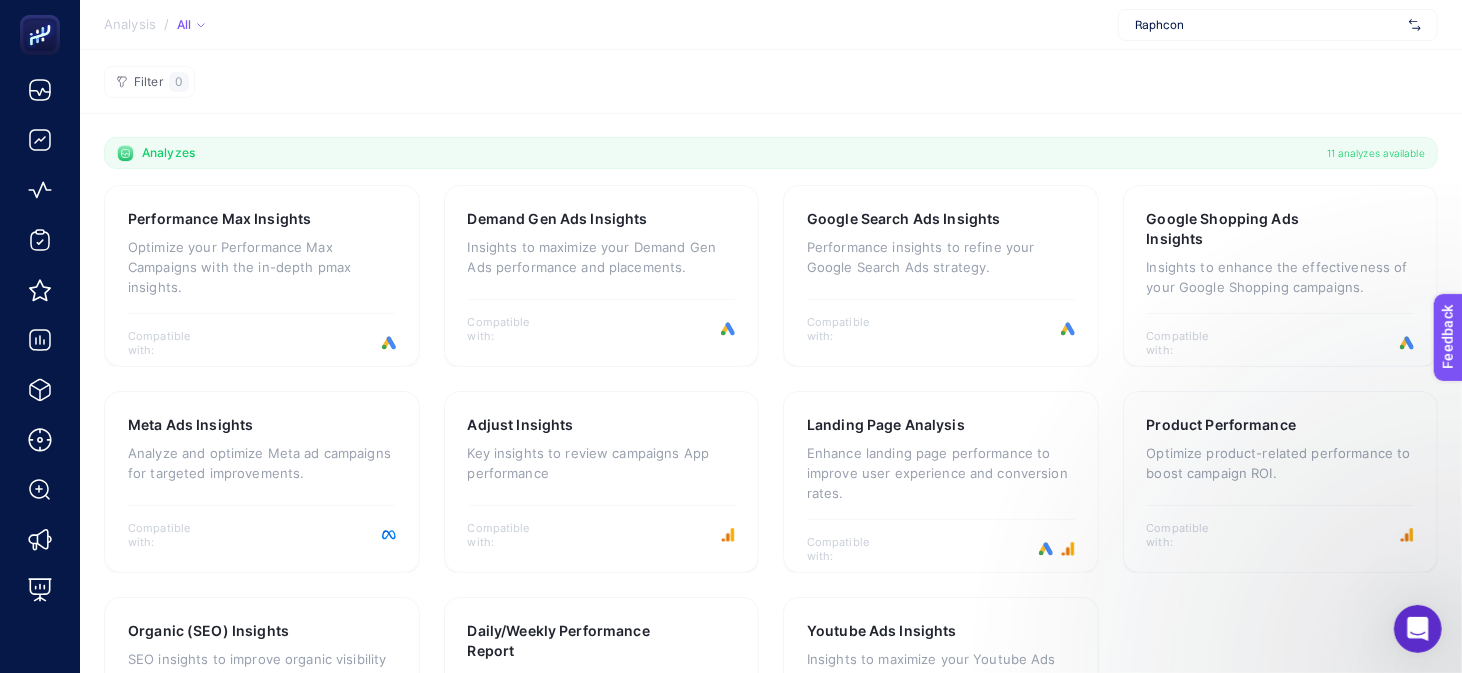 scroll, scrollTop: 0, scrollLeft: 0, axis: both 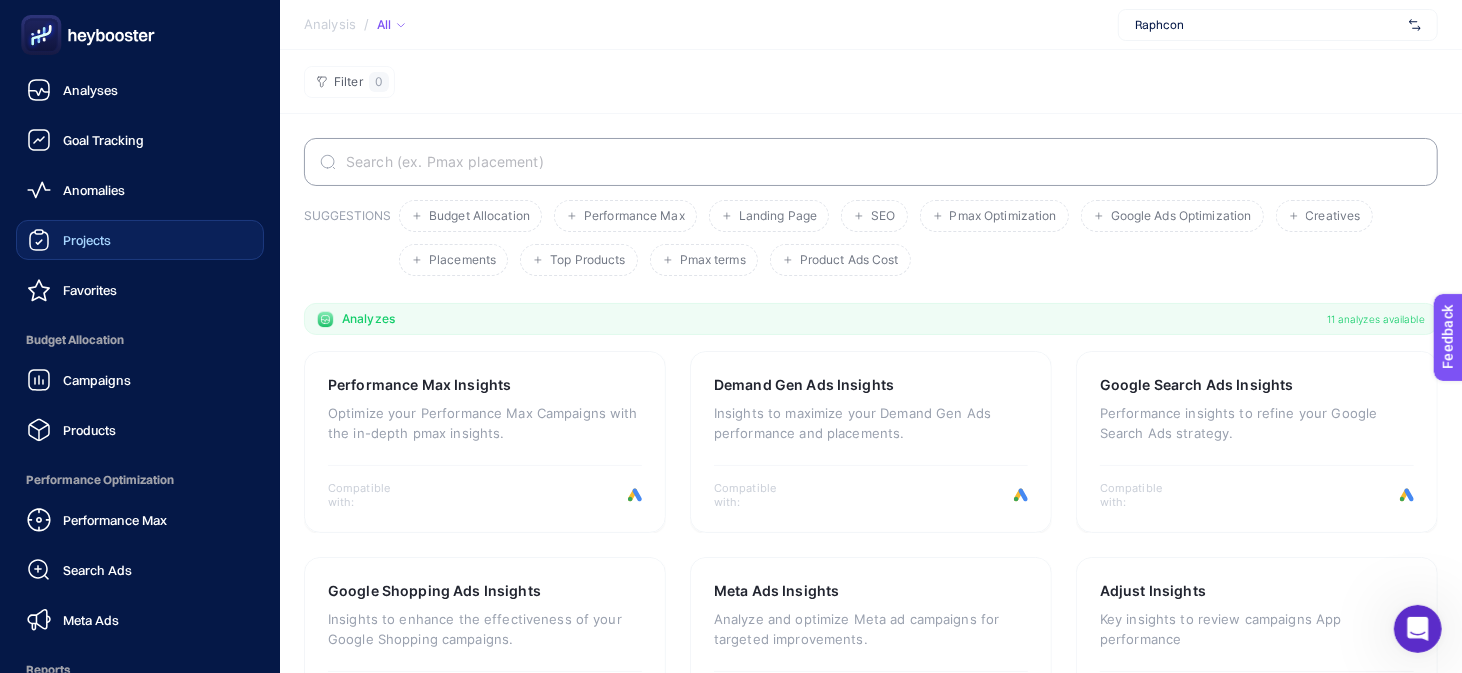 click on "Projects" at bounding box center (87, 240) 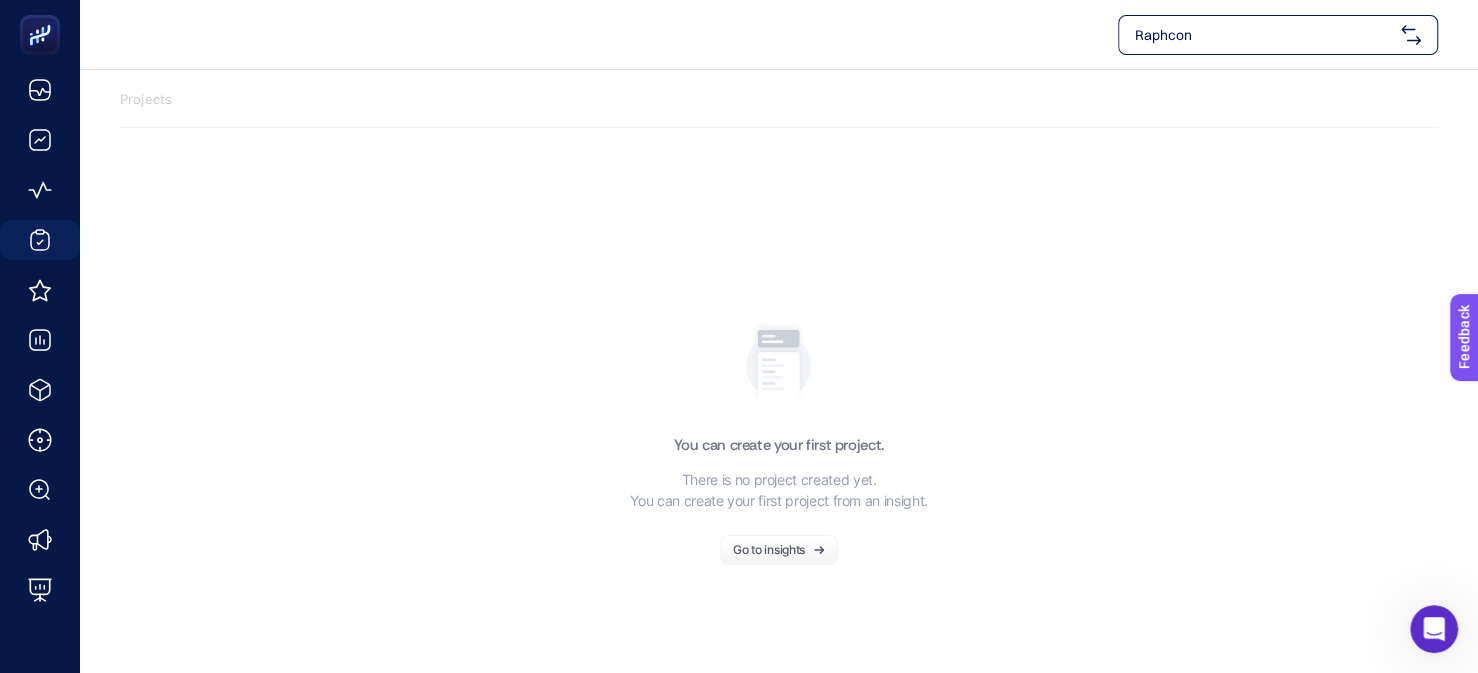click on "Go to insights" at bounding box center (769, 550) 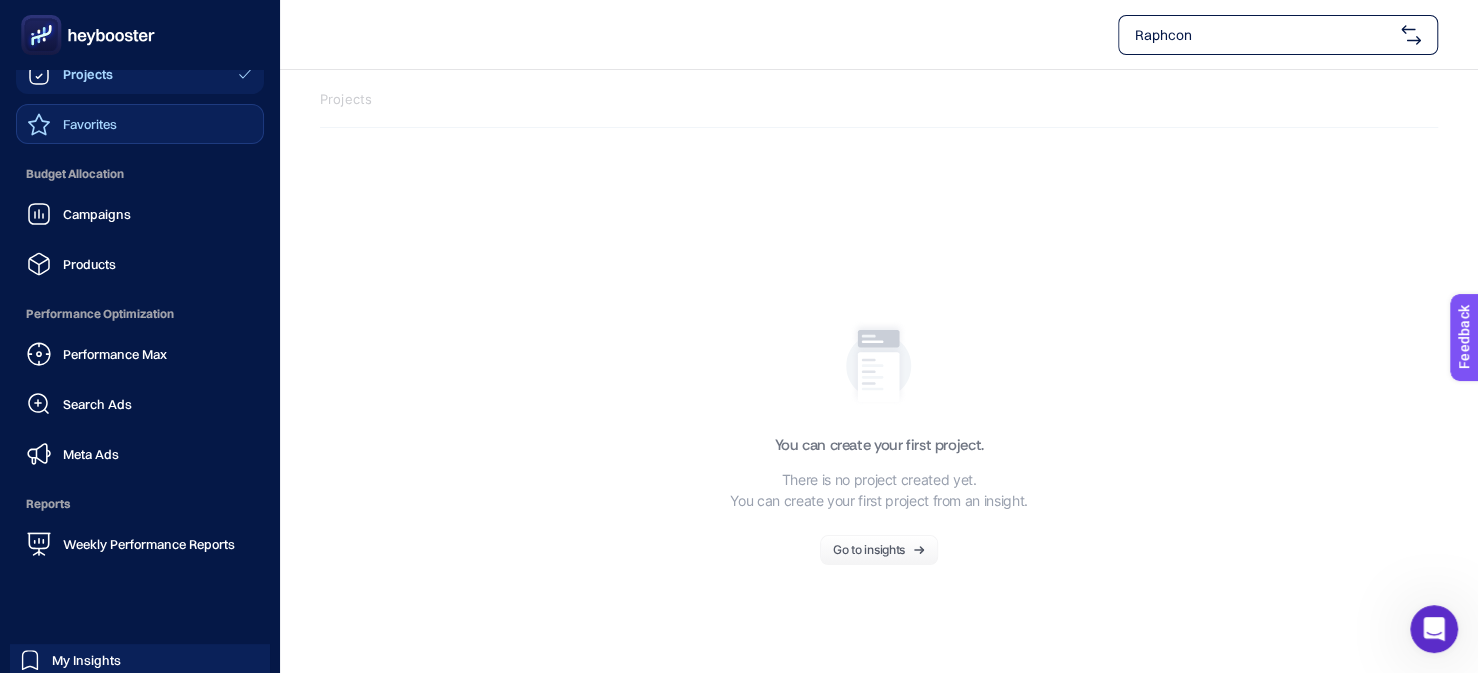 scroll, scrollTop: 249, scrollLeft: 0, axis: vertical 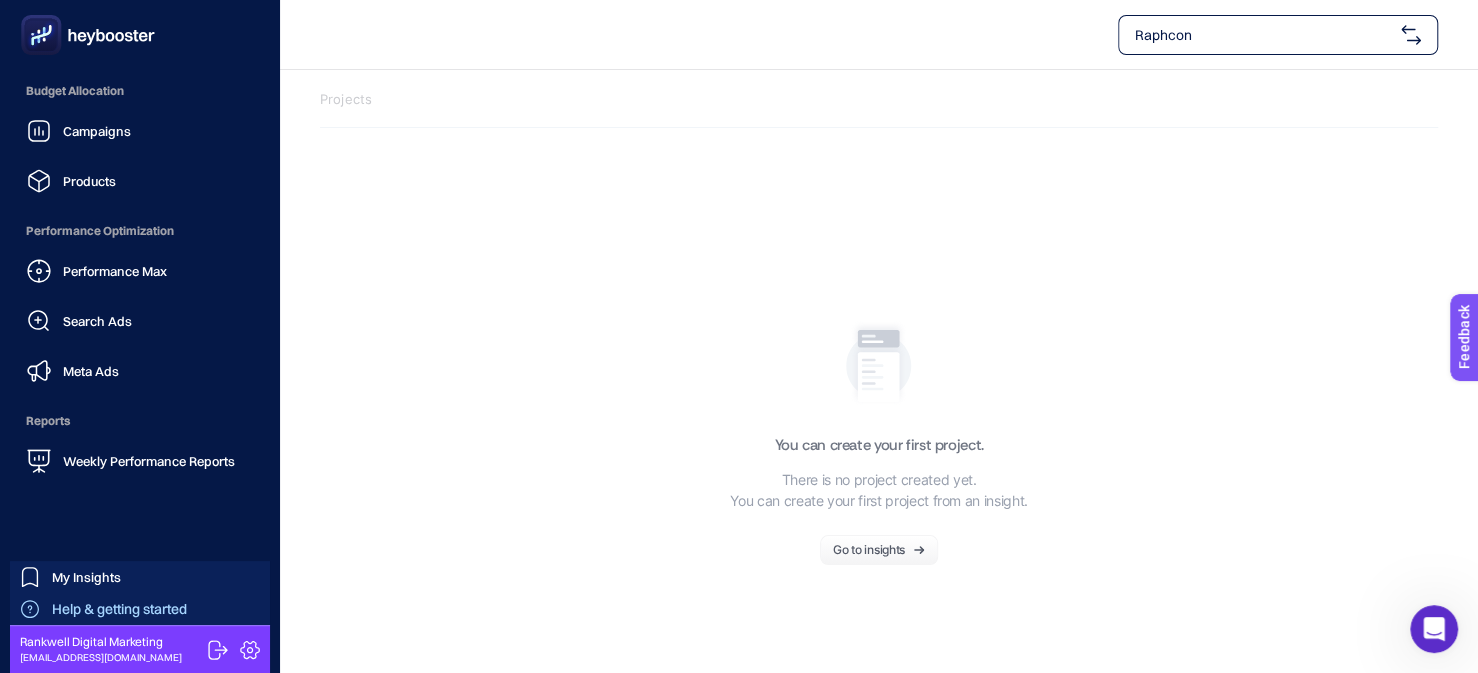 click on "Help & getting started" at bounding box center [119, 609] 